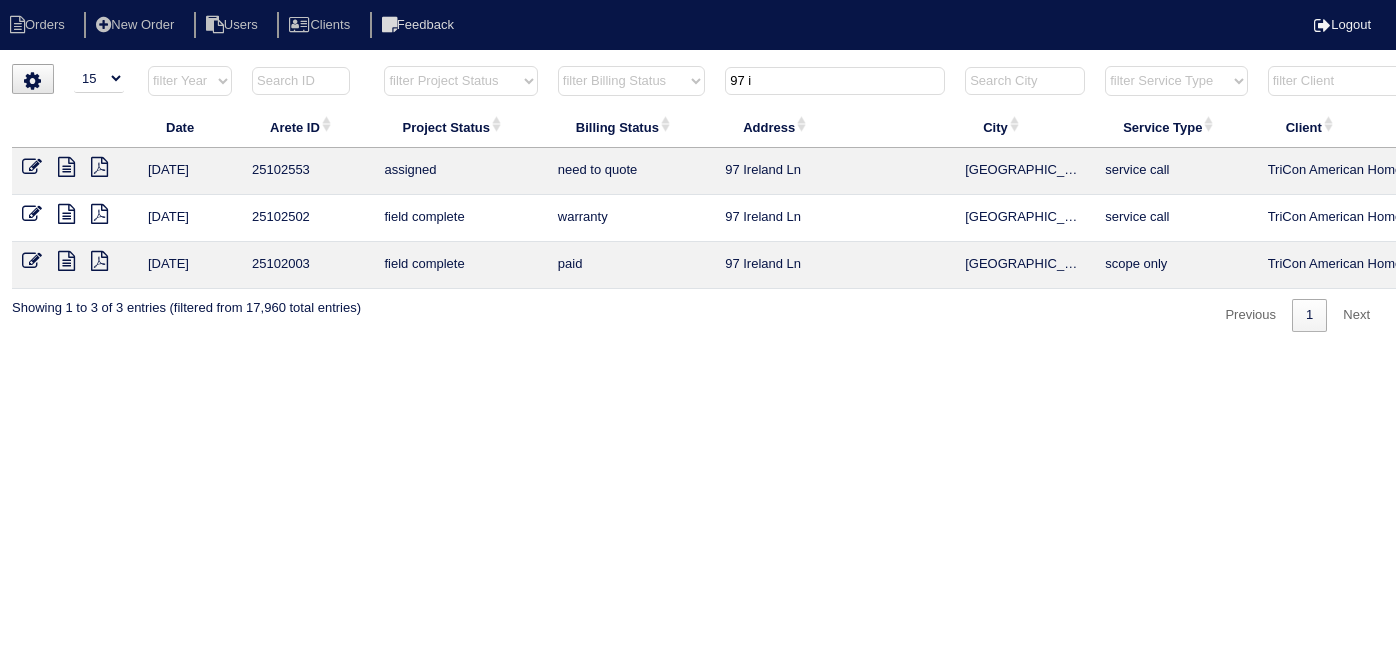 select on "15" 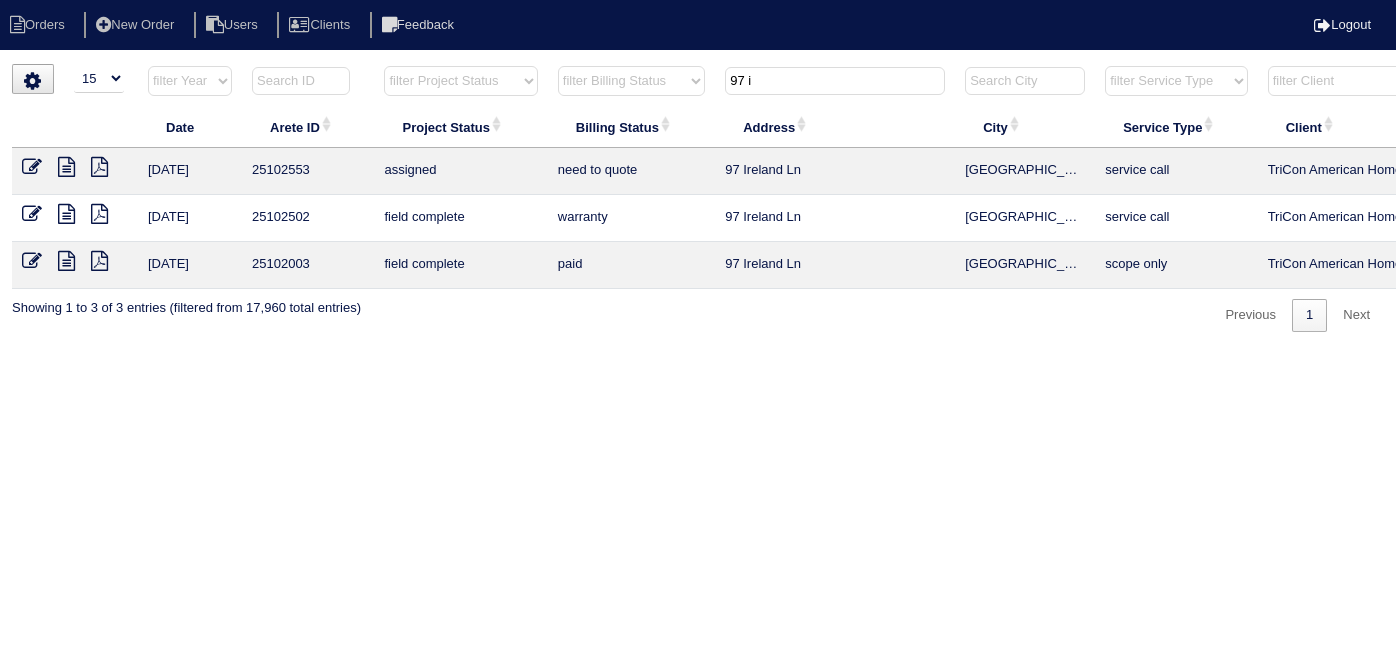 scroll, scrollTop: 0, scrollLeft: 0, axis: both 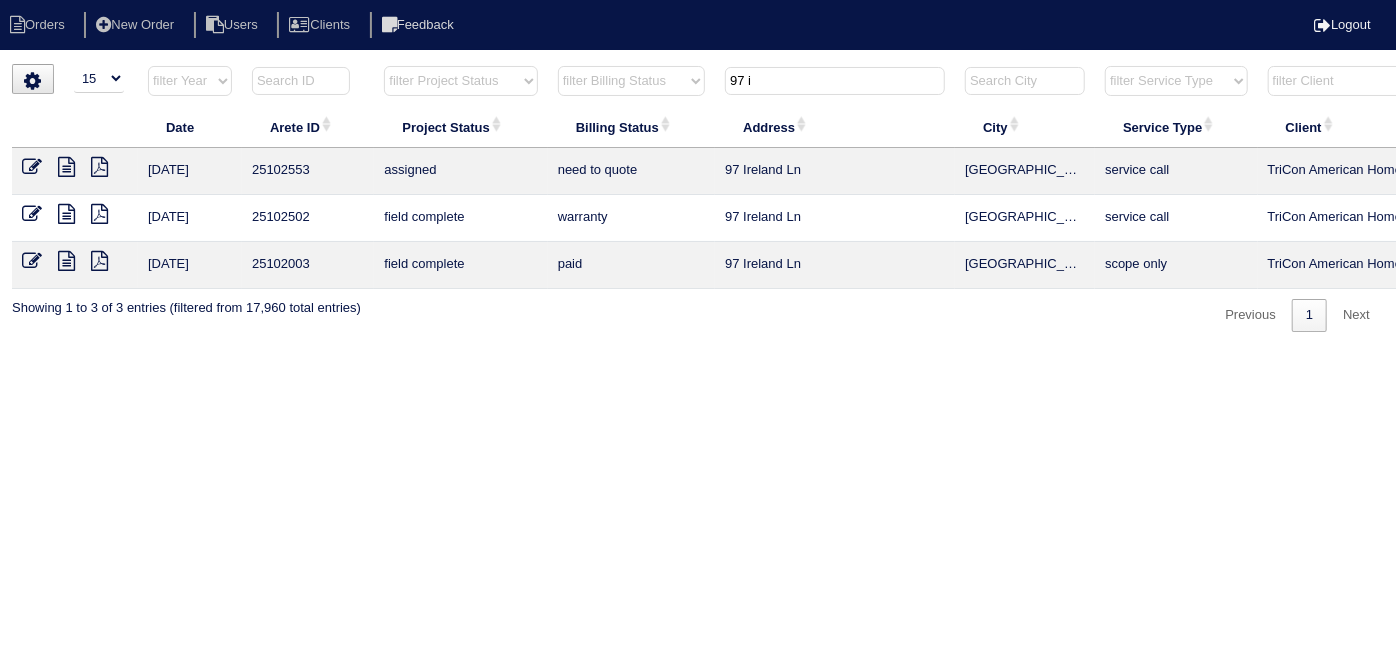 drag, startPoint x: 781, startPoint y: 86, endPoint x: 639, endPoint y: 70, distance: 142.89856 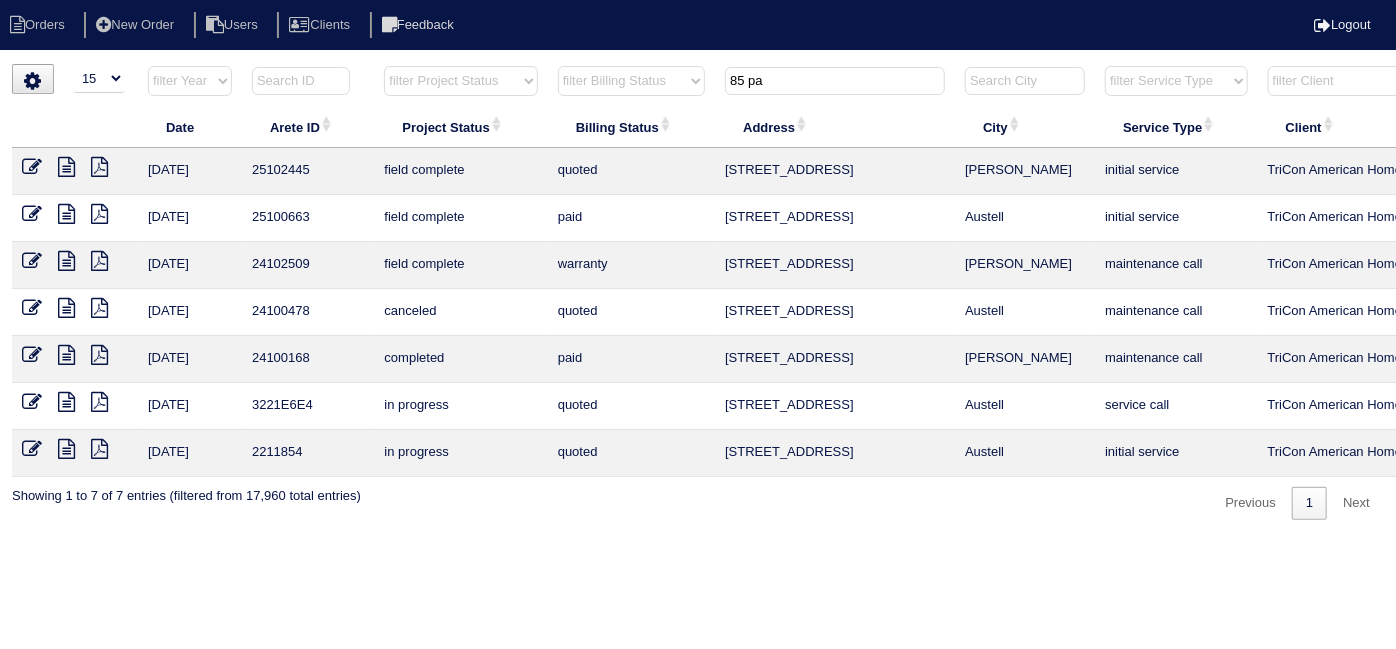 type on "85 pa" 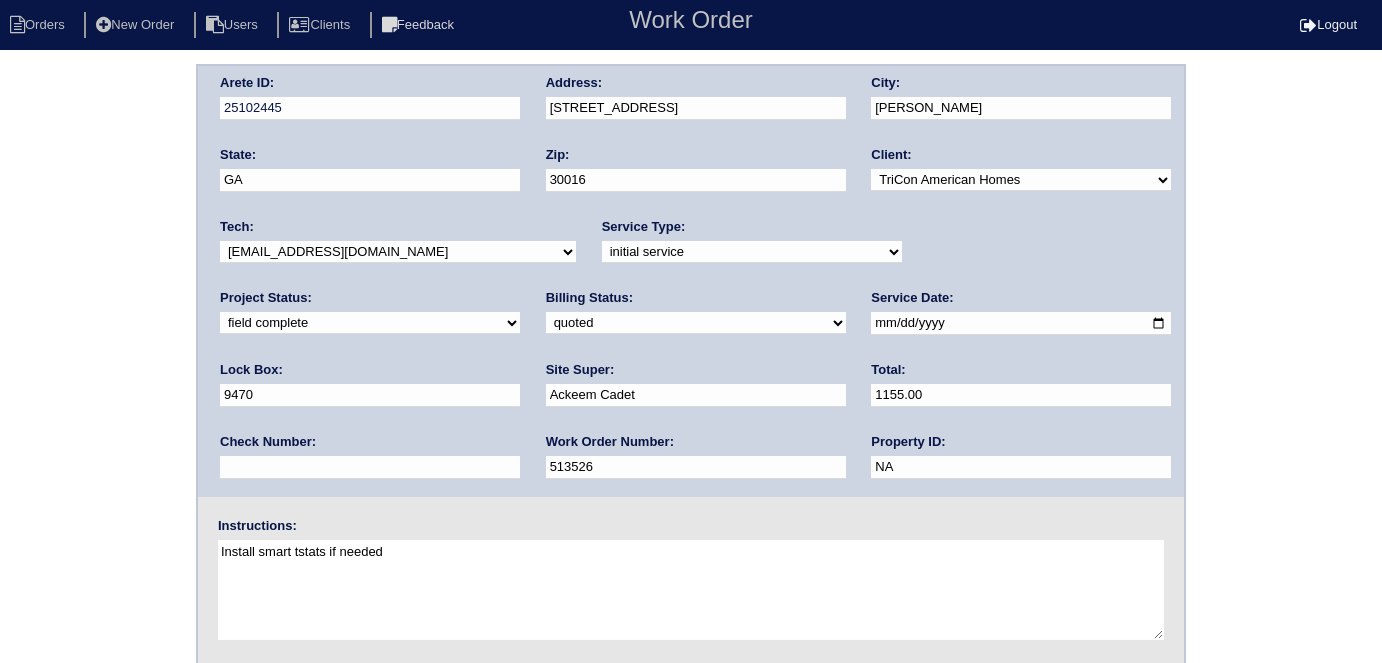 scroll, scrollTop: 0, scrollLeft: 0, axis: both 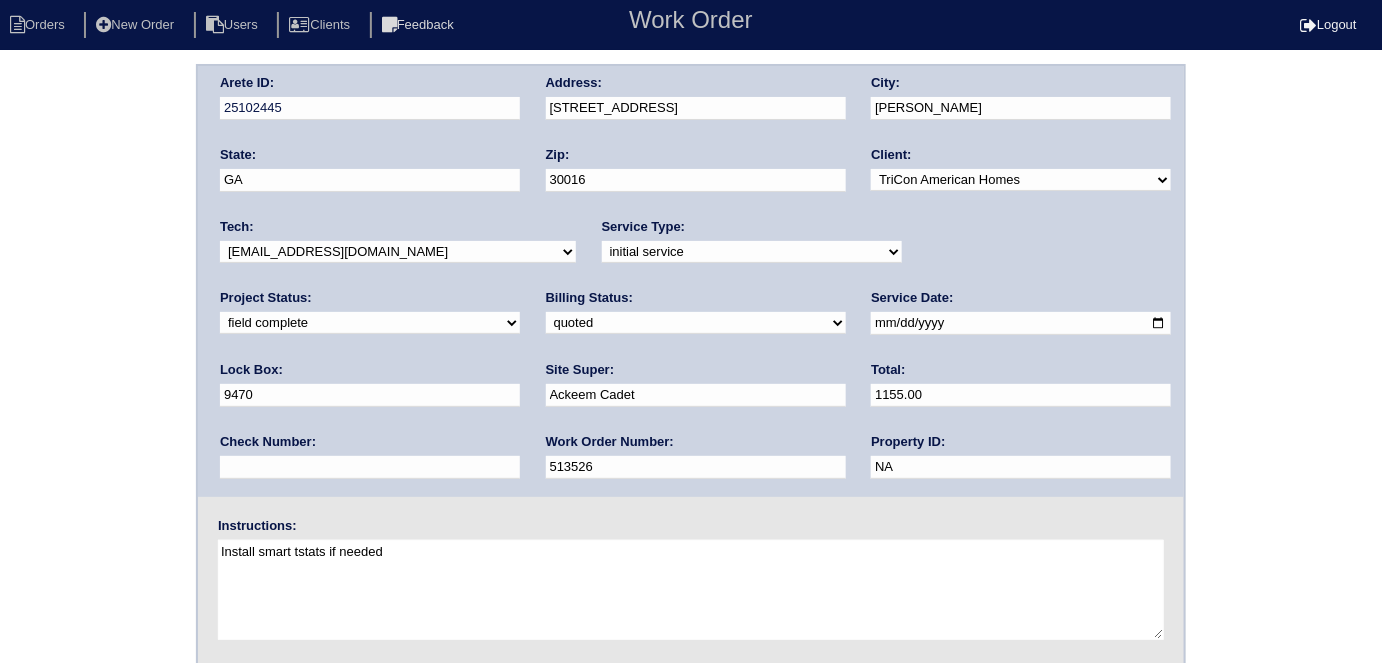 drag, startPoint x: 317, startPoint y: 315, endPoint x: 314, endPoint y: 331, distance: 16.27882 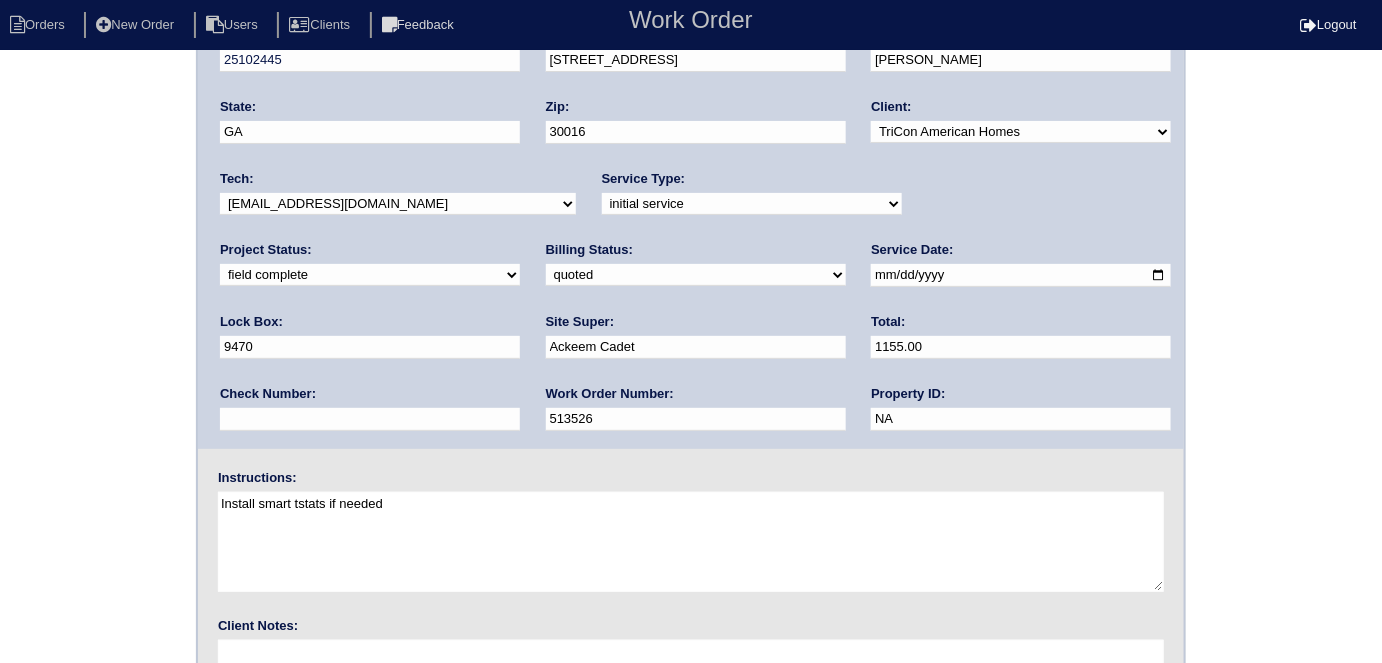 scroll, scrollTop: 205, scrollLeft: 0, axis: vertical 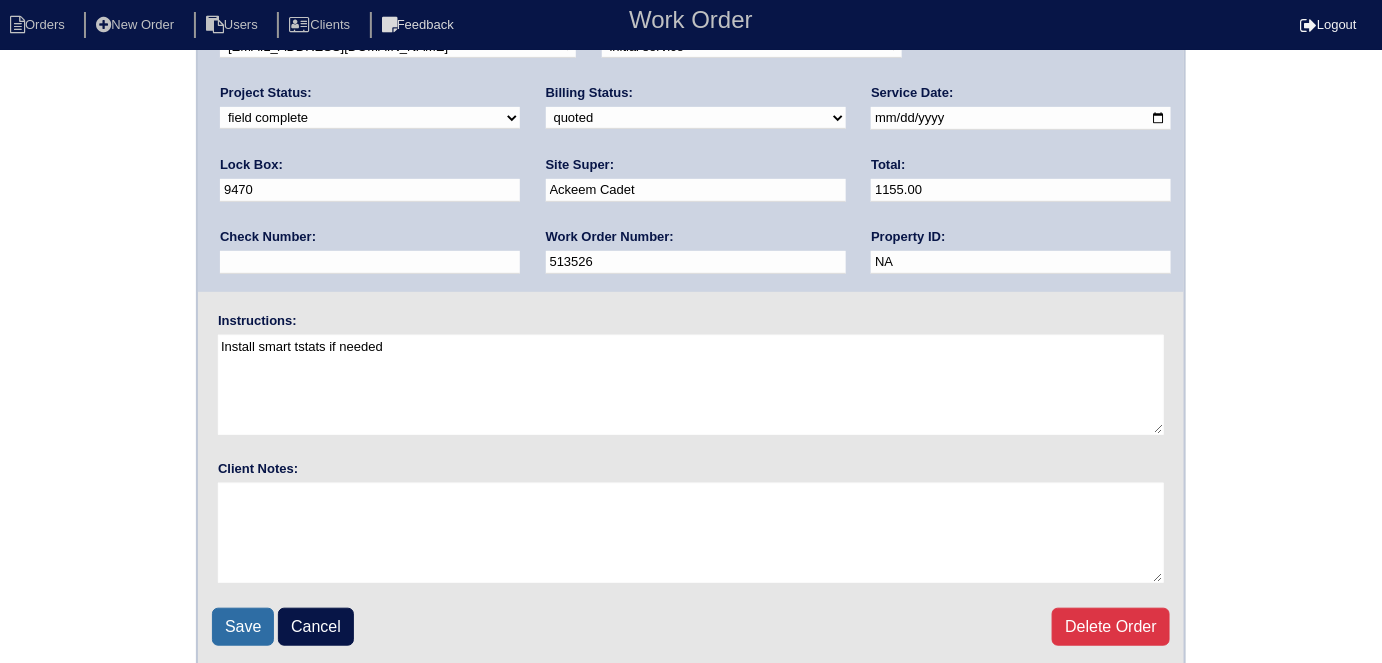 click on "Save" at bounding box center (243, 627) 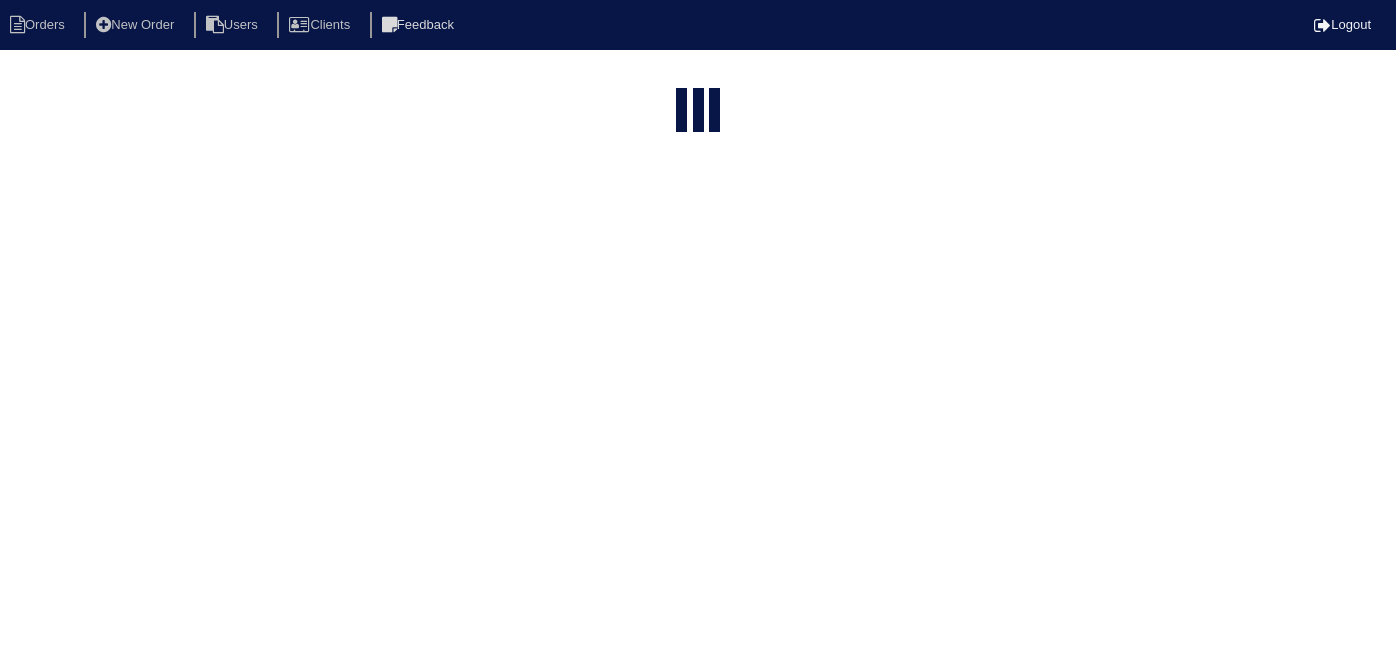 select on "15" 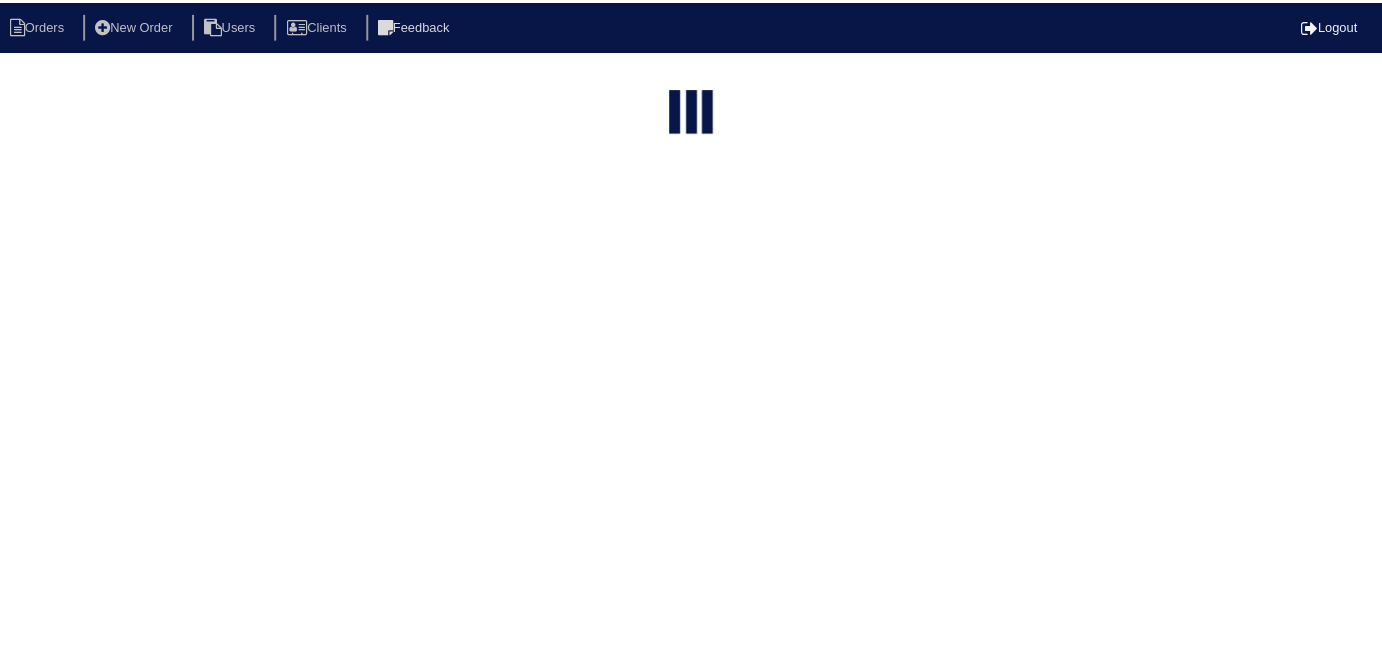 scroll, scrollTop: 0, scrollLeft: 0, axis: both 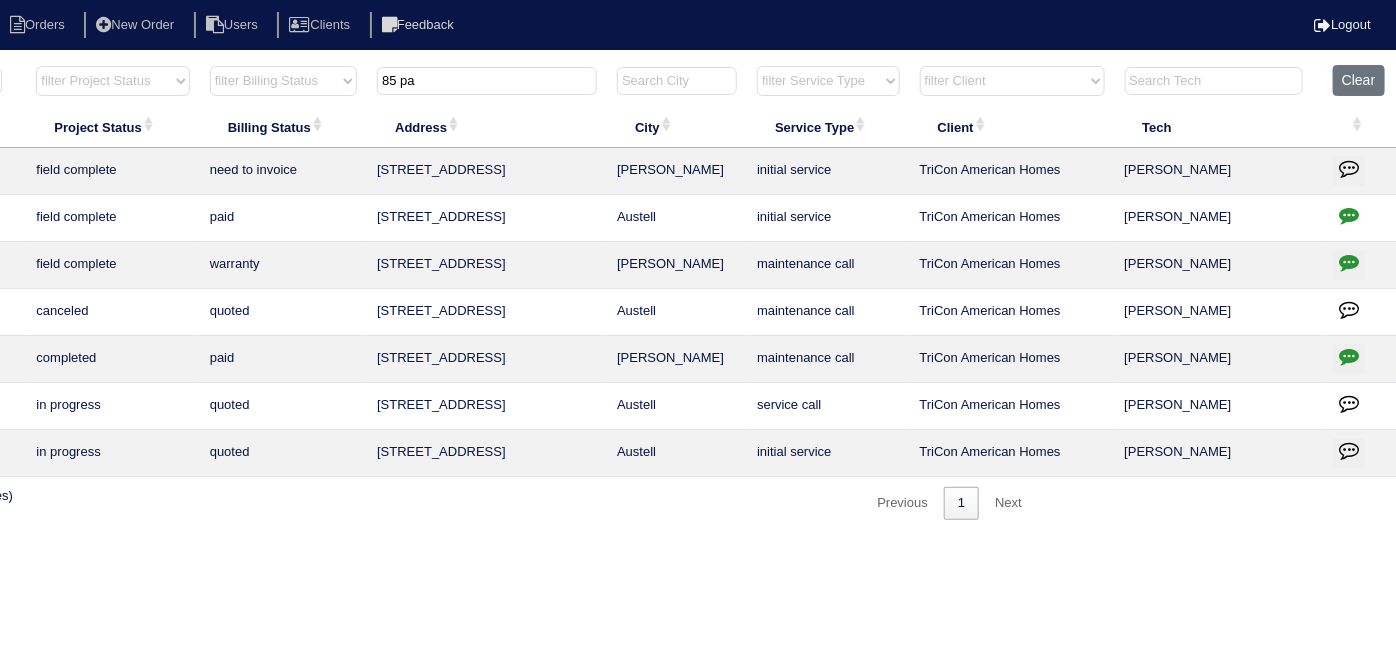 click at bounding box center [1349, 168] 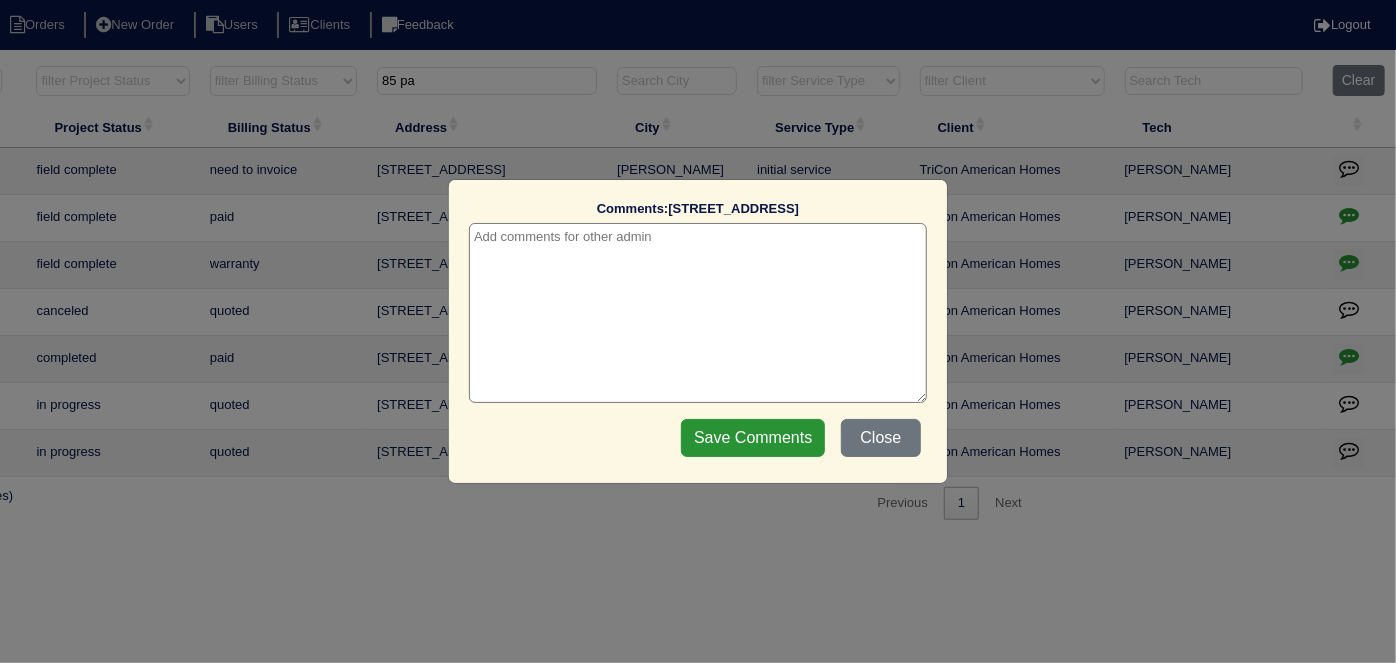 drag, startPoint x: 833, startPoint y: 247, endPoint x: 711, endPoint y: 246, distance: 122.0041 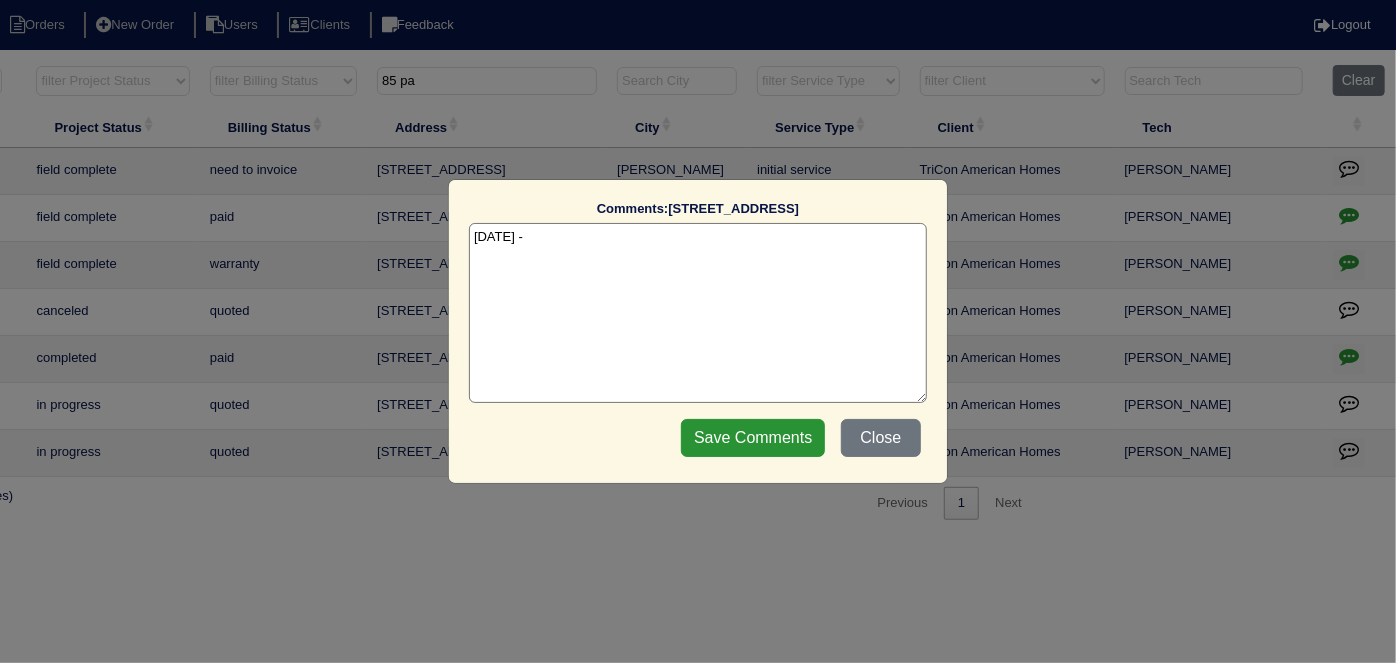 paste on "Duct cleaning" 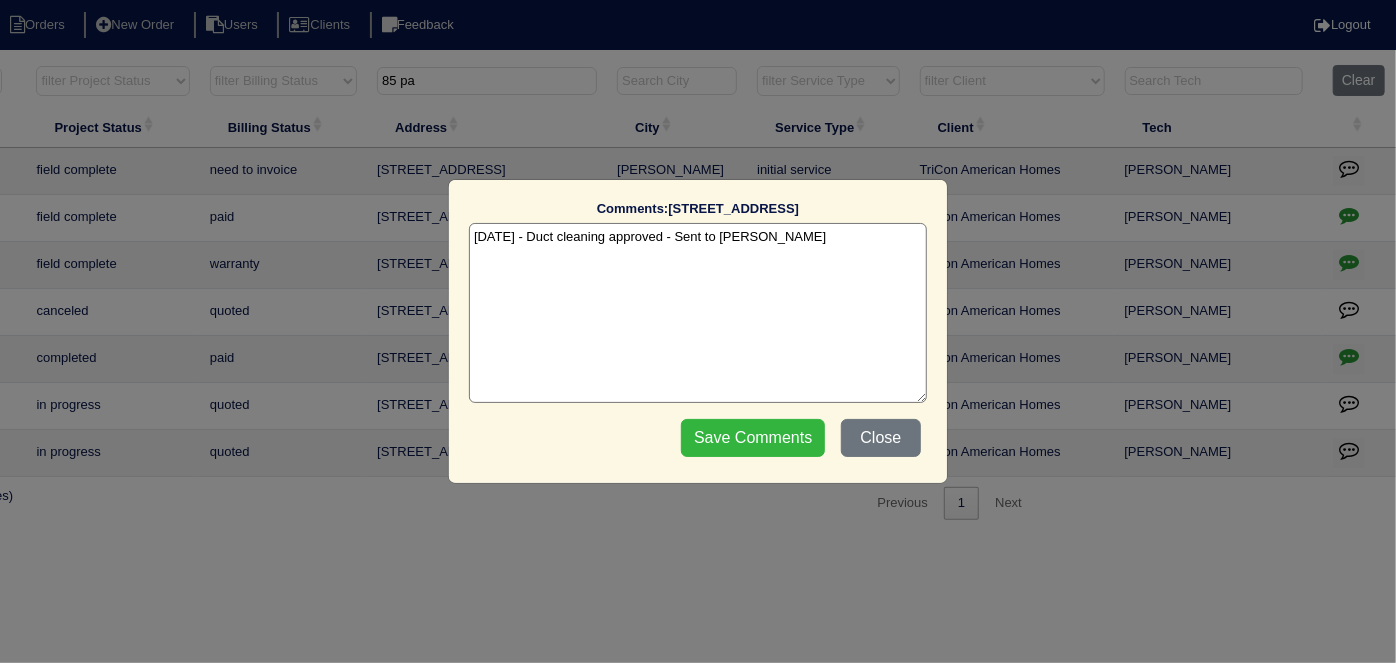 type on "7/16/25 - Duct cleaning approved - Sent to Dan - KE" 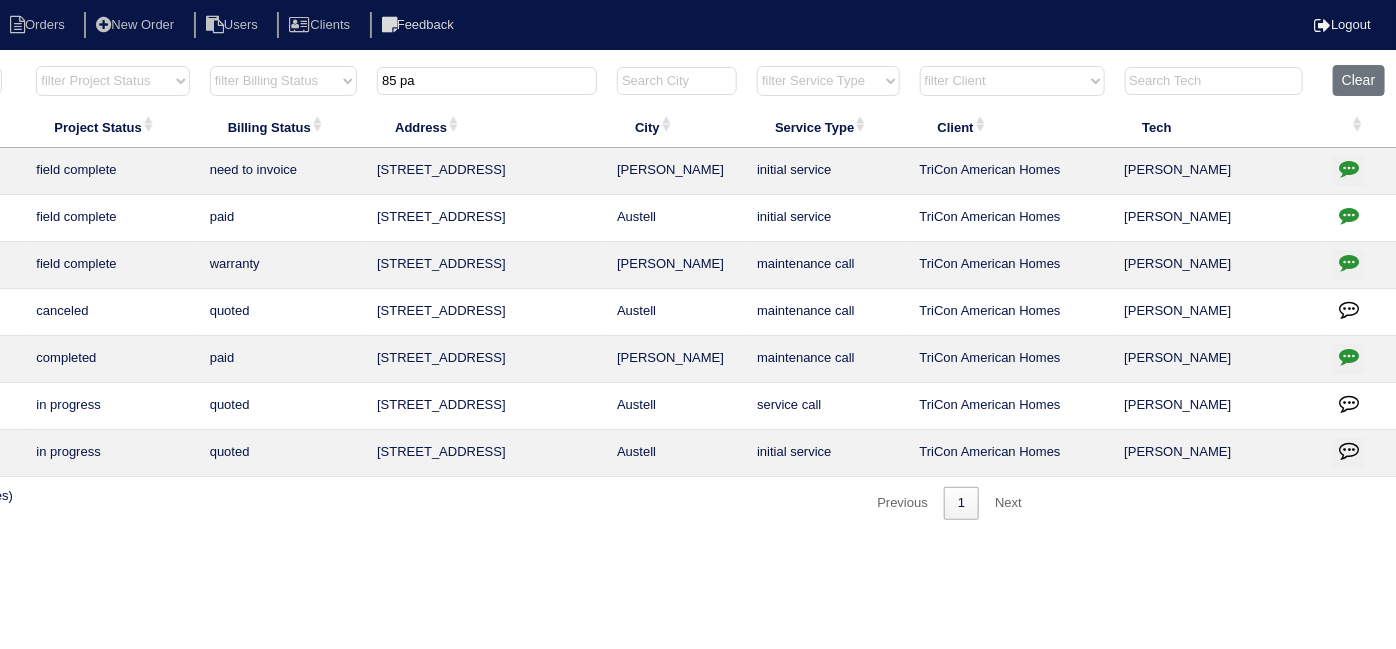 drag, startPoint x: 496, startPoint y: 89, endPoint x: 390, endPoint y: 84, distance: 106.11786 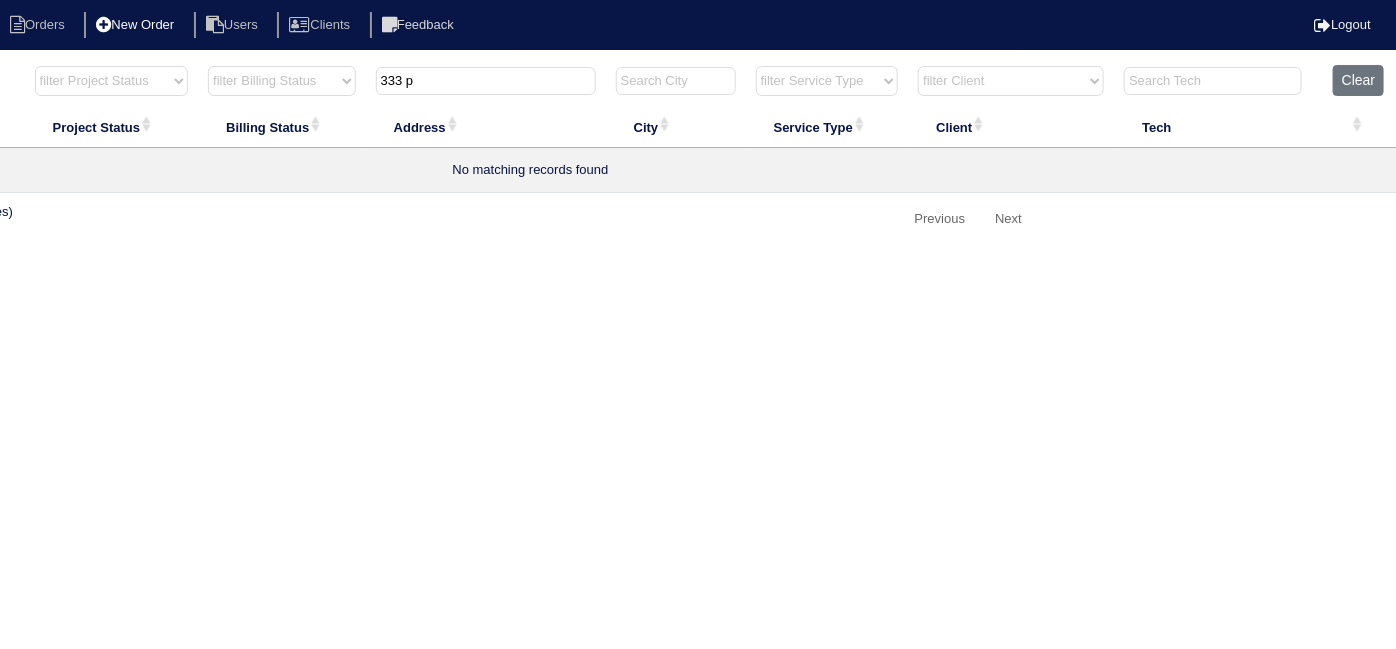 type on "333 p" 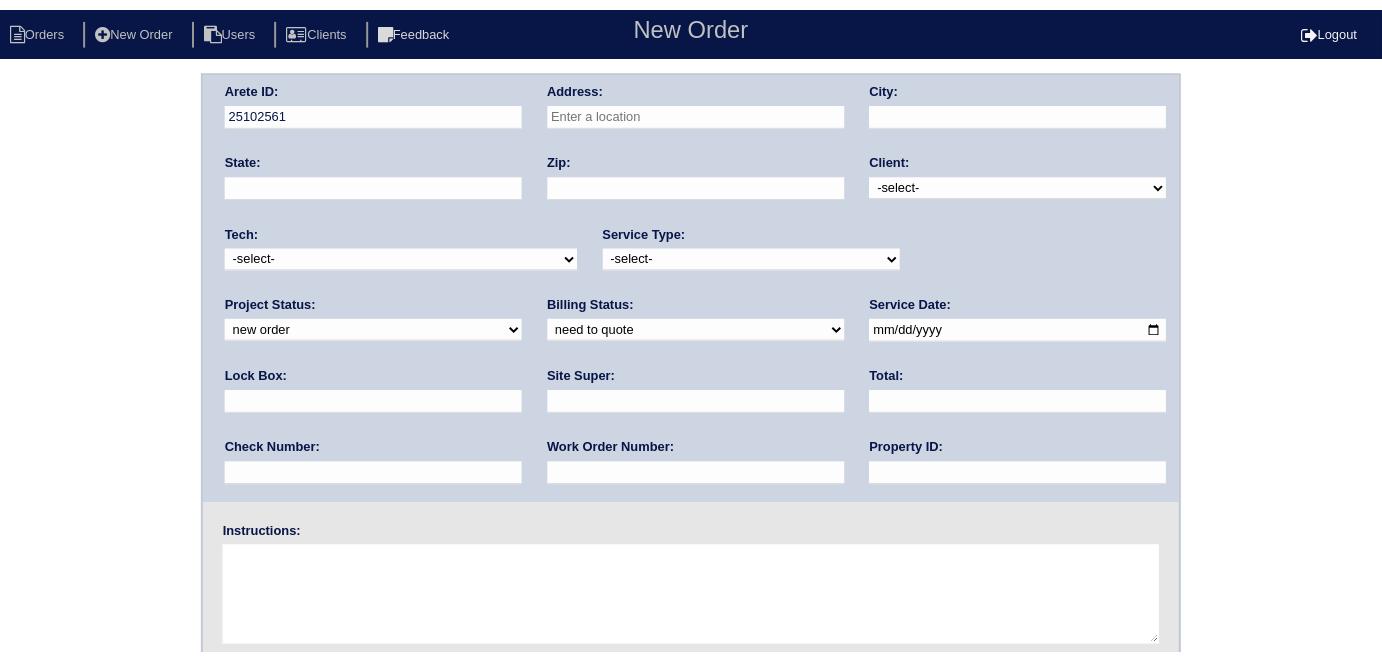scroll, scrollTop: 0, scrollLeft: 0, axis: both 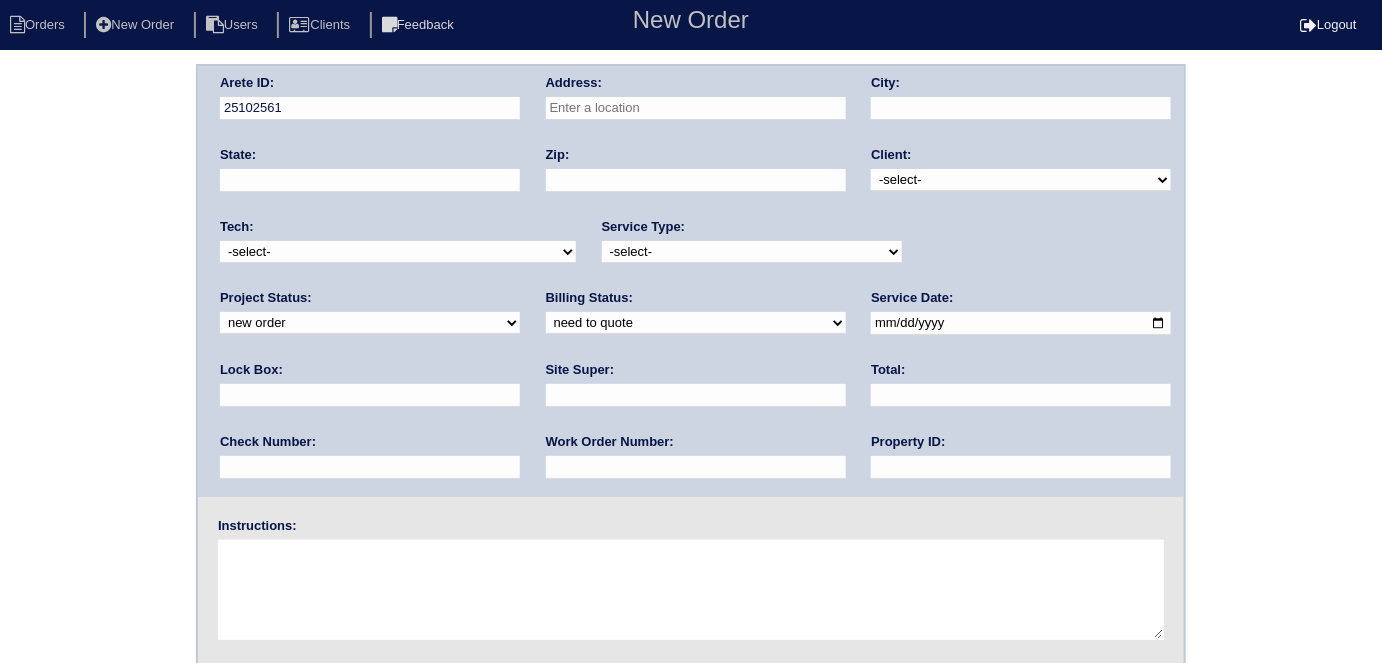 click at bounding box center [696, 108] 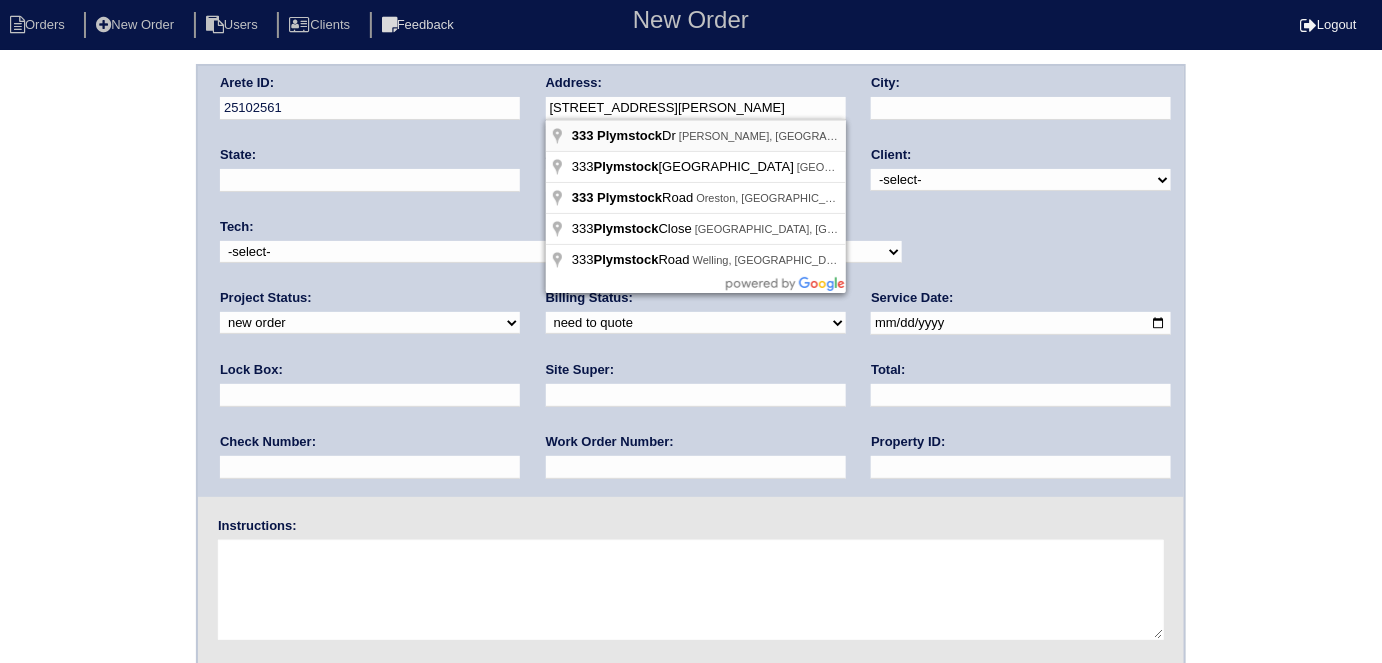 type on "333 Plymstock Dr" 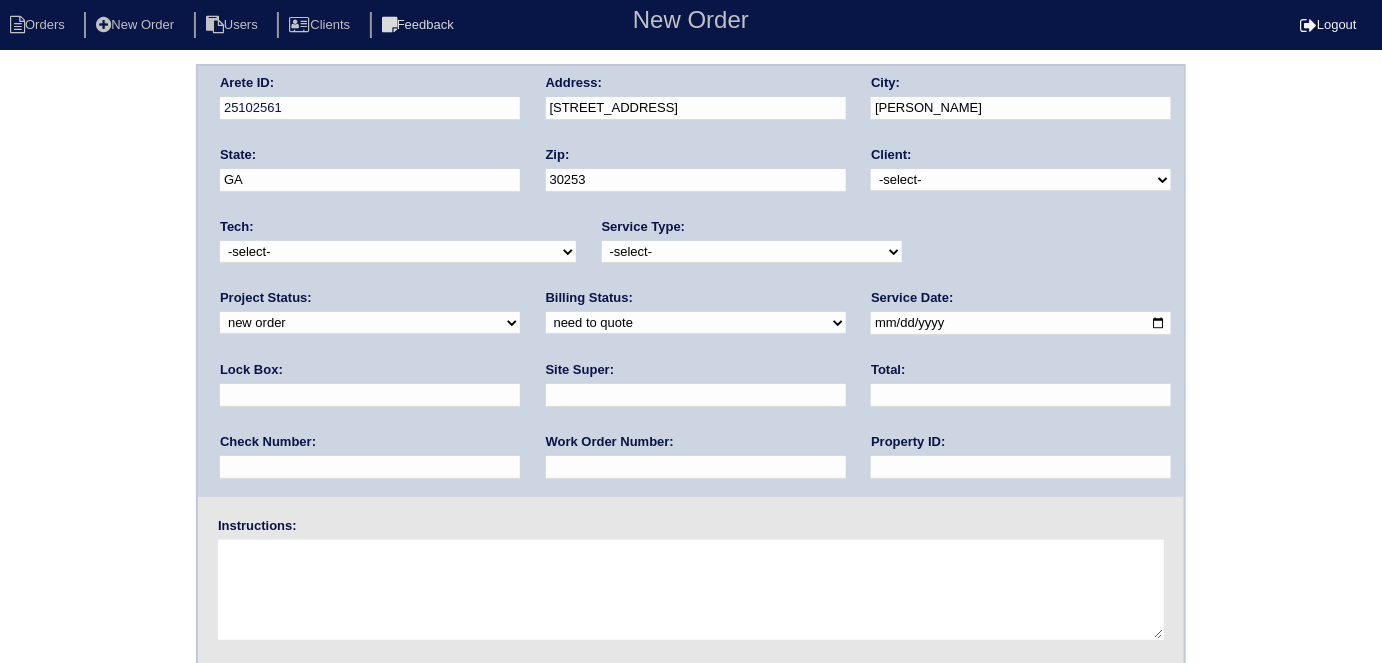 click on "-select-
TriCon American Homes
American Homes 4 Rent
First Key Homes
Zillow
The Renovation Company
On The Level Development Group
Shepard Exposition Group
Sylvan Homes
Pathway Construction
Arete Personal
Arete SMG
Tiber Capital
Tiber Realty
Divvy
Rave
Stine Construction
Alan Luther
HomeRiver Group
Test Client
Rasmus Real Estate
Padly
Buffalo Homes
Phillip Brothers
Maymont Homes" at bounding box center [1021, 180] 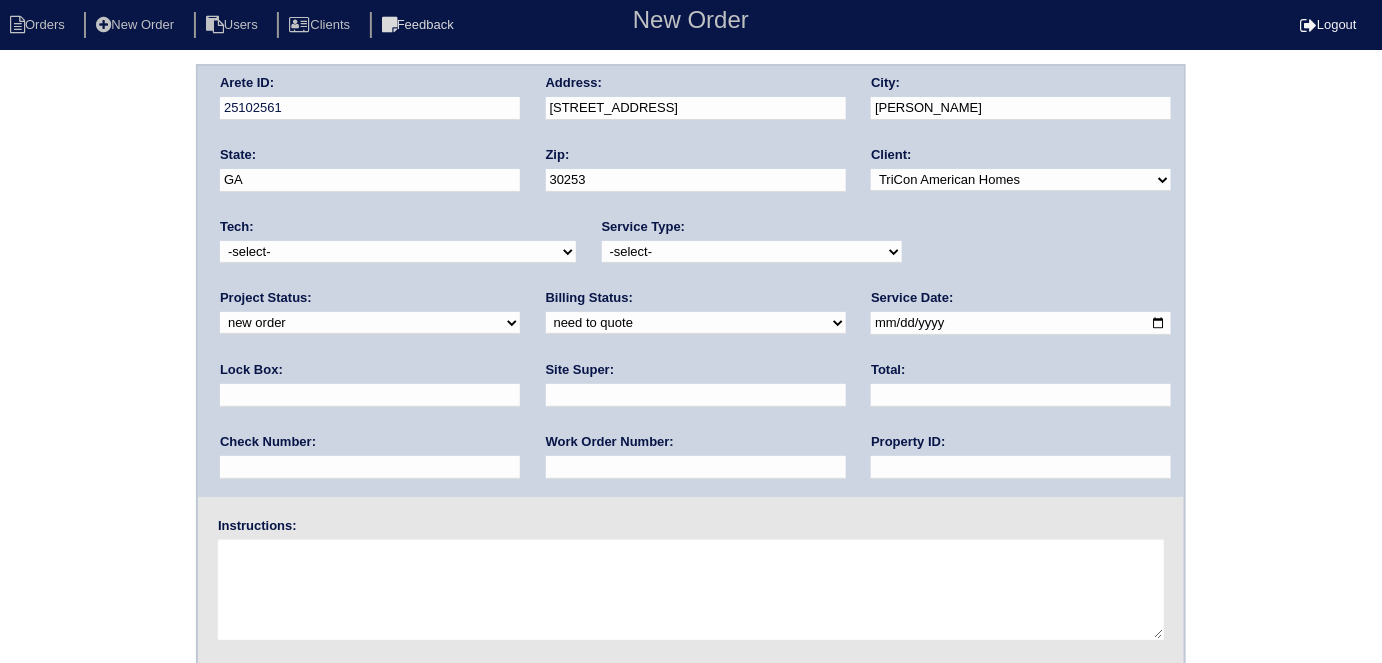 click on "-select-
initial service
basic service
maintenance call
replacement scope
service call
scope only" at bounding box center [752, 252] 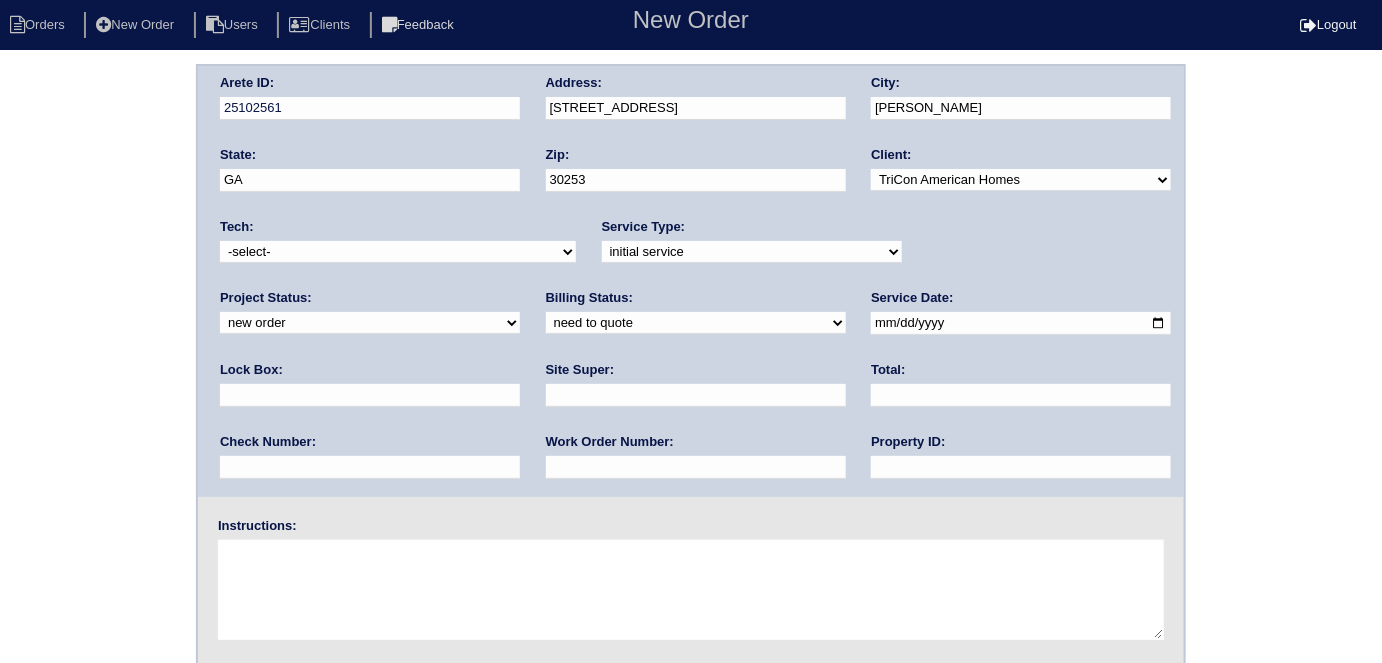click at bounding box center [370, 395] 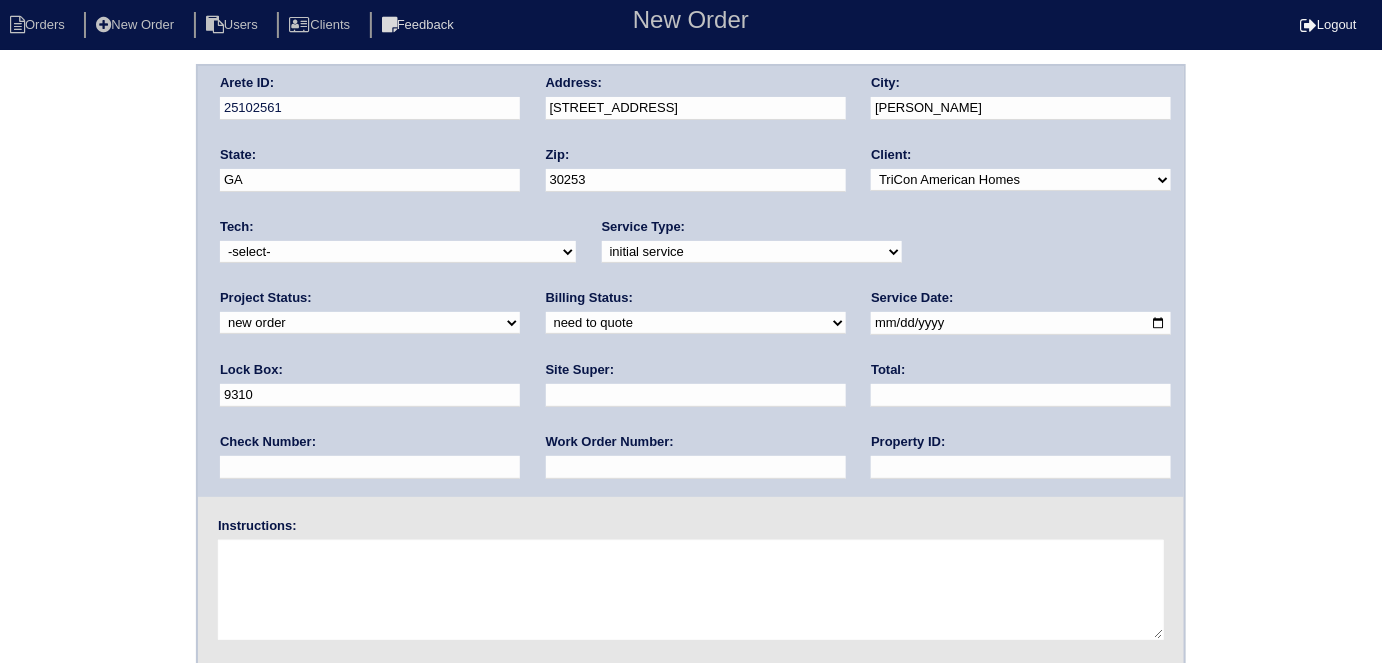 click at bounding box center (1021, 323) 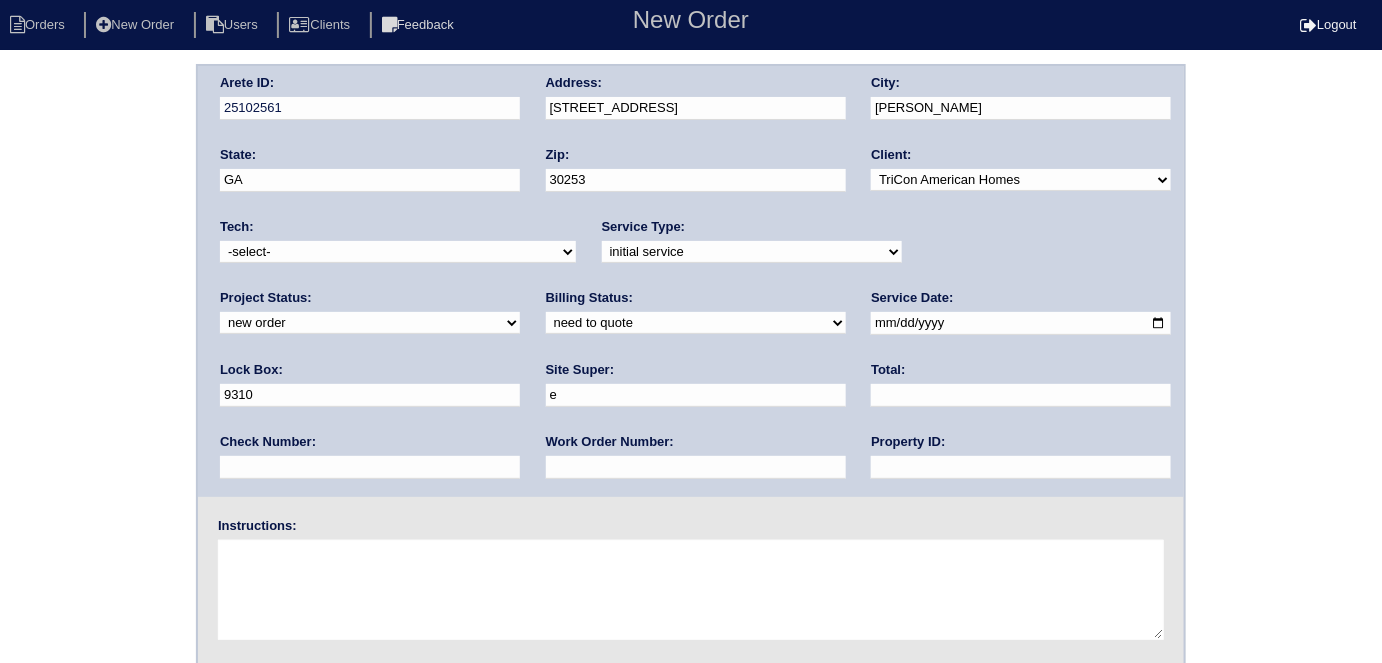 type on "Errol Cadet" 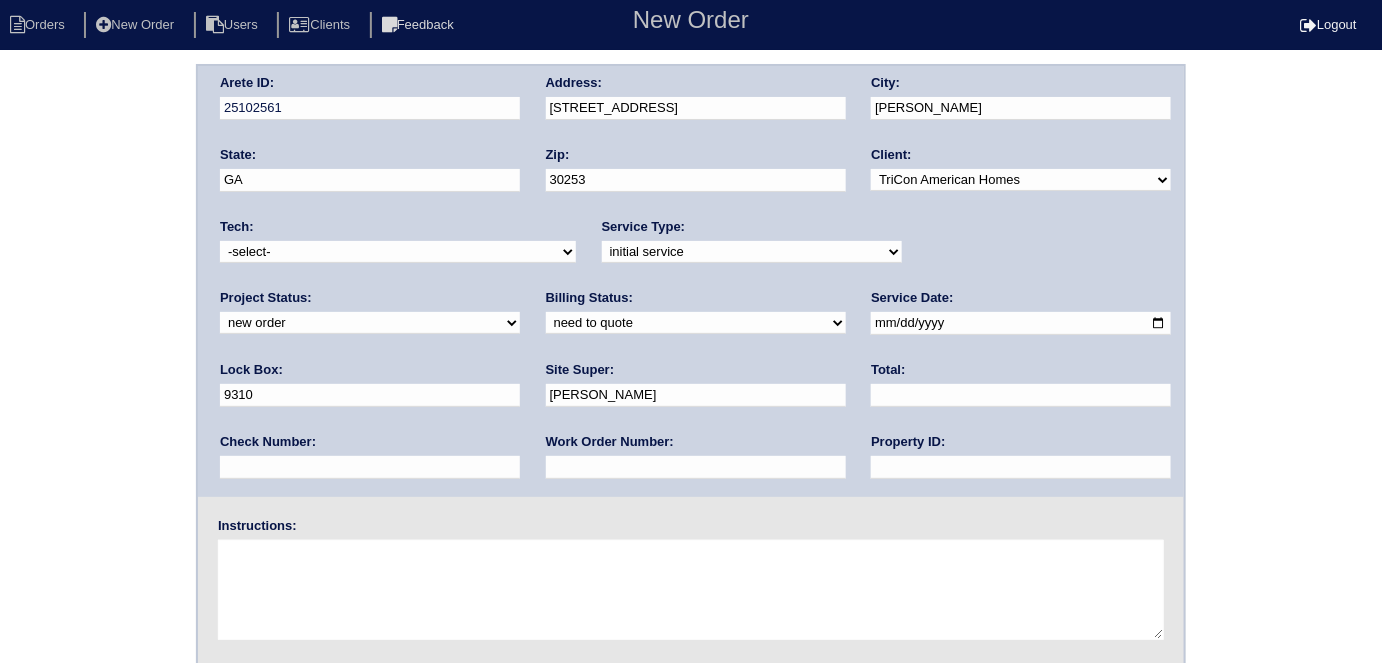 click on "Property ID:" at bounding box center [1021, 461] 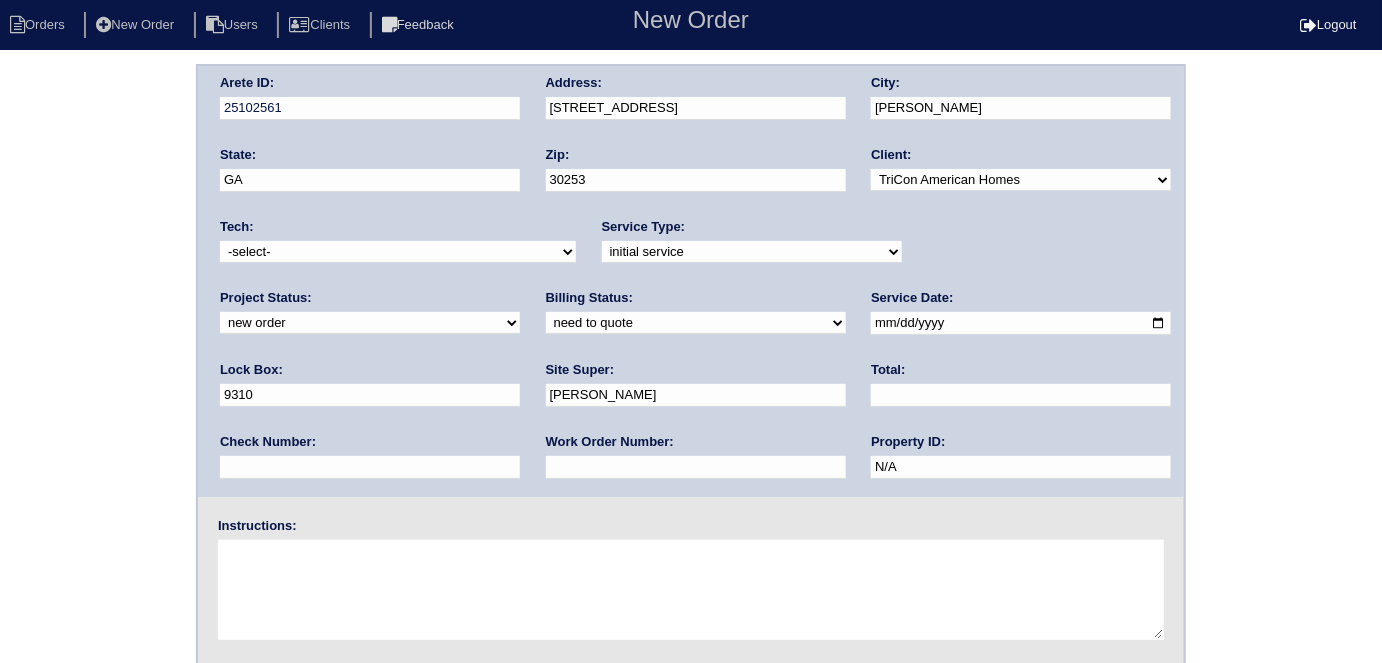 click on "-select-
initial service
basic service
maintenance call
replacement scope
service call
scope only" at bounding box center [752, 252] 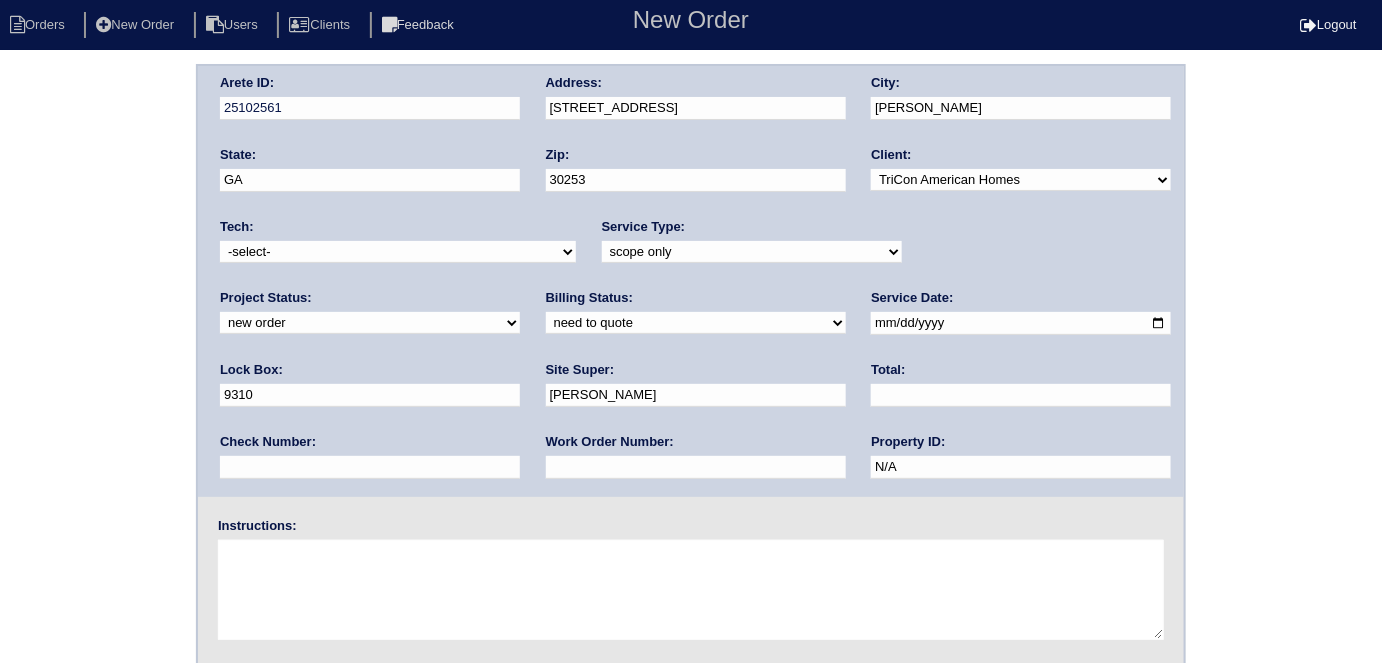 drag, startPoint x: 421, startPoint y: 591, endPoint x: 421, endPoint y: 544, distance: 47 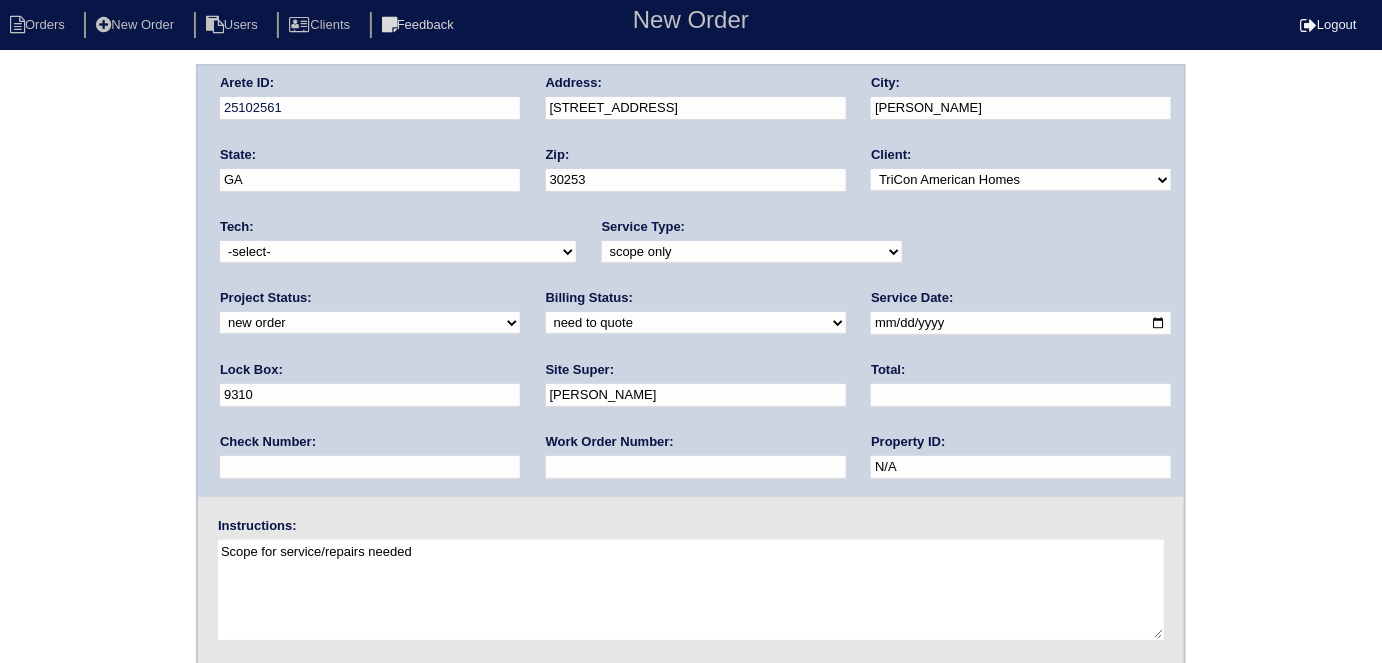 type on "Scope for service/repairs needed" 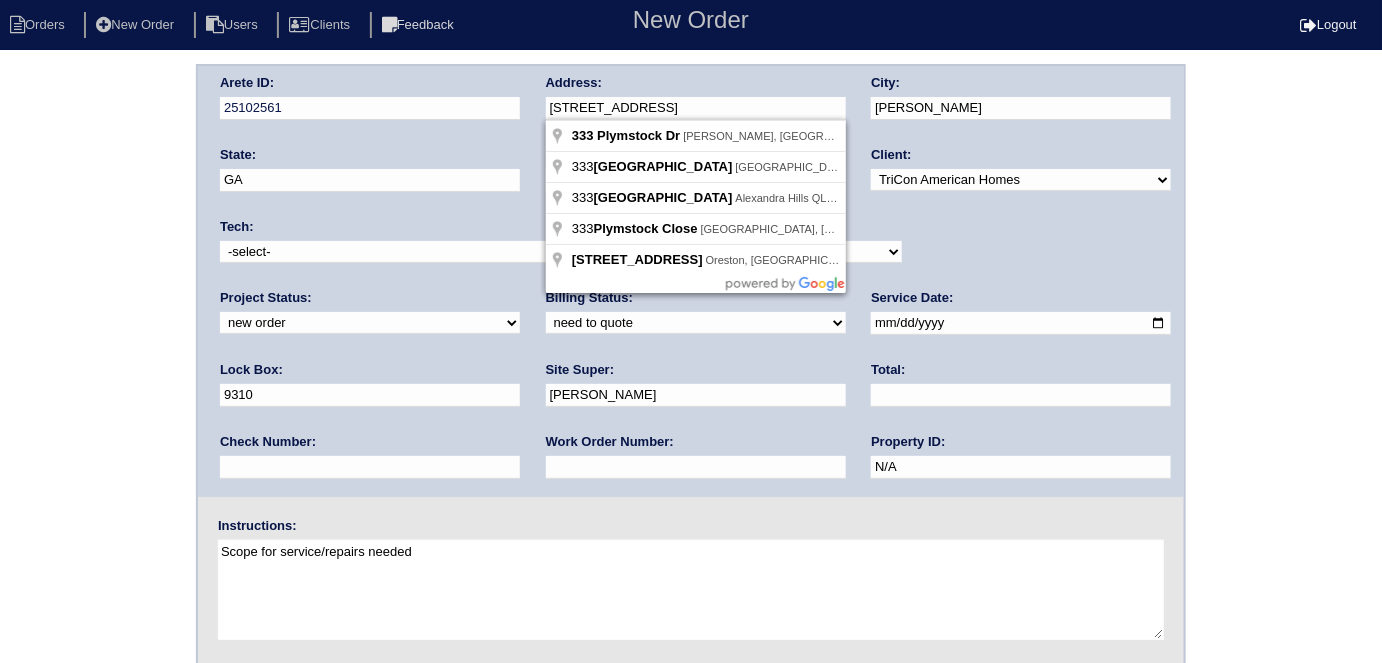 click on "Arete ID:
25102561
Address:
333 Plymstock Dr
City:
McDonough
State:
GA
Zip:
30253
Client:
-select-
TriCon American Homes
American Homes 4 Rent
First Key Homes
Zillow
The Renovation Company
On The Level Development Group
Shepard Exposition Group
Sylvan Homes
Pathway Construction
Arete Personal
Arete SMG
Tiber Capital
Tiber Realty
Divvy
Rave
Stine Construction
Alan Luther
HomeRiver Group
Test Client
Rasmus Real Estate
Padly
Buffalo Homes
Phillip Brothers
Maymont Homes
Tech:" at bounding box center [691, 281] 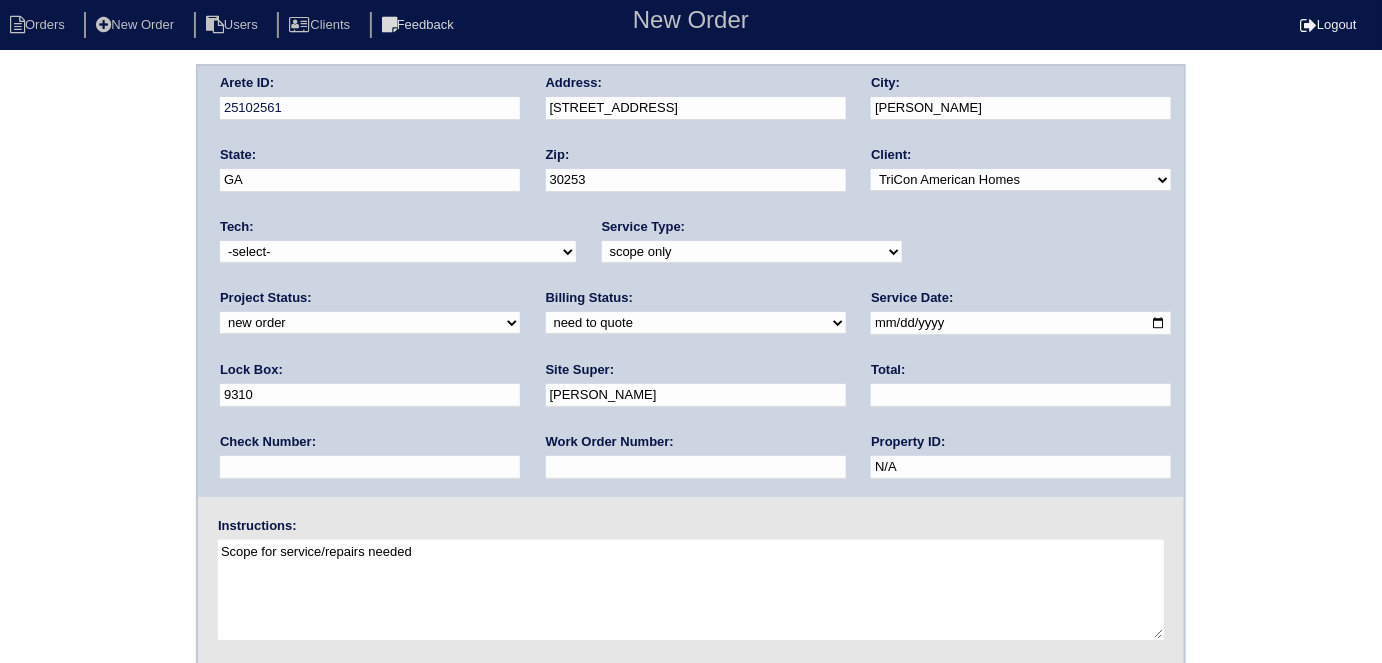 click on "Arete ID:
25102561
Address:
333 Plymstock Dr
City:
McDonough
State:
GA
Zip:
30253
Client:
-select-
TriCon American Homes
American Homes 4 Rent
First Key Homes
Zillow
The Renovation Company
On The Level Development Group
Shepard Exposition Group
Sylvan Homes
Pathway Construction
Arete Personal
Arete SMG
Tiber Capital
Tiber Realty
Divvy
Rave
Stine Construction
Alan Luther
HomeRiver Group
Test Client
Rasmus Real Estate
Padly
Buffalo Homes
Phillip Brothers
Maymont Homes
Tech:" at bounding box center (691, 468) 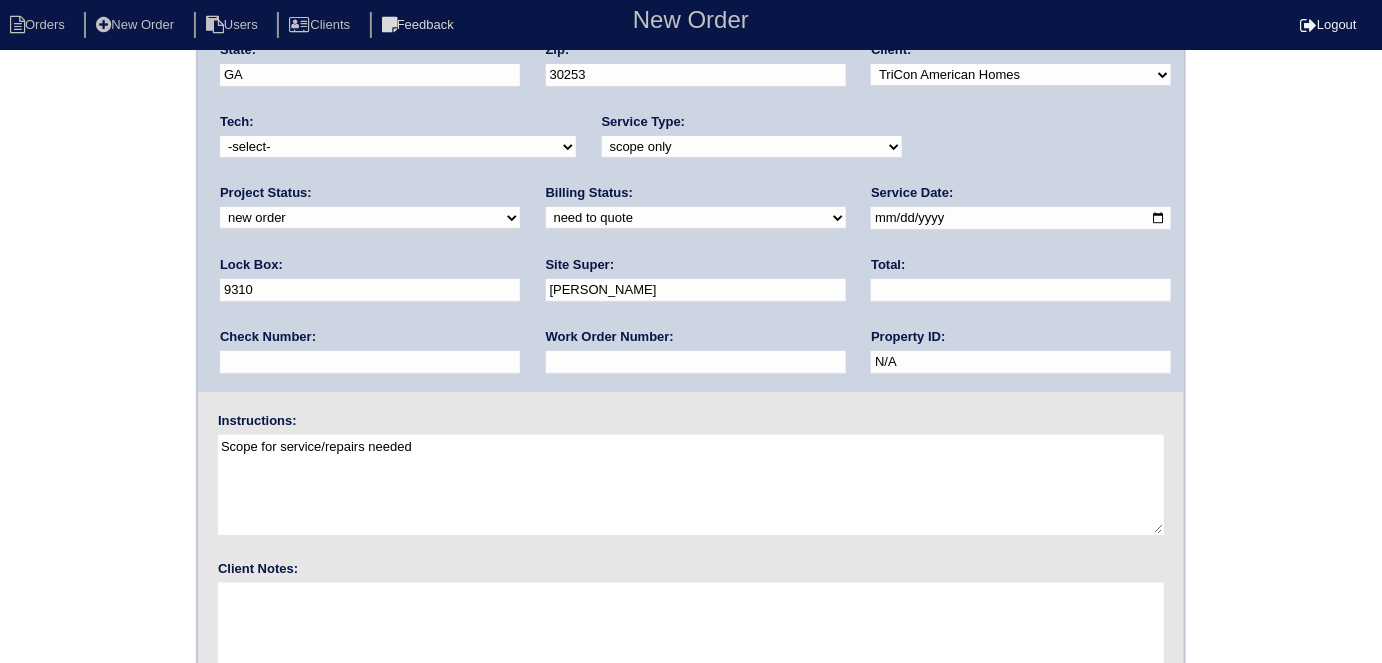 scroll, scrollTop: 205, scrollLeft: 0, axis: vertical 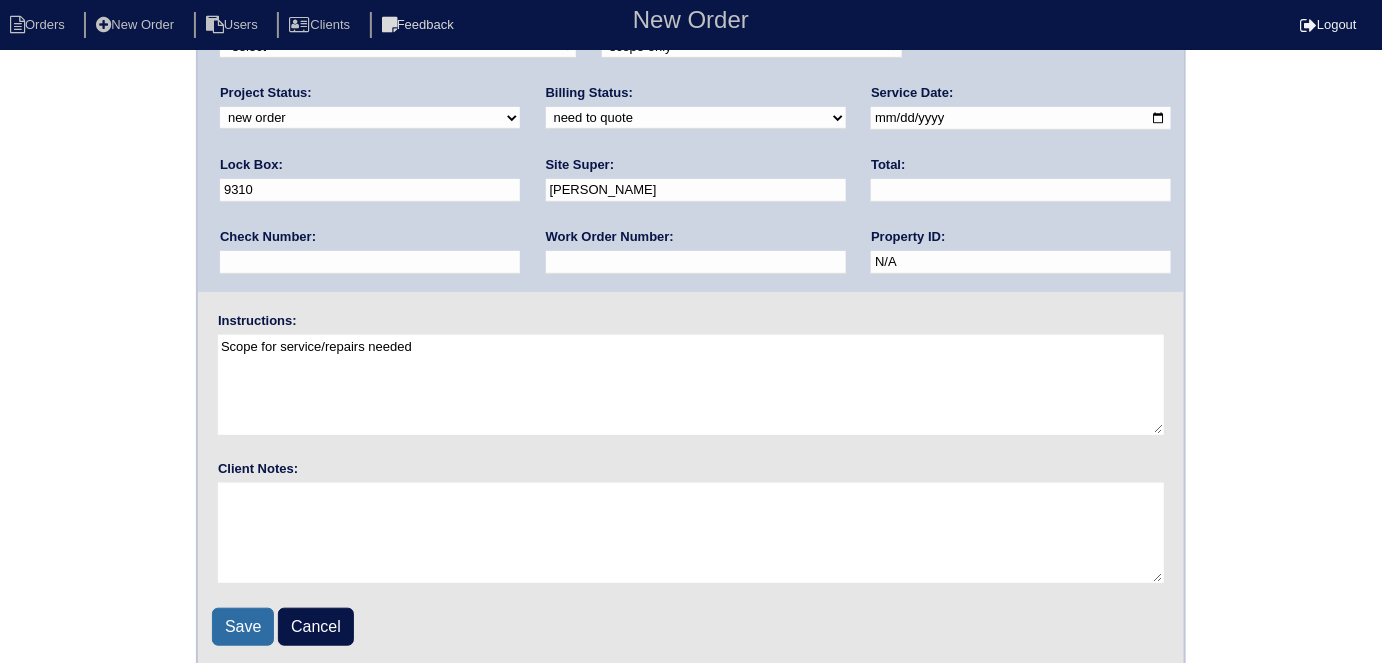 click on "Save" at bounding box center [243, 627] 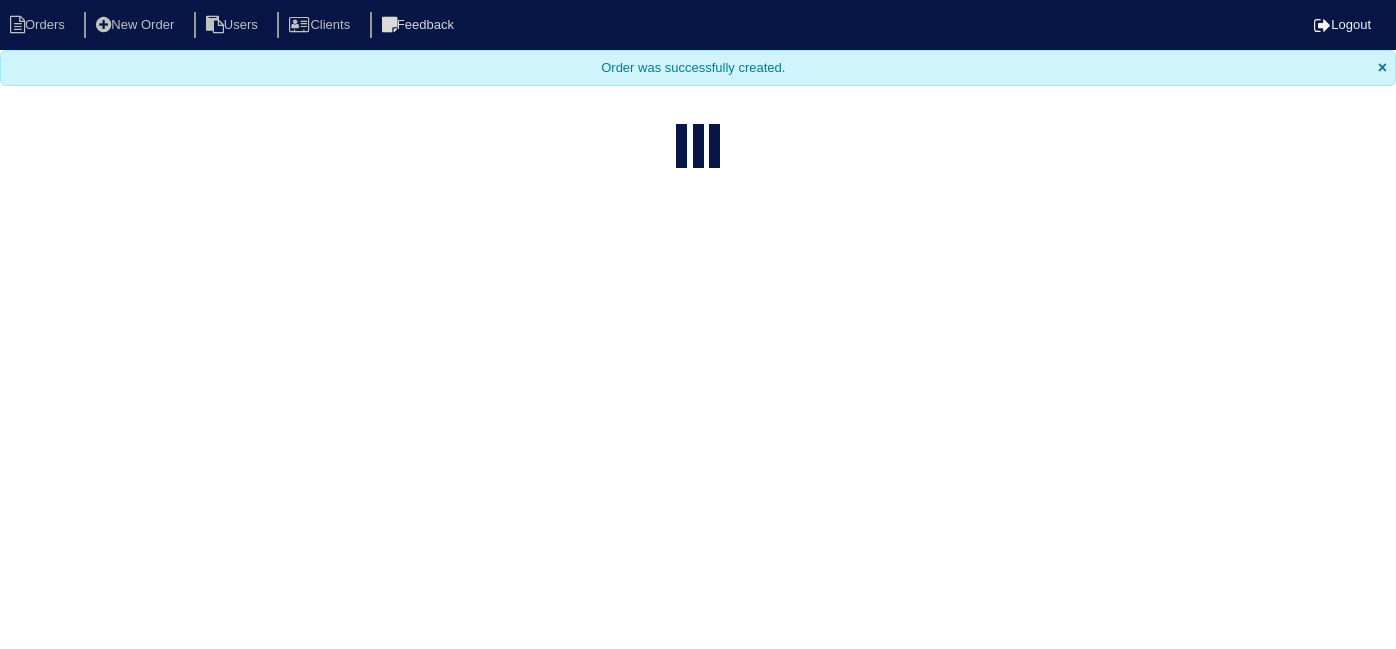 select on "15" 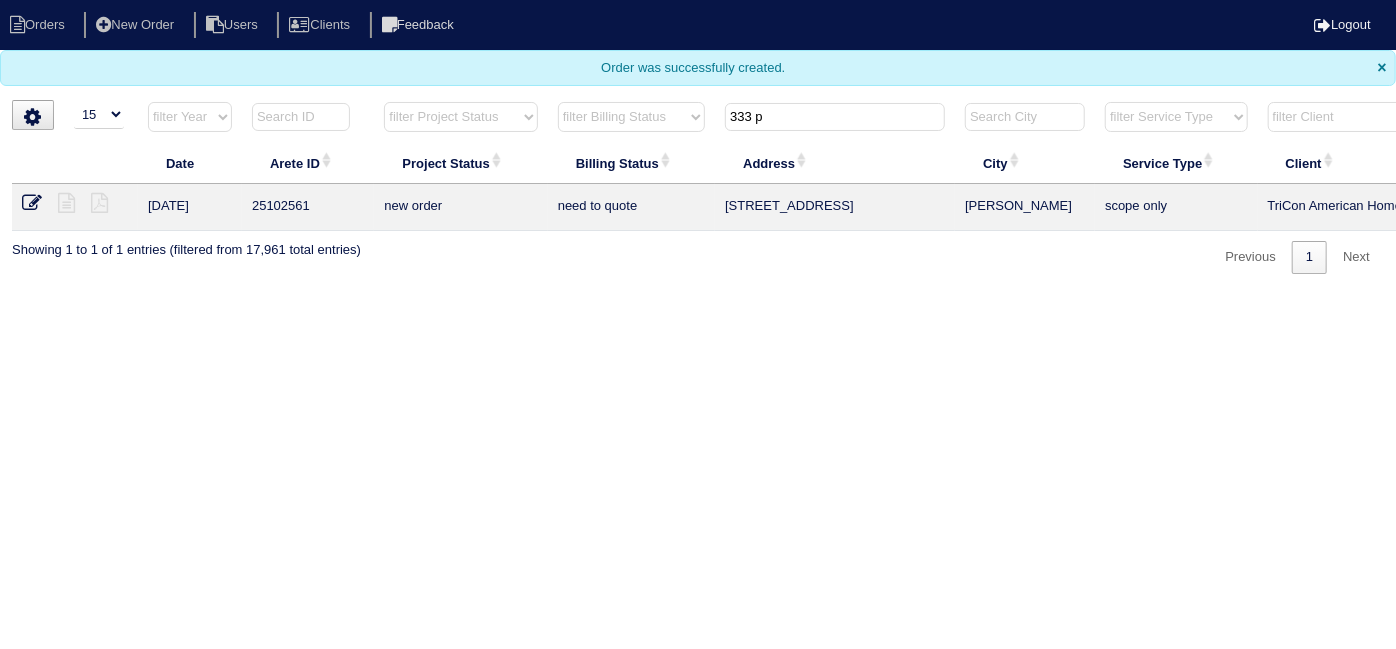 drag, startPoint x: 784, startPoint y: 118, endPoint x: 618, endPoint y: 128, distance: 166.30093 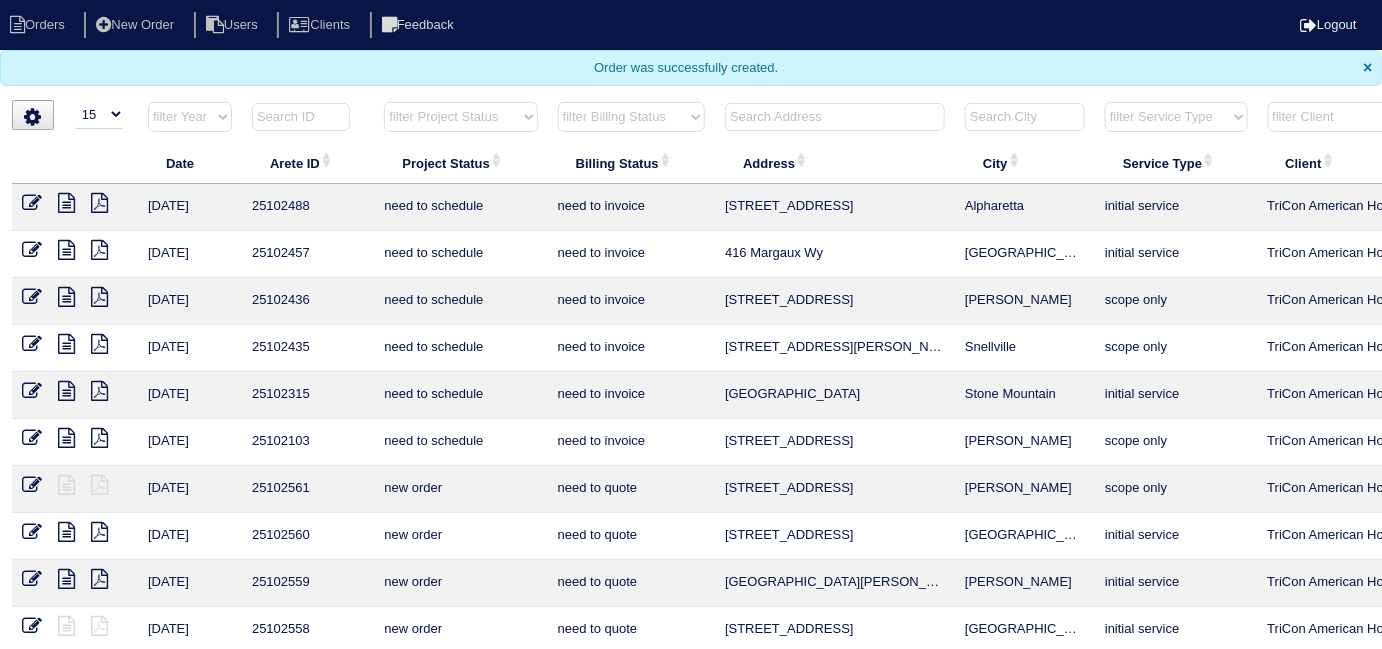 click at bounding box center [835, 117] 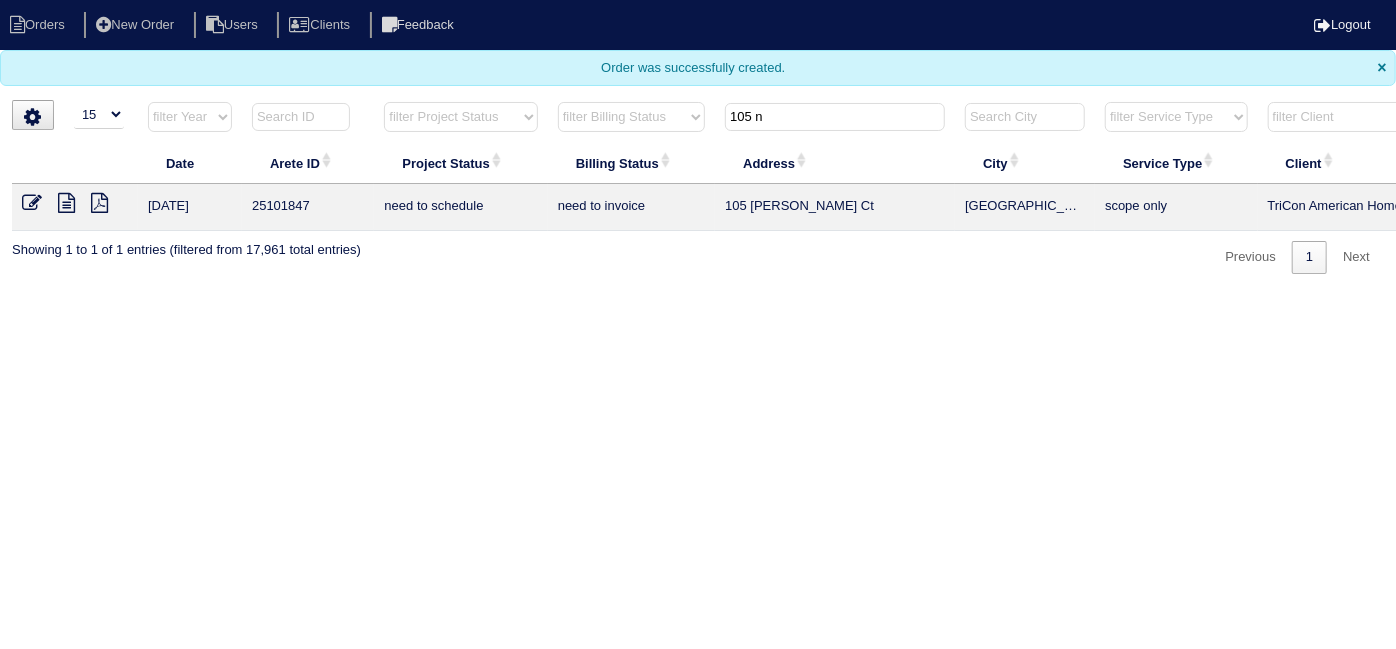 type on "105 n" 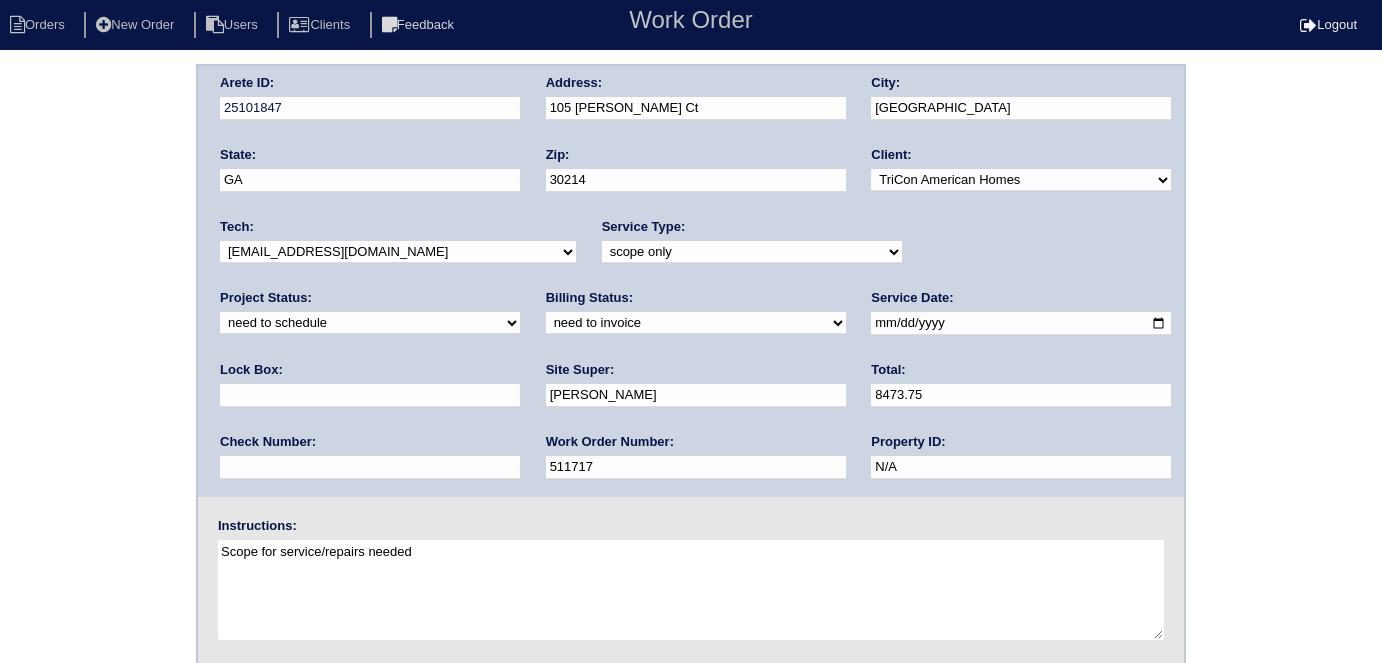 scroll, scrollTop: 0, scrollLeft: 0, axis: both 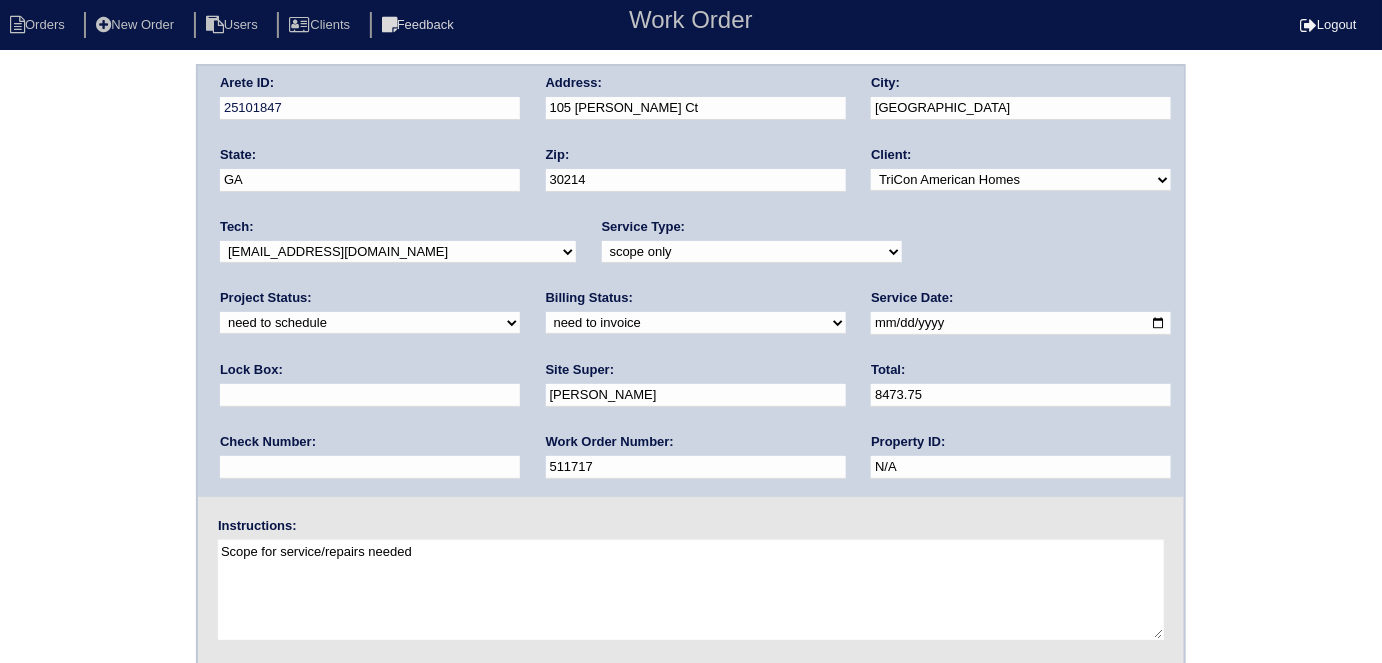 click on "Arete ID:
25101847
Address:
[STREET_ADDRESS][PERSON_NAME]
City:
[GEOGRAPHIC_DATA]
State:
[GEOGRAPHIC_DATA]
Zip:
30214
Client:
-select-
TriCon American Homes
American Homes 4 Rent
First Key Homes
Zillow
The Renovation Company
On The Level Development Group
[PERSON_NAME] Exposition Group
Sylvan Homes
Pathway Construction
Arete Personal
Arete SMG
Tiber Capital
Tiber Realty
Divvy
Rave
[PERSON_NAME] Construction
[PERSON_NAME]
HomeRiver Group
Test Client
Rasmus Real Estate
Padly
Buffalo Homes
[PERSON_NAME]
Maymont Homes
Tech:" at bounding box center (691, 468) 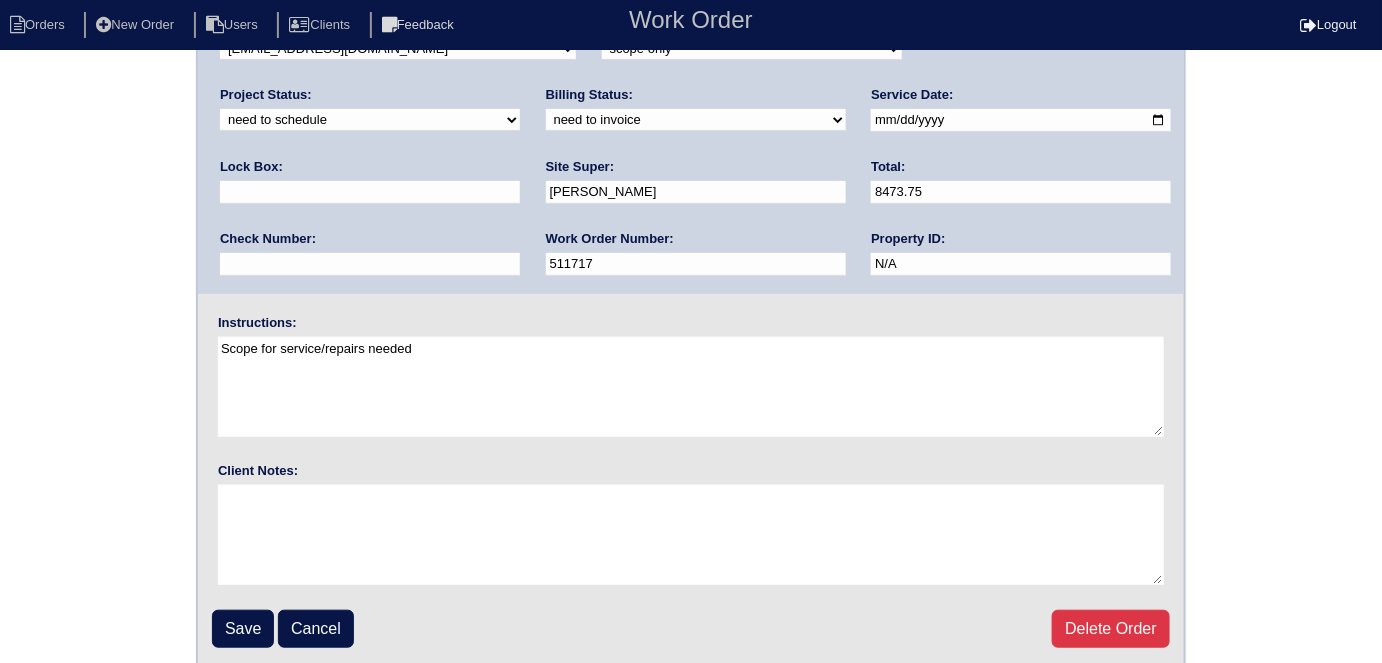 scroll, scrollTop: 205, scrollLeft: 0, axis: vertical 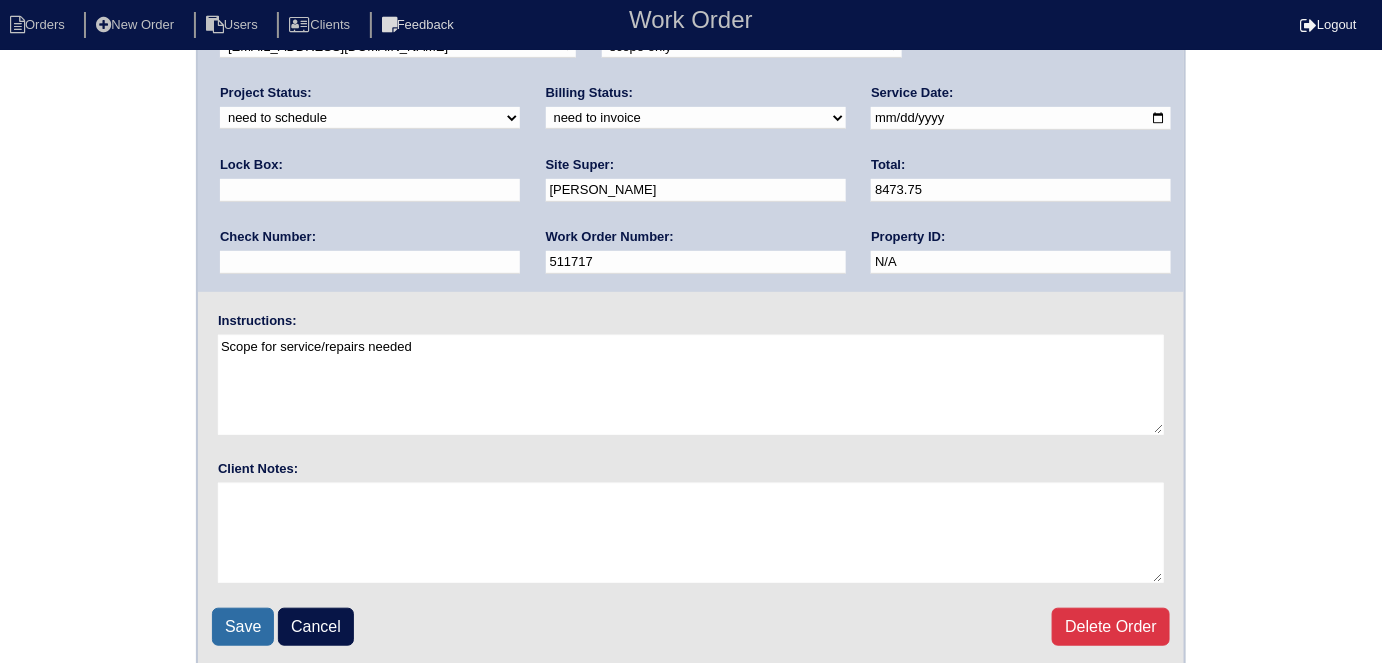 click on "Save" at bounding box center [243, 627] 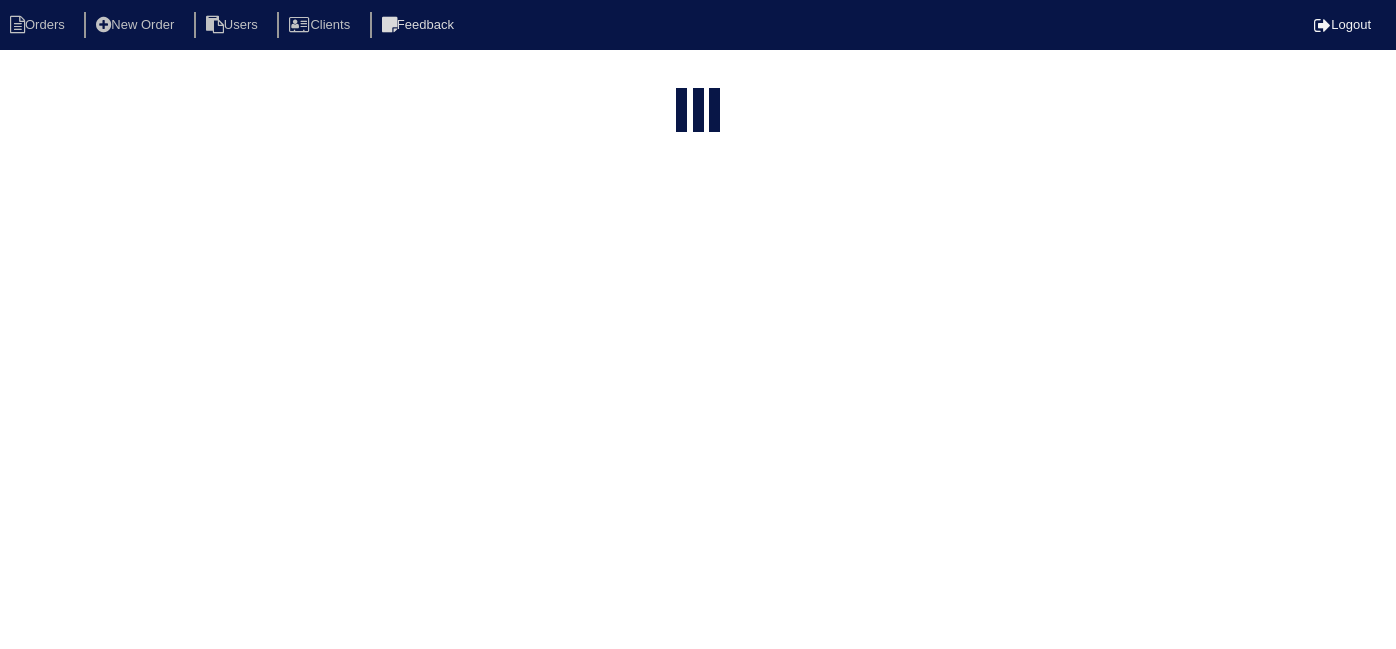 select on "15" 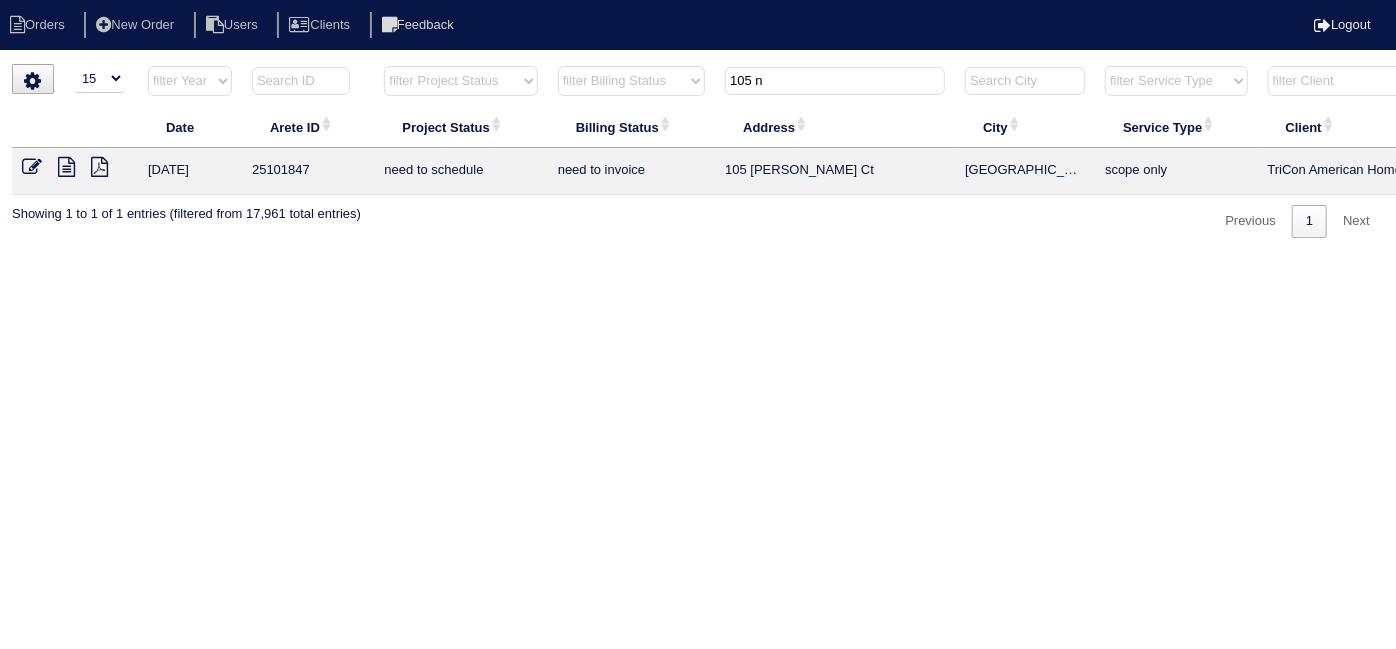 drag, startPoint x: 799, startPoint y: 70, endPoint x: 628, endPoint y: 54, distance: 171.7469 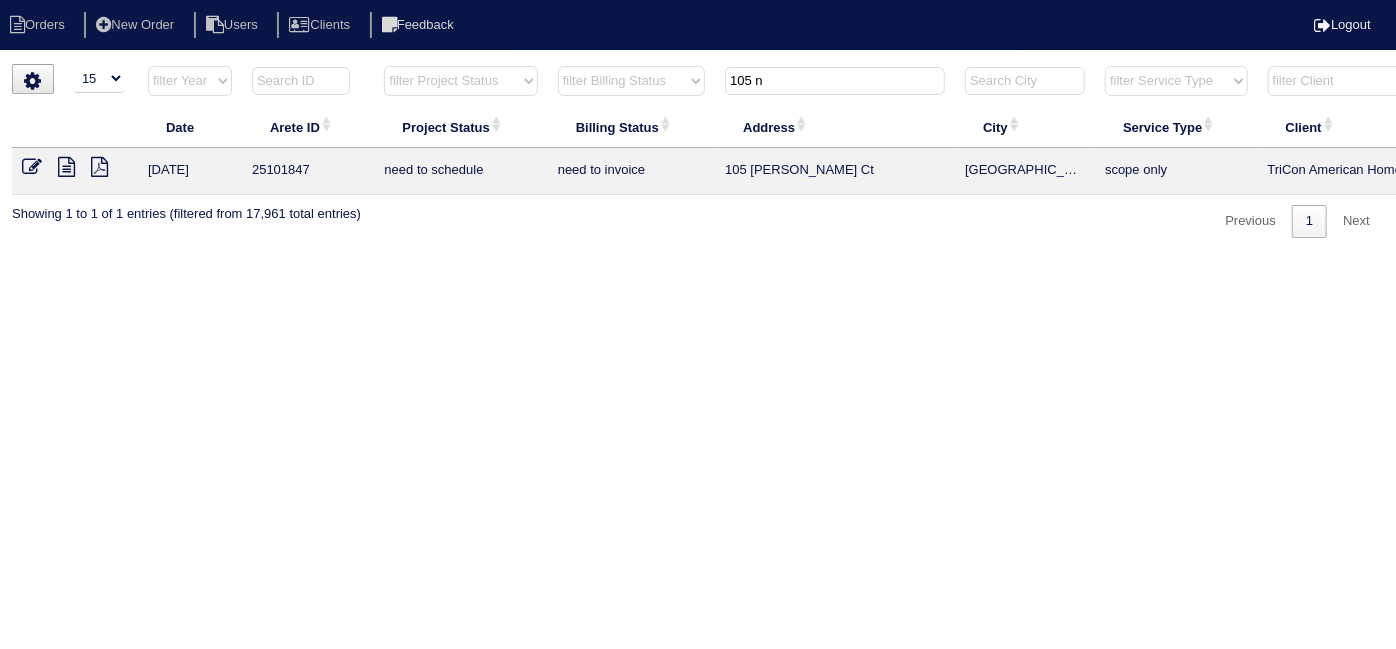 click on "filter Year -- Any Year -- 2025 2024 2023 2022 2021 2020 2019 filter Project Status -- Any Project Status -- new order assigned in progress field complete need to schedule admin review archived completed need to approve in quickbooks unknown repairs needed canceled manager review filter Billing Status -- Any Billing Status --  need to quote  quoted  need to invoice  invoiced  paid  warranty  purchase order needed  unknown  in quickbooks 105 n filter Service Type -- Any Service Type -- initial service basic service maintenance call replacement scope service call scope only filter Client -- Any Client -- Alan Luther American Homes 4 Rent Arete Personal Arete SMG Buffalo Homes Divvy First Key Homes HomeRiver Group Maymont Homes On The Level Development Group Padly Pathway Construction Phillip Brothers Rasmus Real Estate Rave Shepard Exposition Group Stine Construction Sylvan Homes Test Client The Renovation Company Tiber Capital  Tiber Realty TriCon American Homes Zillow Clear" at bounding box center [878, 85] 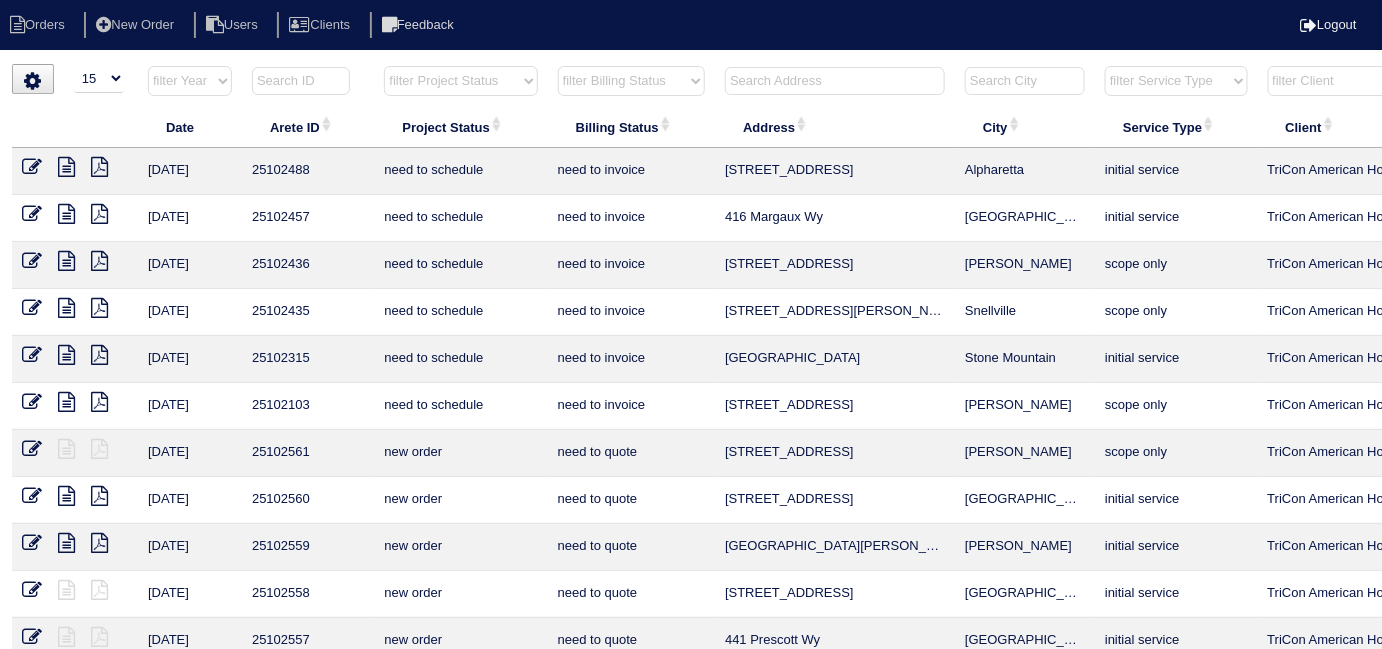 click at bounding box center (835, 81) 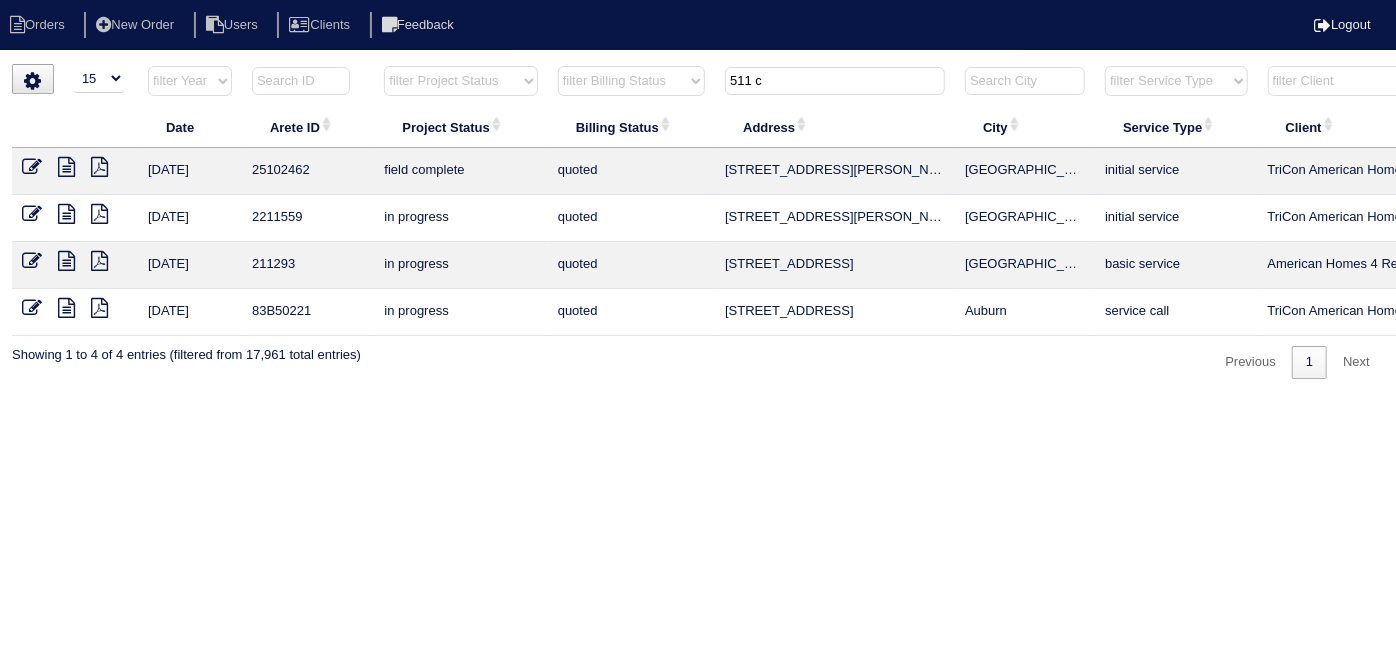 type on "511 c" 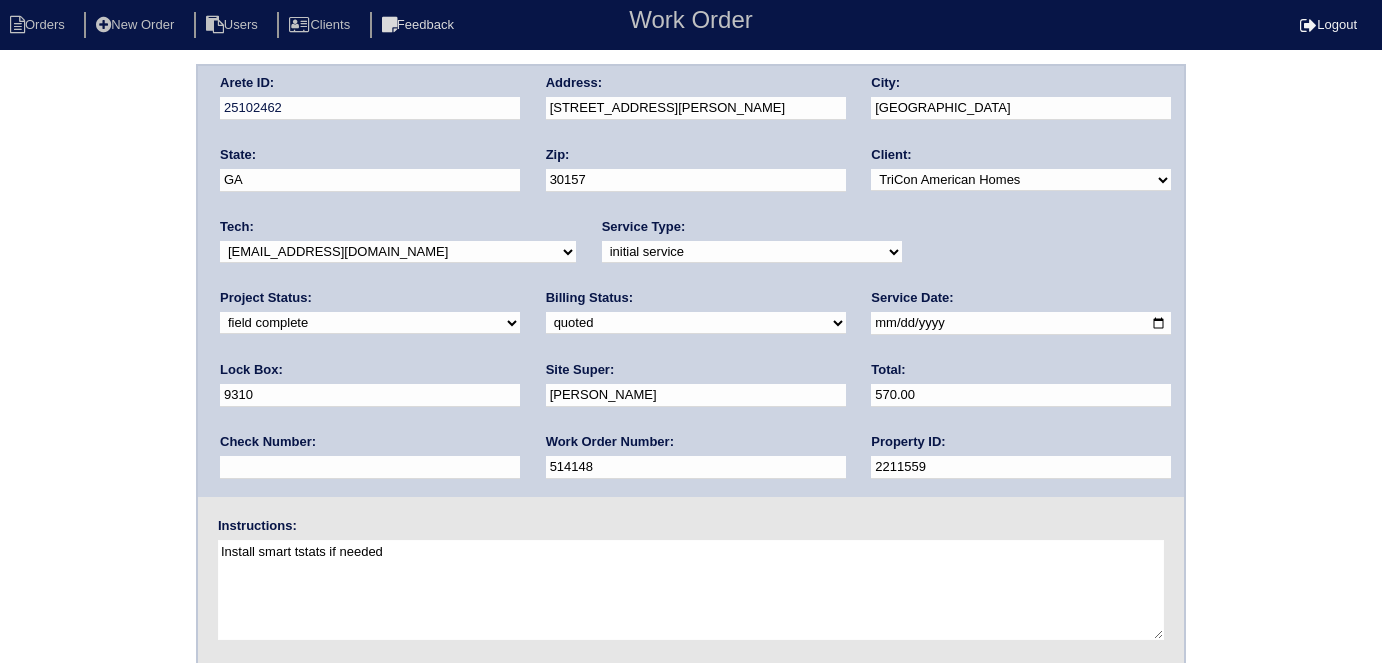 scroll, scrollTop: 0, scrollLeft: 0, axis: both 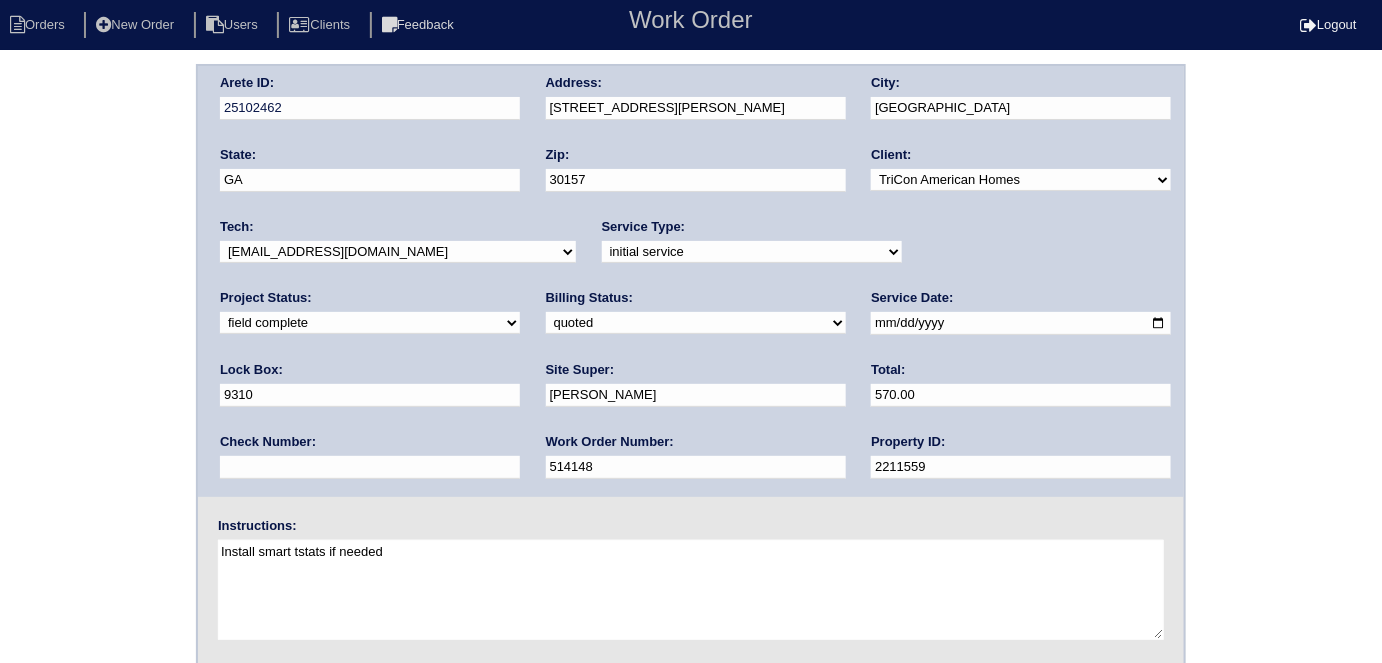 click on "need to quote
quoted
need to invoice
invoiced
paid
warranty
purchase order needed
unknown
in quickbooks" at bounding box center [696, 323] 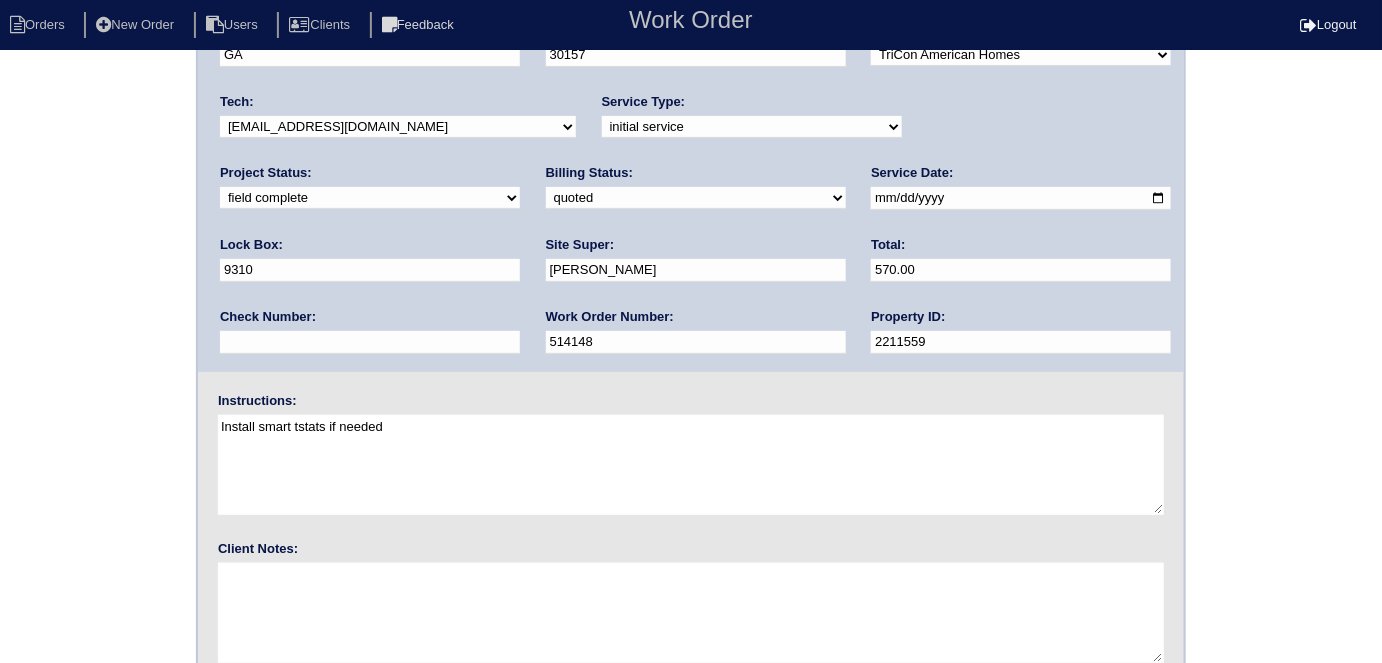 scroll, scrollTop: 205, scrollLeft: 0, axis: vertical 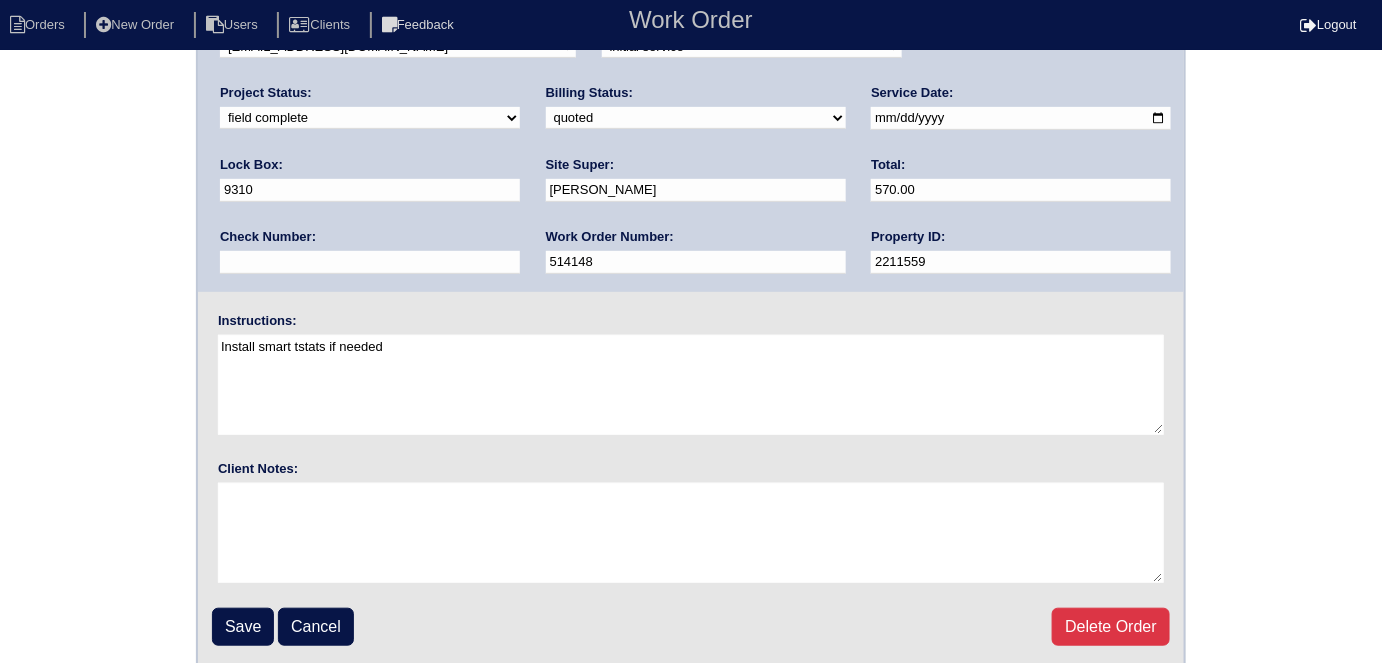 click on "Arete ID:
25102462
Address:
511 Cole Creek Dr
City:
Dallas
State:
GA
Zip:
30157
Client:
-select-
TriCon American Homes
American Homes 4 Rent
First Key Homes
Zillow
The Renovation Company
On The Level Development Group
Shepard Exposition Group
Sylvan Homes
Pathway Construction
Arete Personal
Arete SMG
Tiber Capital
Tiber Realty
Divvy
Rave
Stine Construction
Alan Luther
HomeRiver Group
Test Client
Rasmus Real Estate
Padly
Buffalo Homes
Phillip Brothers
Maymont Homes
Tech:" at bounding box center (691, 263) 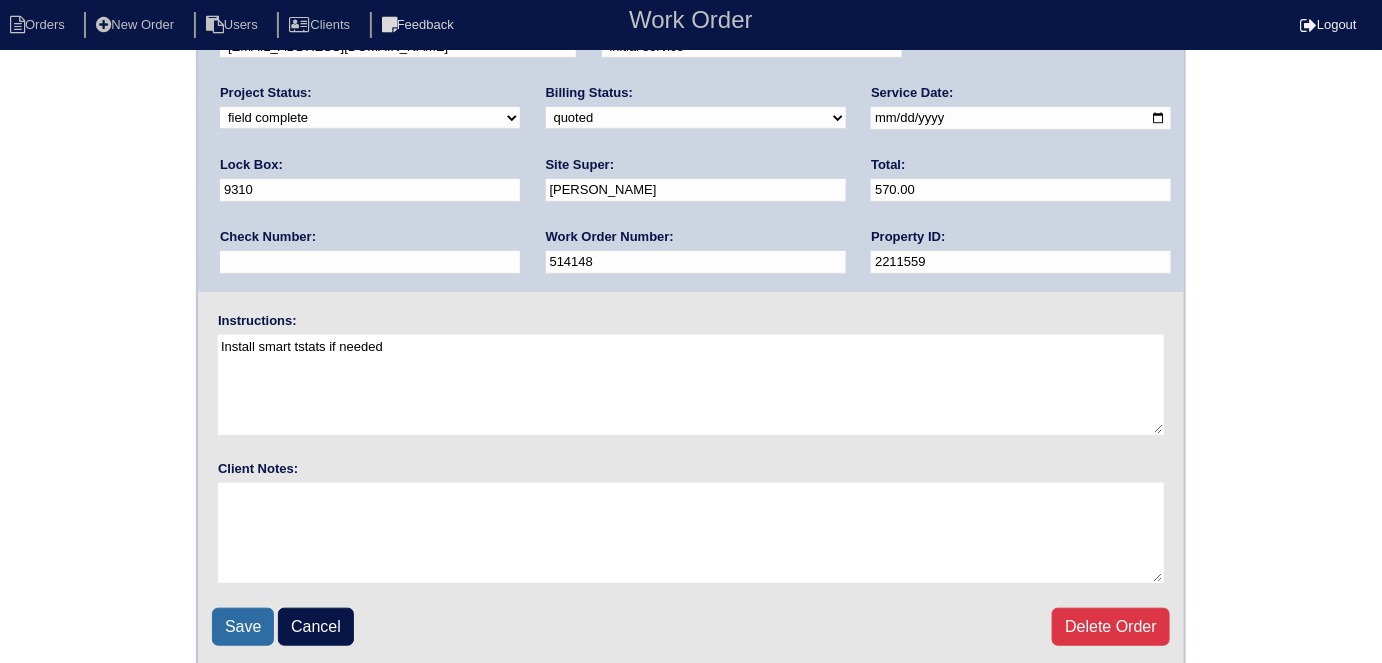 click on "Save" at bounding box center [243, 627] 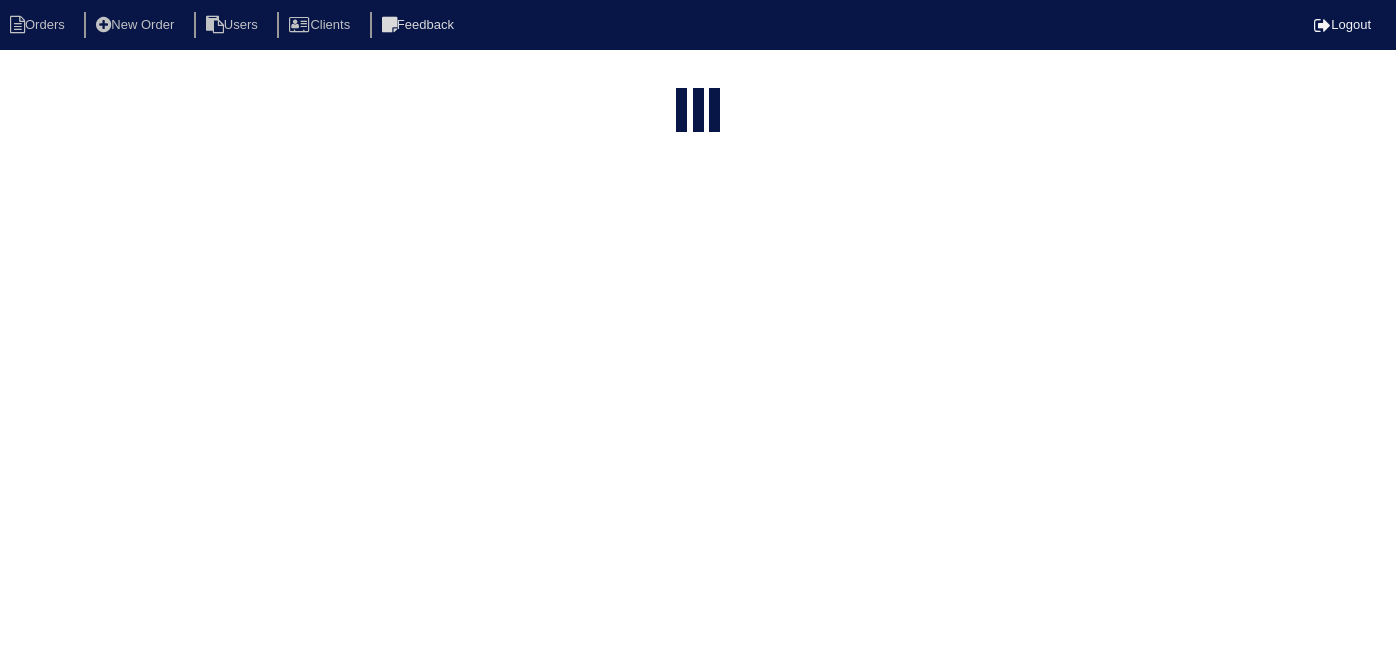 select on "15" 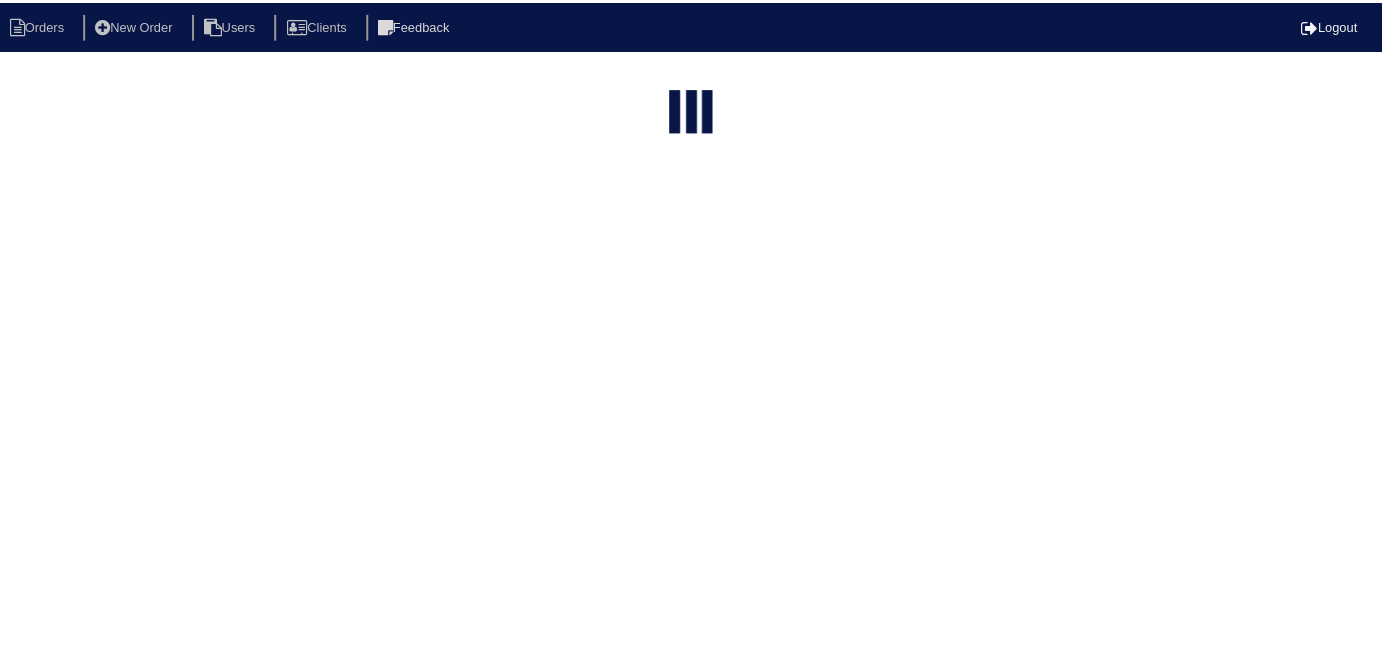 scroll, scrollTop: 0, scrollLeft: 0, axis: both 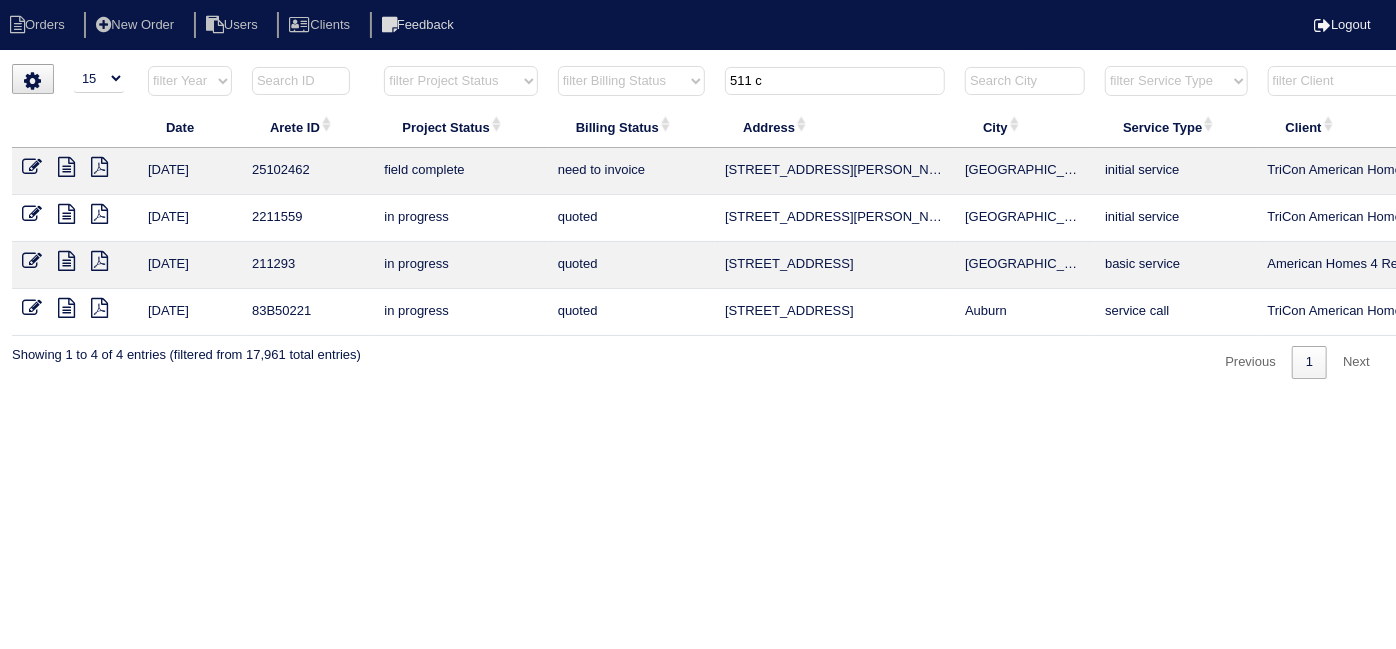 drag, startPoint x: 792, startPoint y: 86, endPoint x: 557, endPoint y: 83, distance: 235.01915 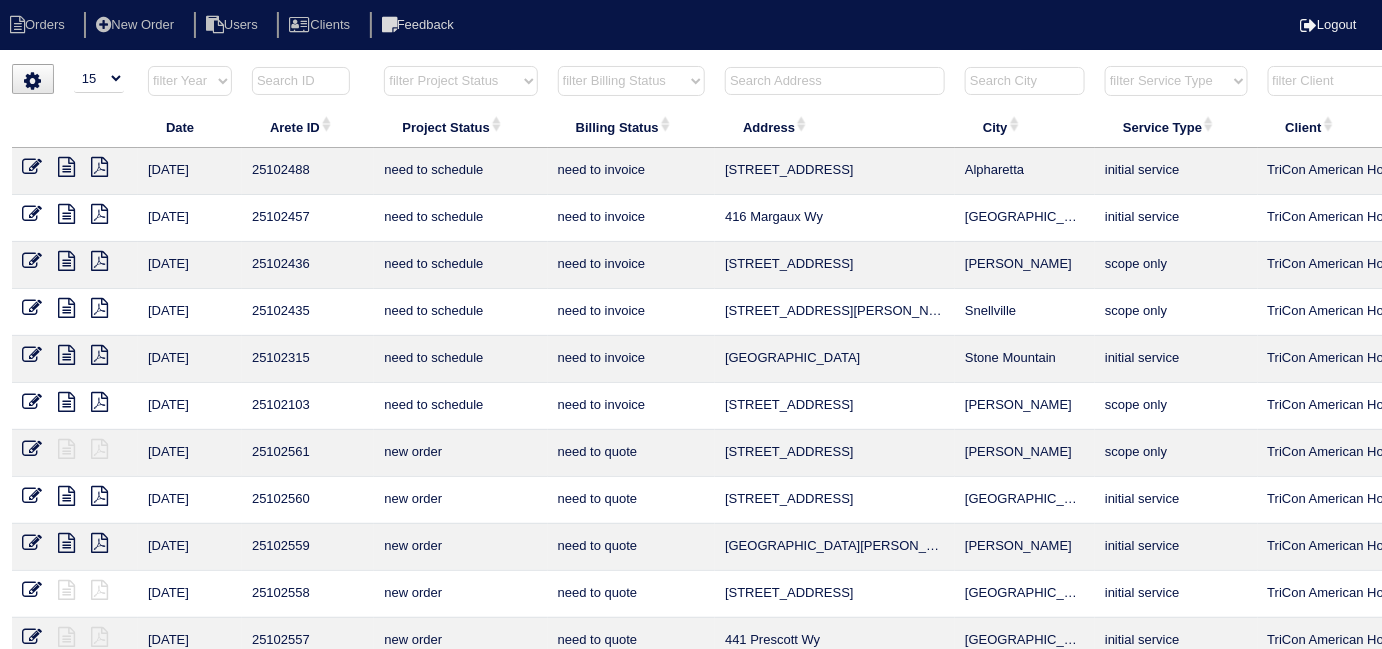drag, startPoint x: 798, startPoint y: 86, endPoint x: 792, endPoint y: 68, distance: 18.973665 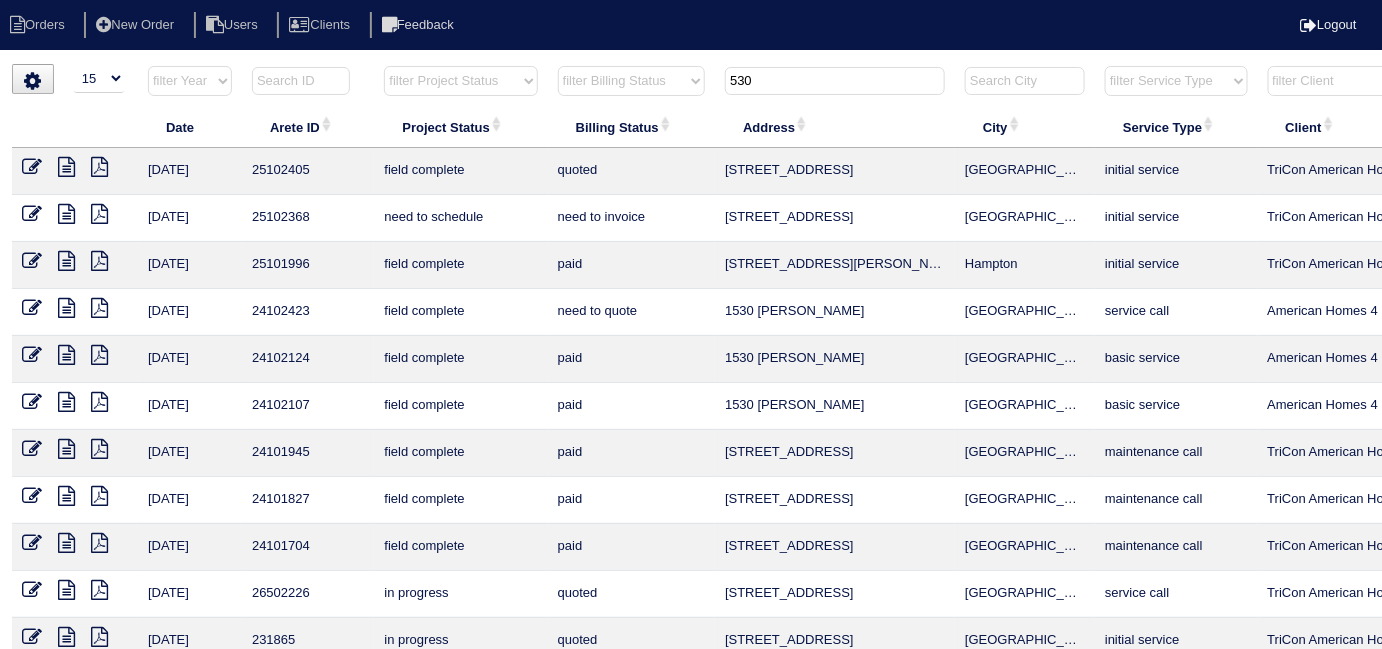 type on "530" 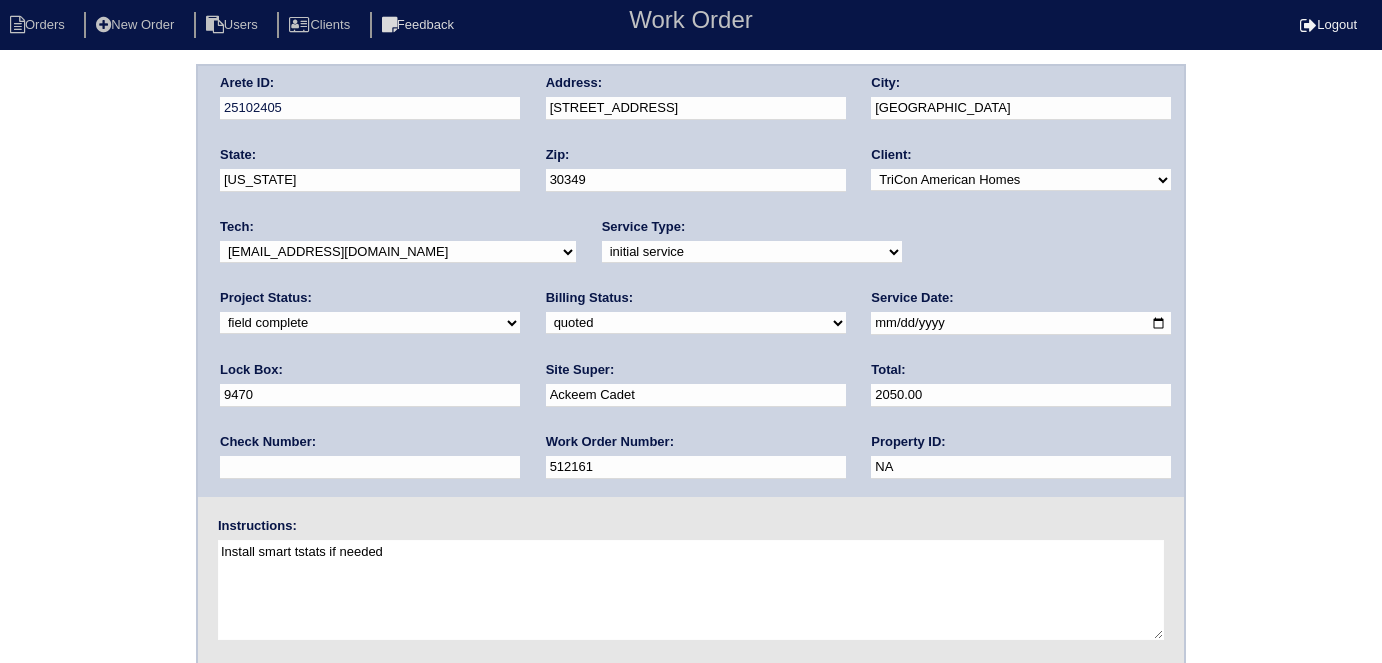 scroll, scrollTop: 0, scrollLeft: 0, axis: both 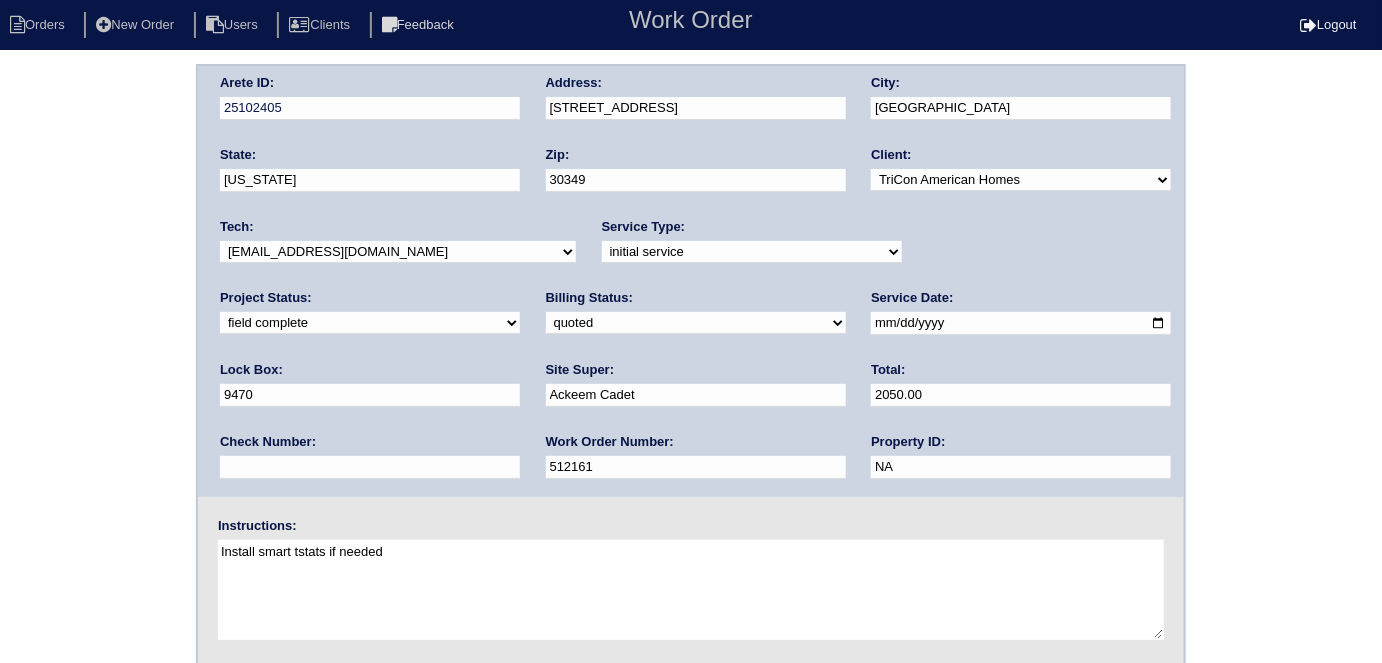 click on "need to quote
quoted
need to invoice
invoiced
paid
warranty
purchase order needed
unknown
in quickbooks" at bounding box center (696, 323) 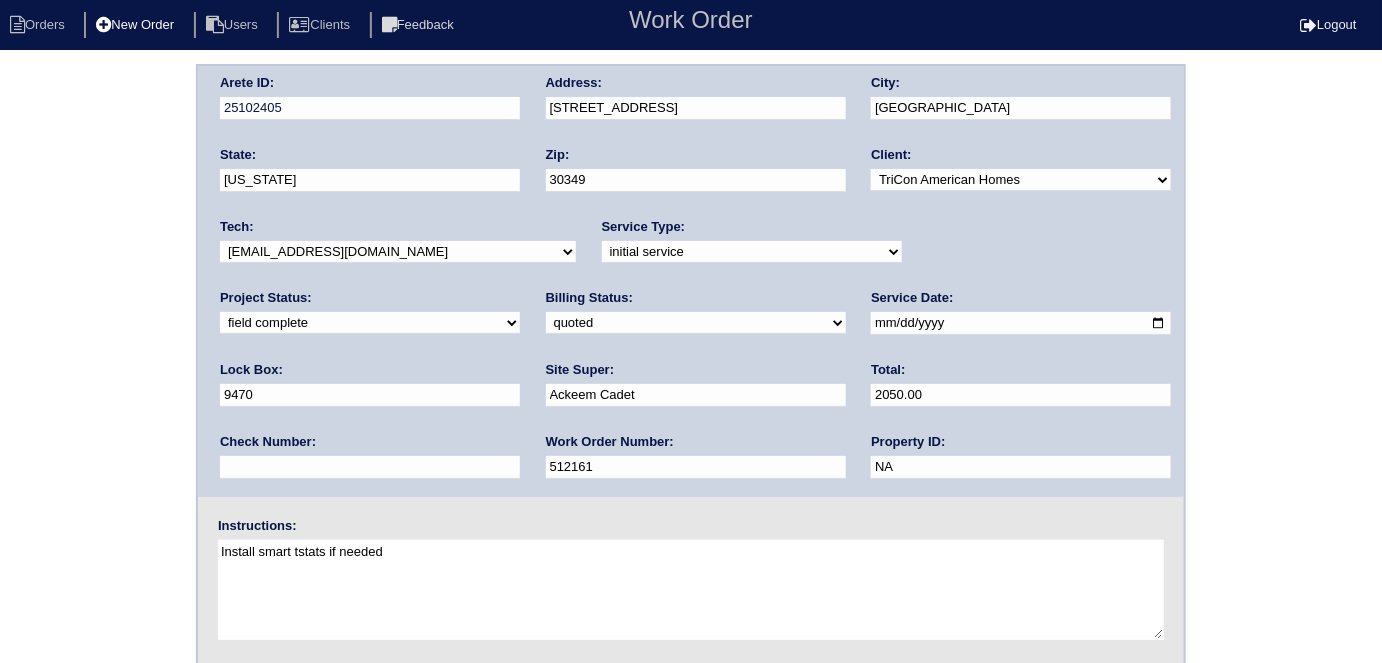 drag, startPoint x: 58, startPoint y: 392, endPoint x: 184, endPoint y: 13, distance: 399.39578 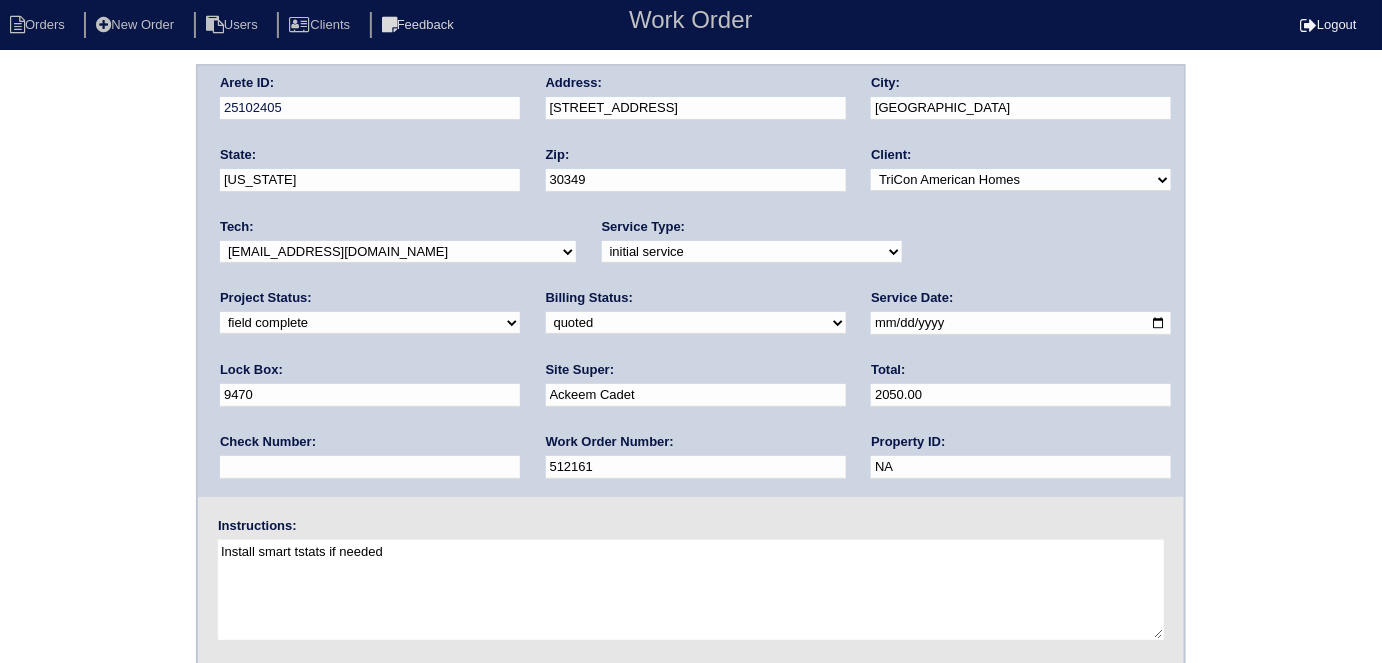click on "Arete ID:
25102405
Address:
[STREET_ADDRESS]
City:
[GEOGRAPHIC_DATA]
State:
[US_STATE]
Zip:
30349
Client:
-select-
TriCon American Homes
American Homes 4 Rent
First Key Homes
Zillow
The Renovation Company
On The Level Development Group
[PERSON_NAME] Exposition Group
Sylvan Homes
Pathway Construction
Arete Personal
Arete SMG
Tiber Capital
Tiber Realty
Divvy
Rave
[PERSON_NAME] Construction
[PERSON_NAME]
HomeRiver Group
Test Client
Rasmus Real Estate
Padly
Buffalo Homes
[PERSON_NAME]
Maymont Homes
Tech:" at bounding box center [691, 468] 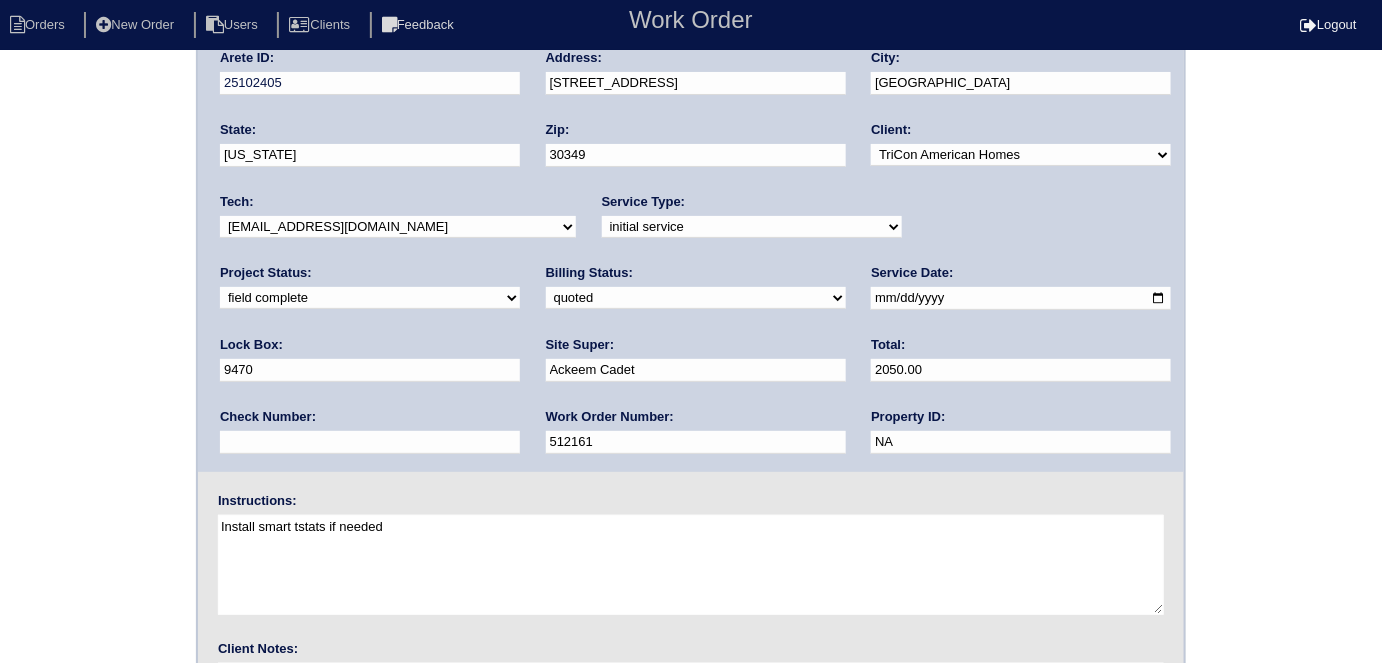 scroll, scrollTop: 24, scrollLeft: 0, axis: vertical 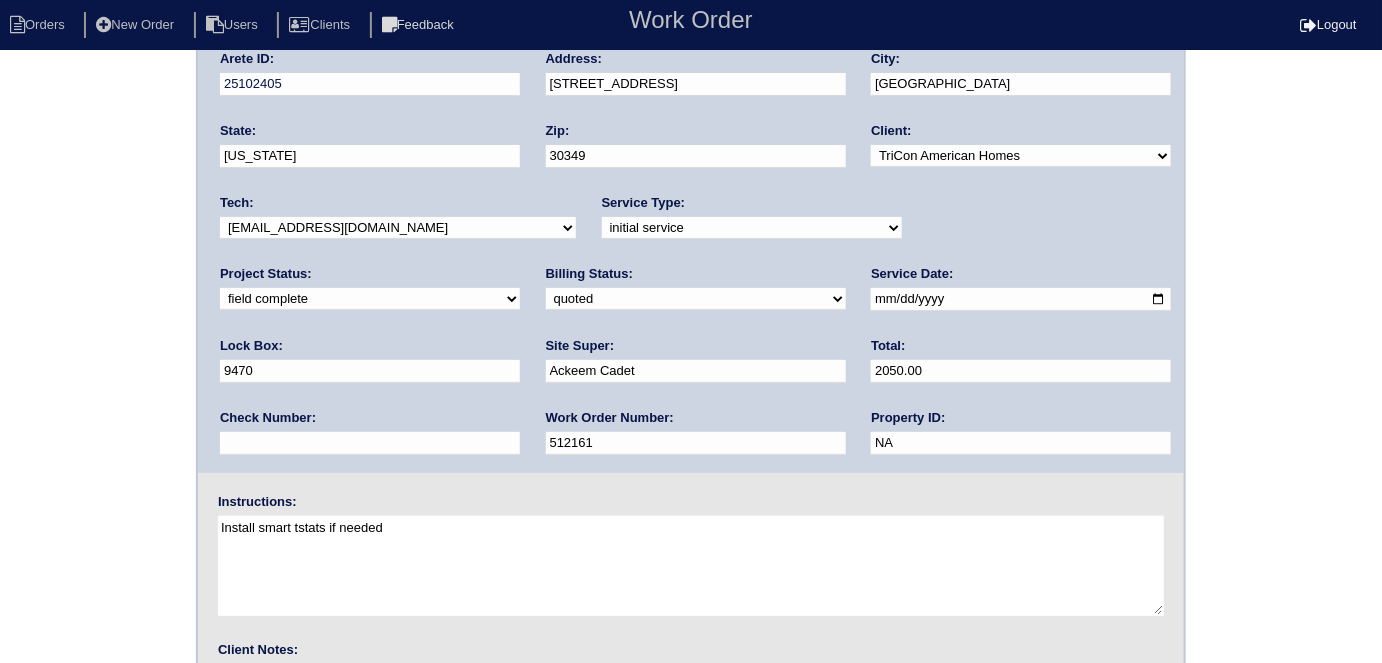 click on "Arete ID:
25102405
Address:
[STREET_ADDRESS]
City:
[GEOGRAPHIC_DATA]
State:
[US_STATE]
Zip:
30349
Client:
-select-
TriCon American Homes
American Homes 4 Rent
First Key Homes
Zillow
The Renovation Company
On The Level Development Group
[PERSON_NAME] Exposition Group
Sylvan Homes
Pathway Construction
Arete Personal
Arete SMG
Tiber Capital
Tiber Realty
Divvy
Rave
[PERSON_NAME] Construction
[PERSON_NAME]
HomeRiver Group
Test Client
Rasmus Real Estate
Padly
Buffalo Homes
[PERSON_NAME]
Maymont Homes
Tech:" at bounding box center (691, 444) 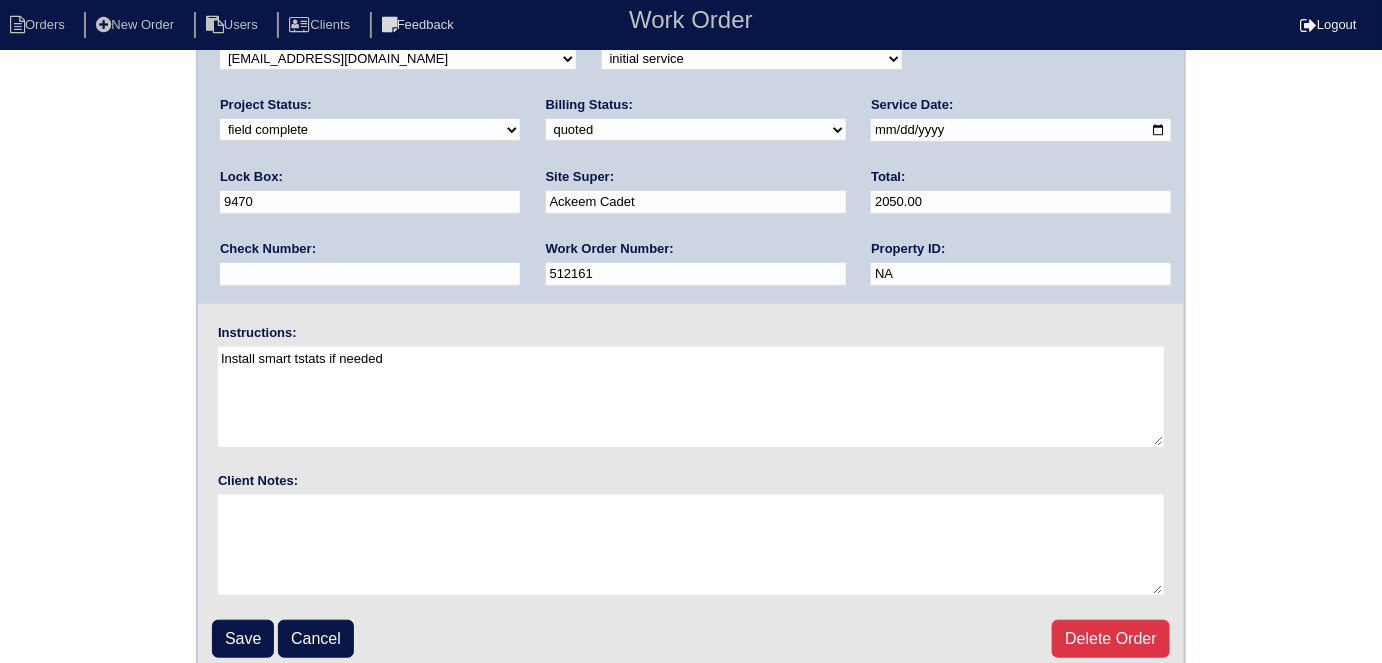 scroll, scrollTop: 205, scrollLeft: 0, axis: vertical 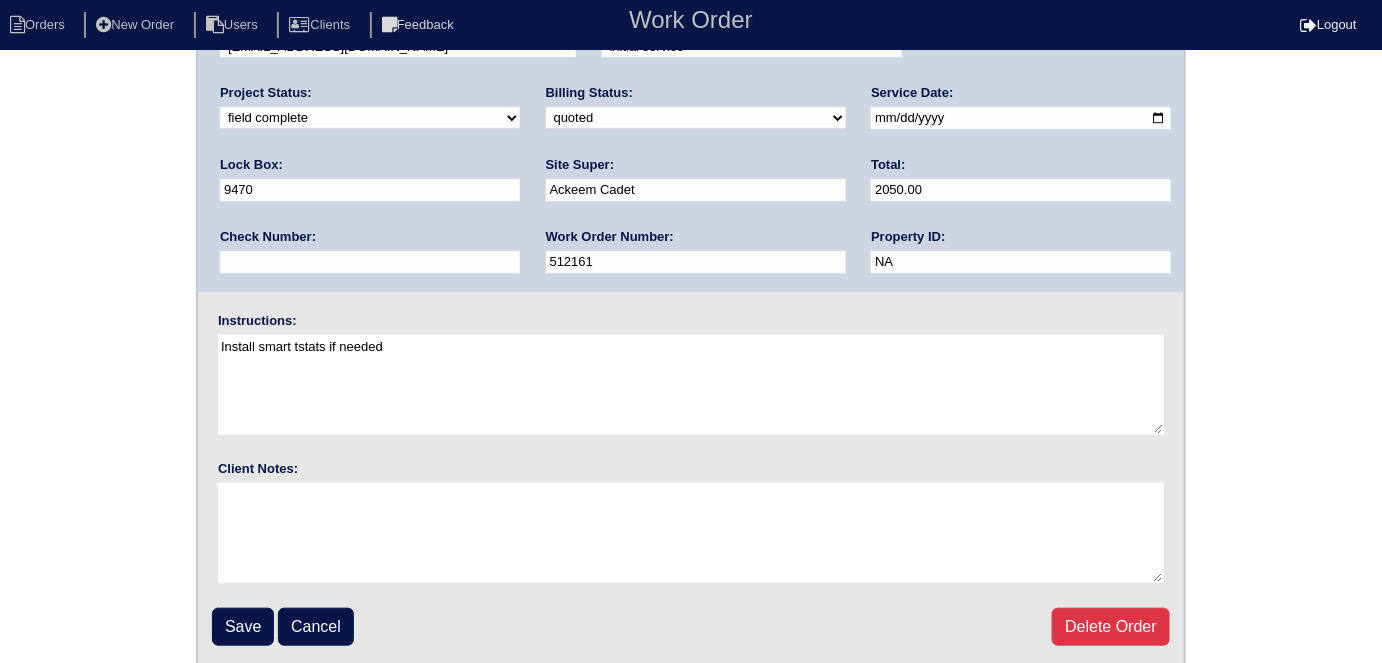 click on "Save" at bounding box center (243, 627) 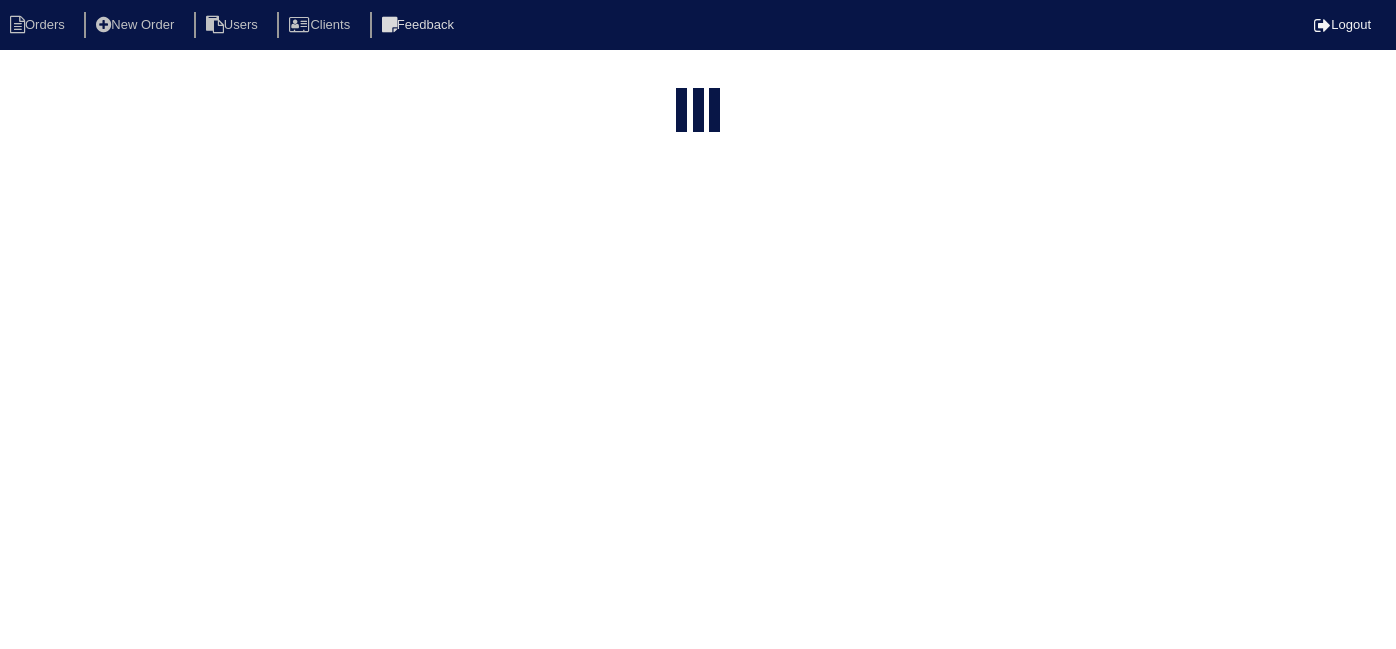 select on "15" 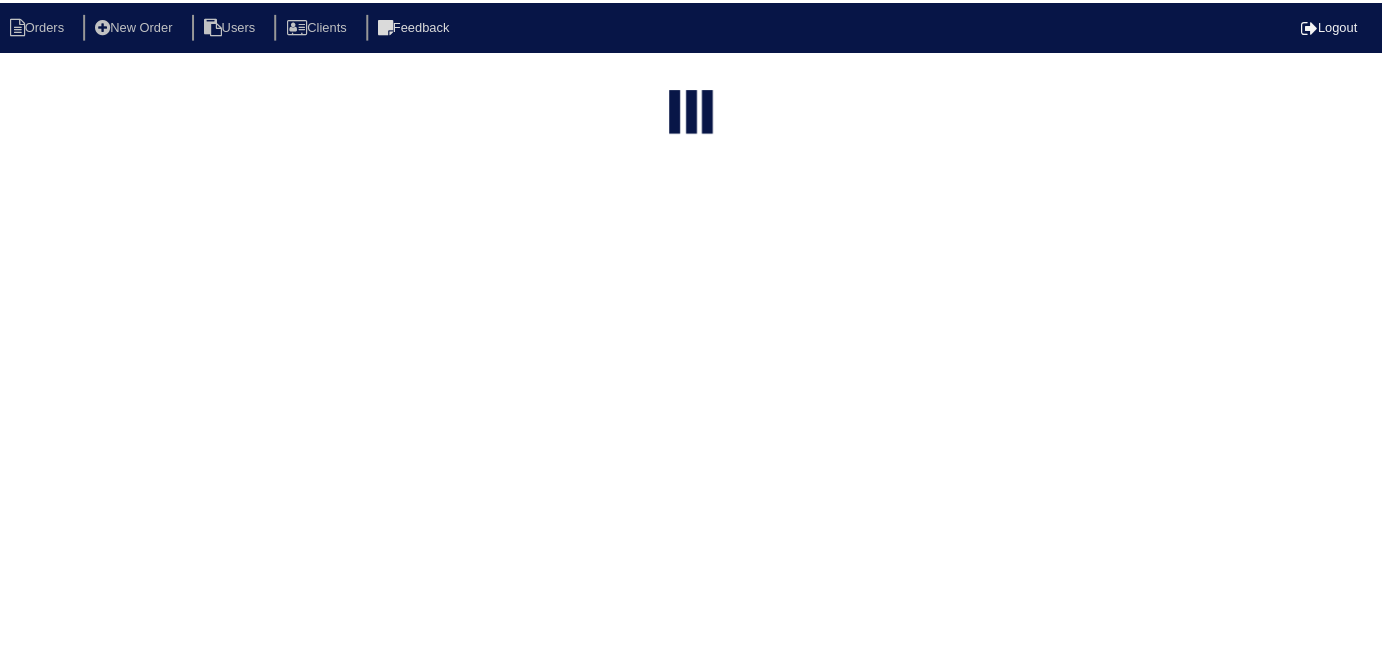 scroll, scrollTop: 0, scrollLeft: 0, axis: both 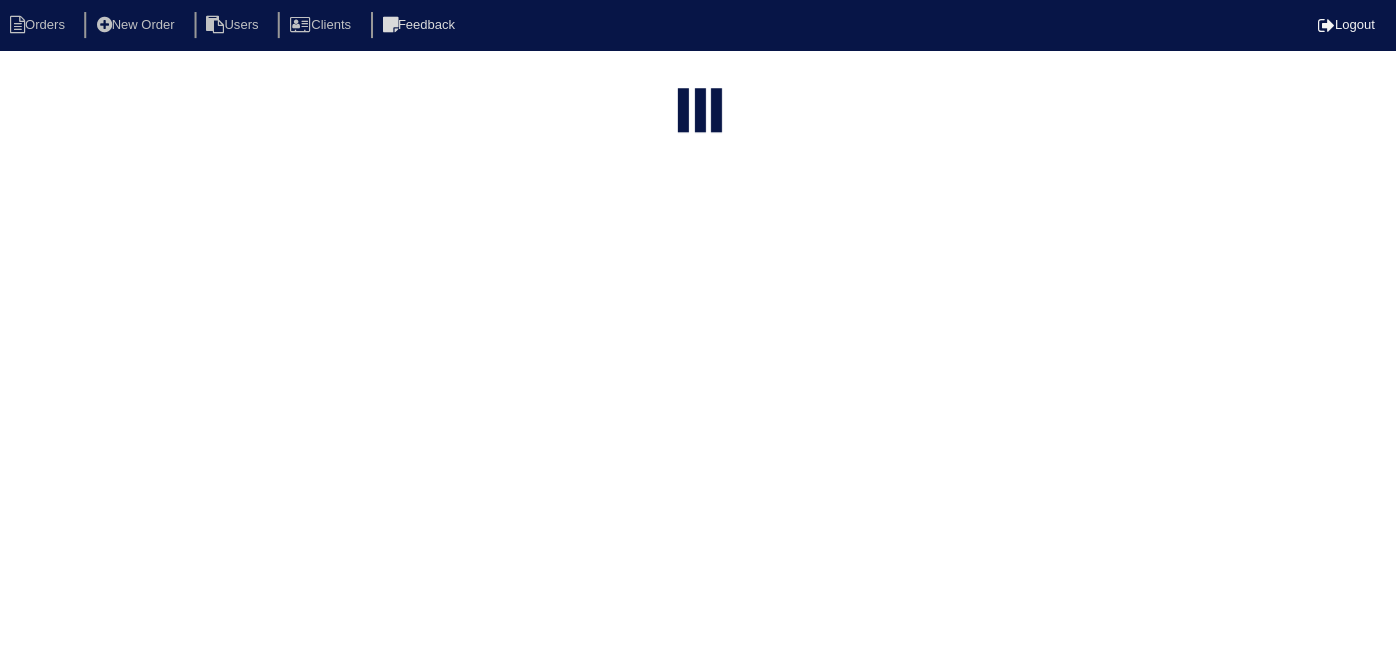 type on "530" 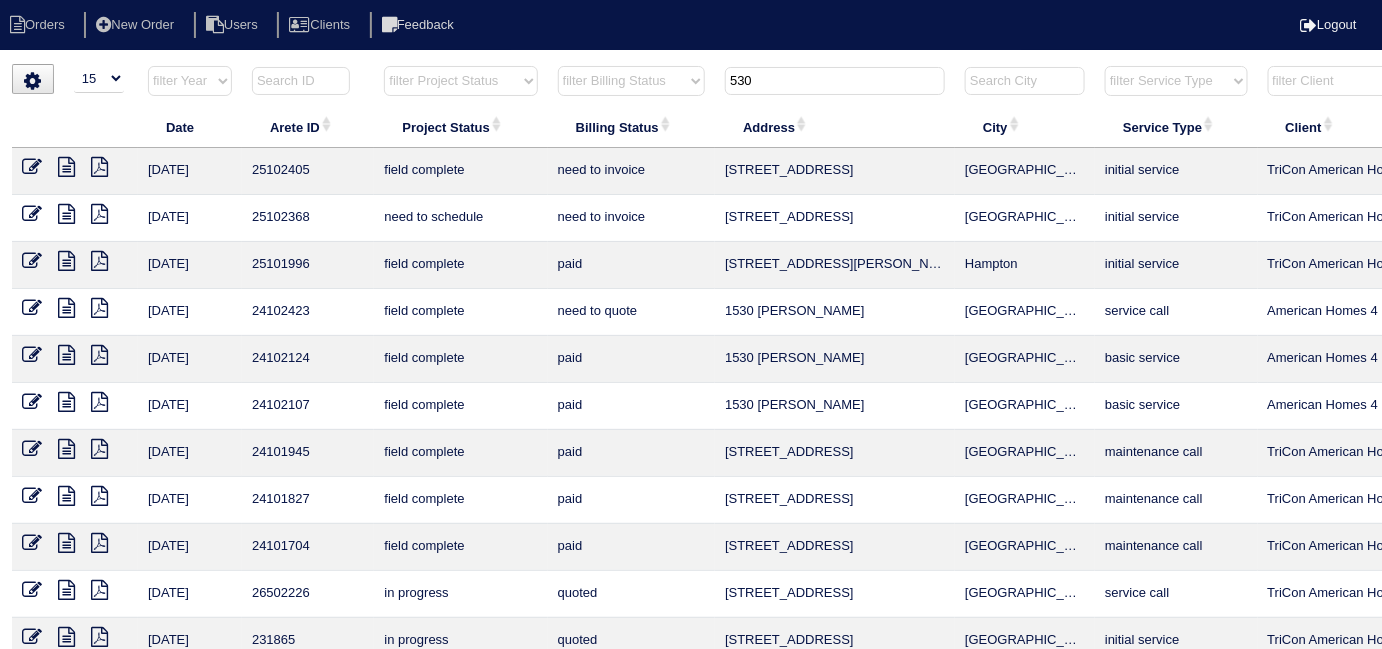 click at bounding box center (32, 167) 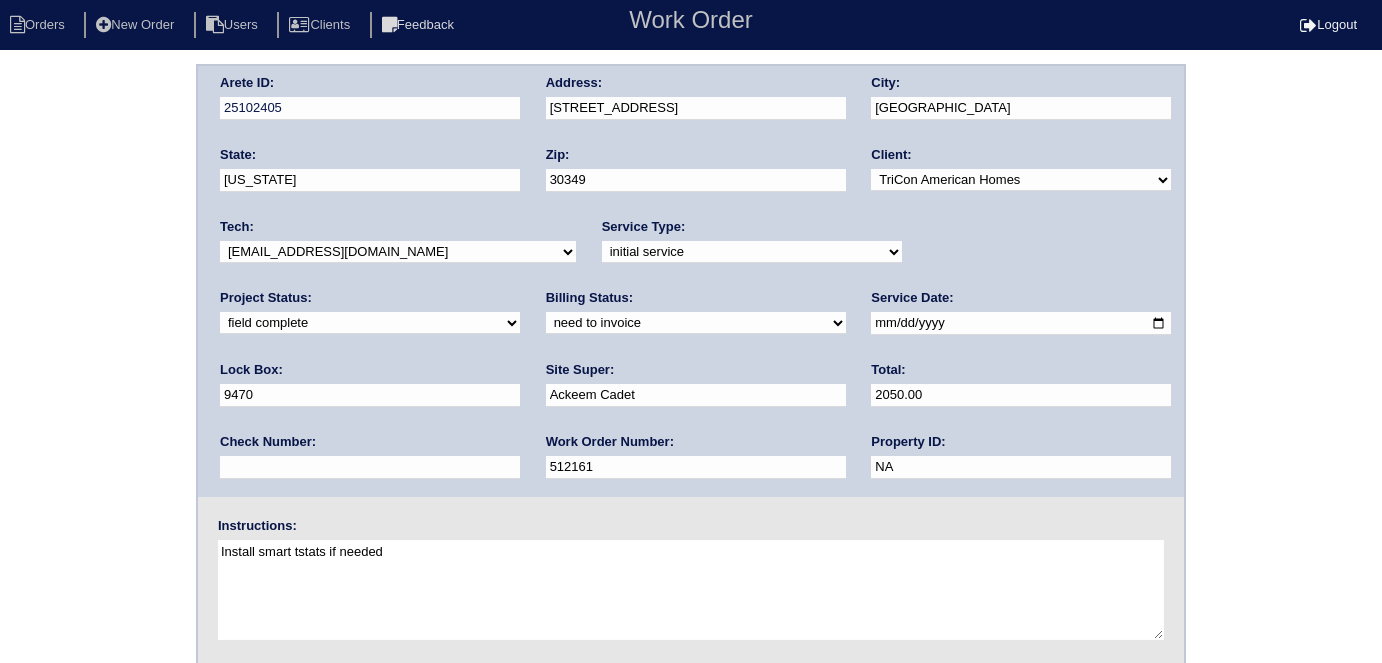 scroll, scrollTop: 0, scrollLeft: 0, axis: both 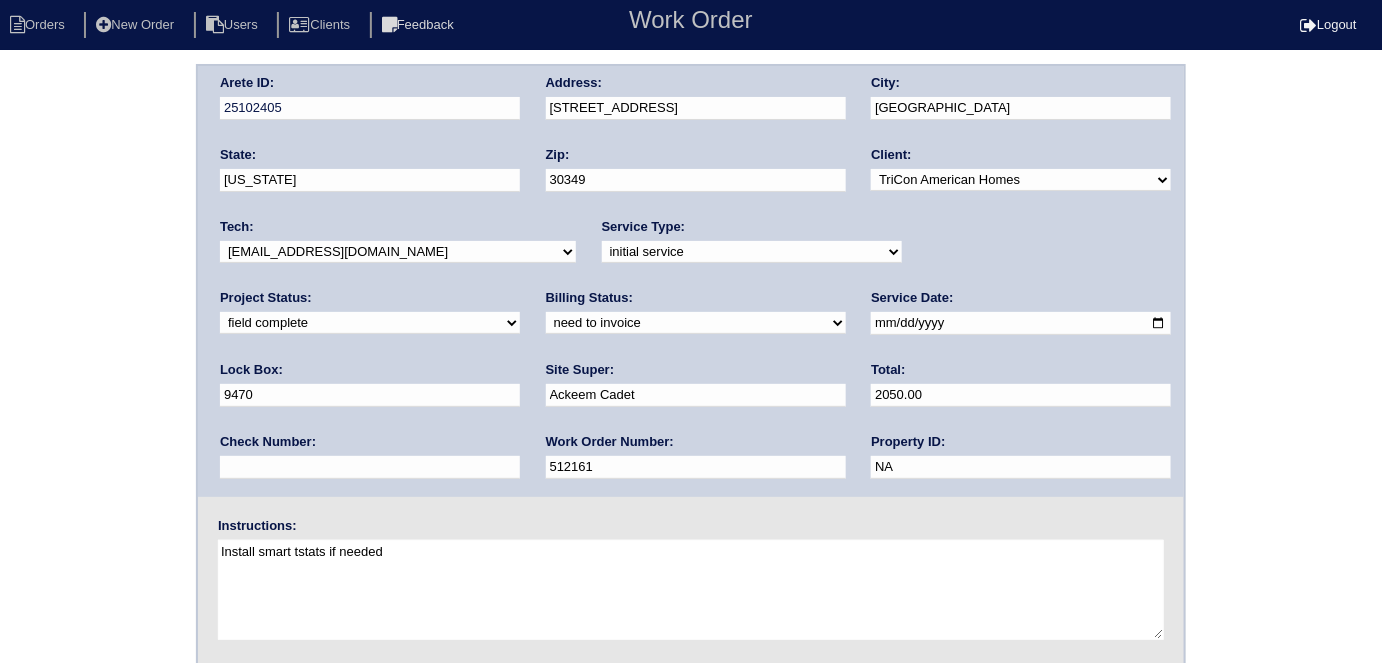 click on "need to quote
quoted
need to invoice
invoiced
paid
warranty
purchase order needed
unknown
in quickbooks" at bounding box center [696, 323] 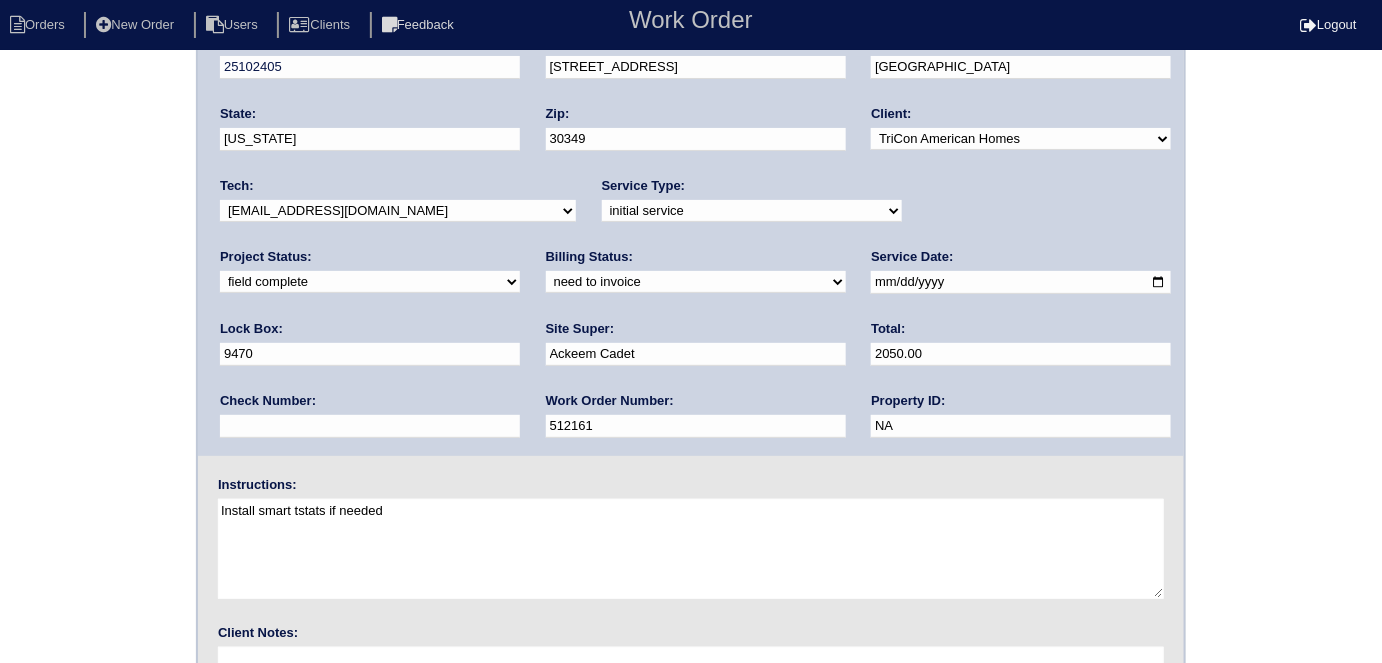 scroll, scrollTop: 205, scrollLeft: 0, axis: vertical 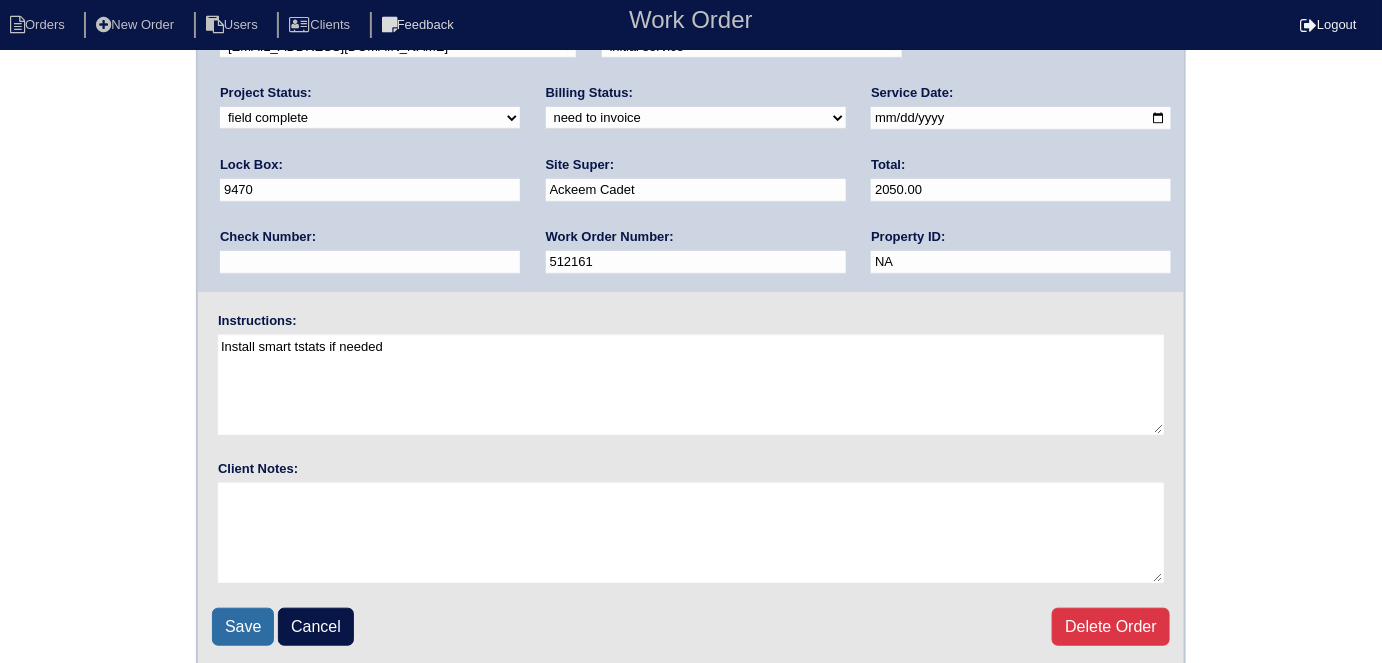 click on "Save" at bounding box center (243, 627) 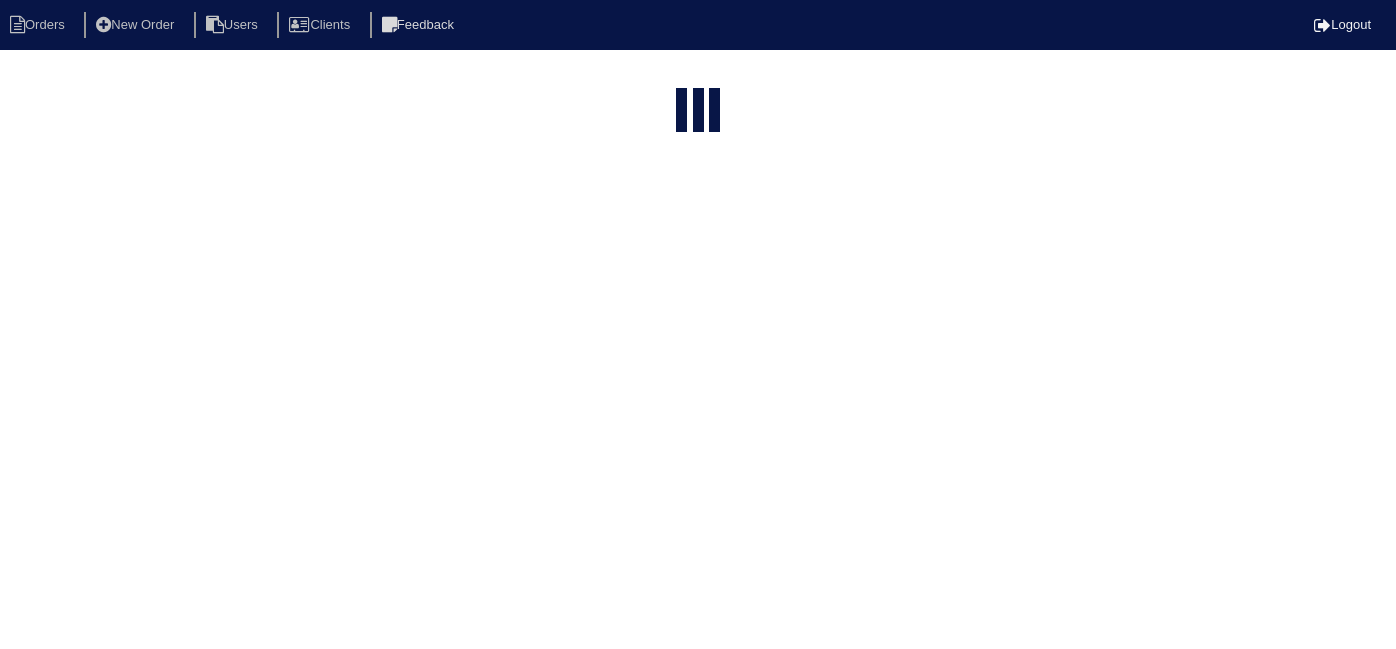 select on "15" 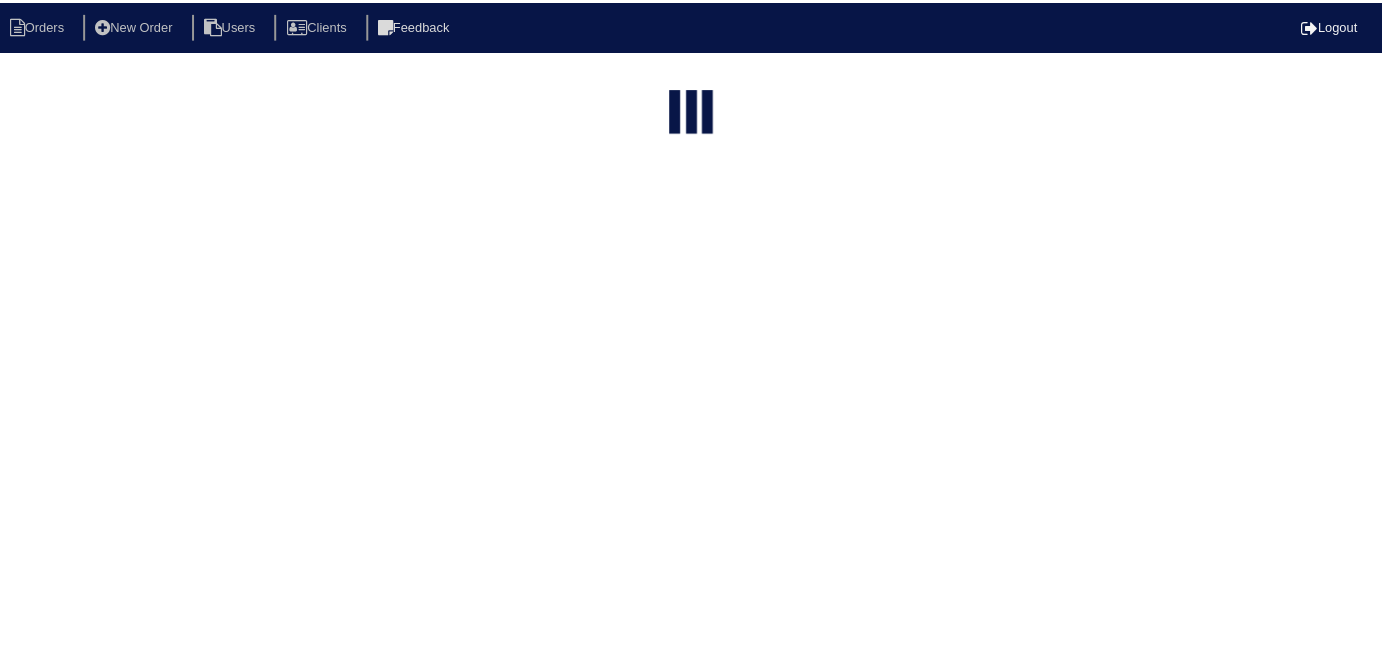 scroll, scrollTop: 0, scrollLeft: 0, axis: both 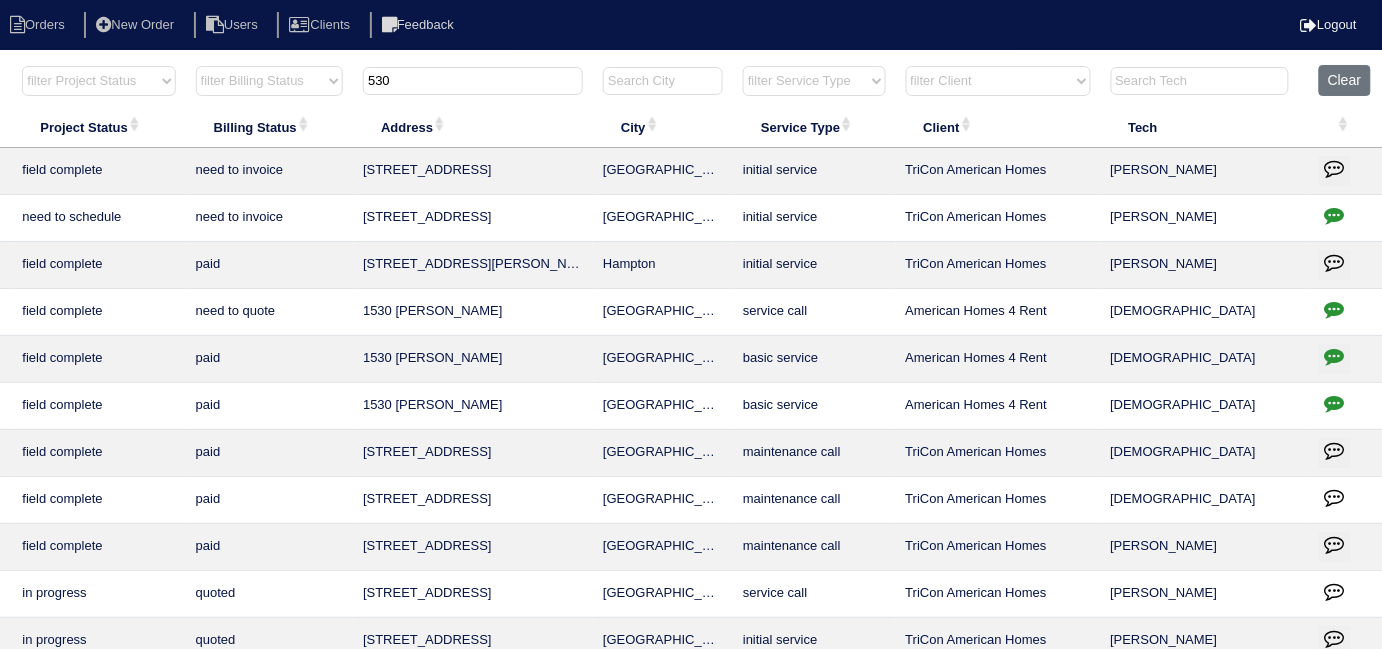 click at bounding box center [1346, 171] 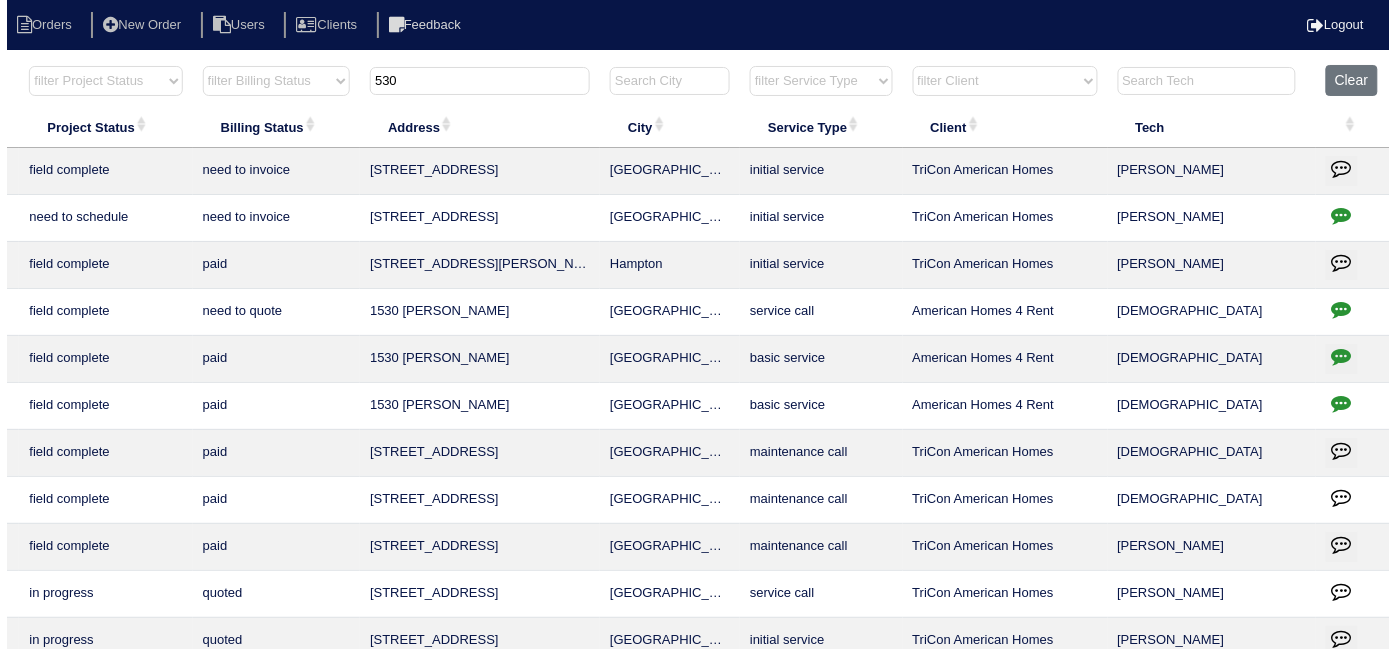 scroll, scrollTop: 0, scrollLeft: 348, axis: horizontal 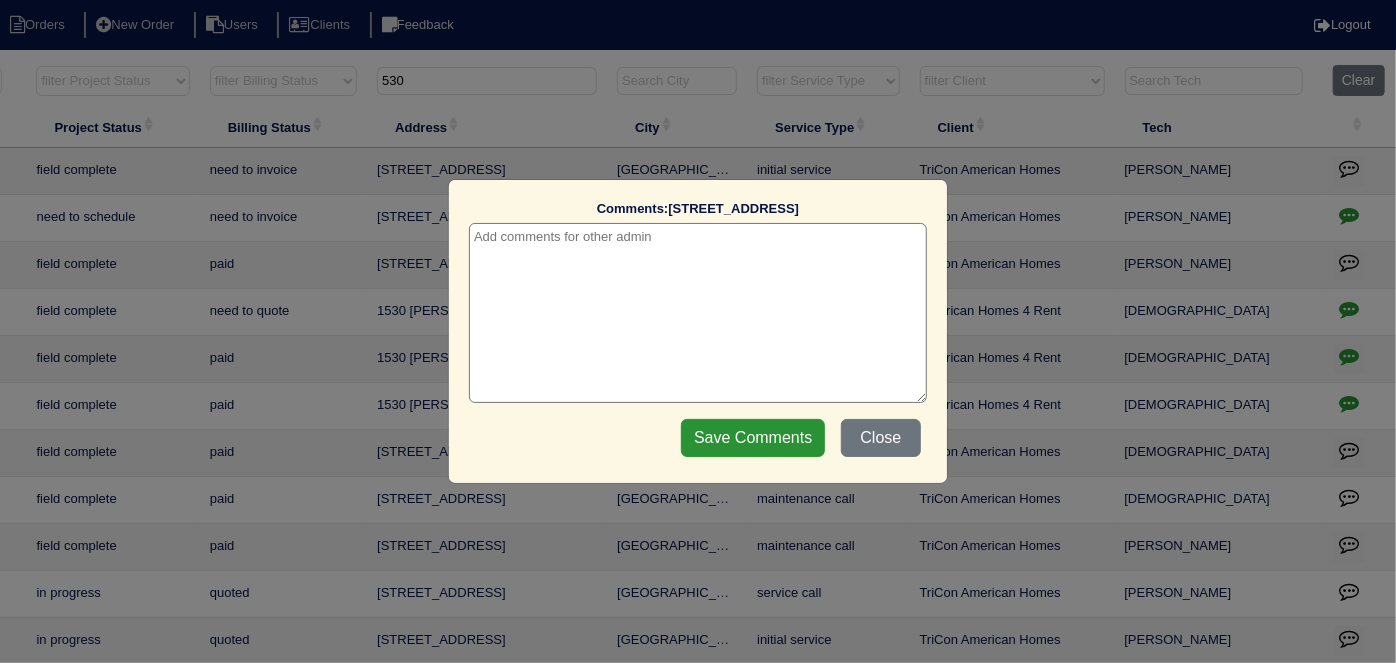 click at bounding box center [698, 313] 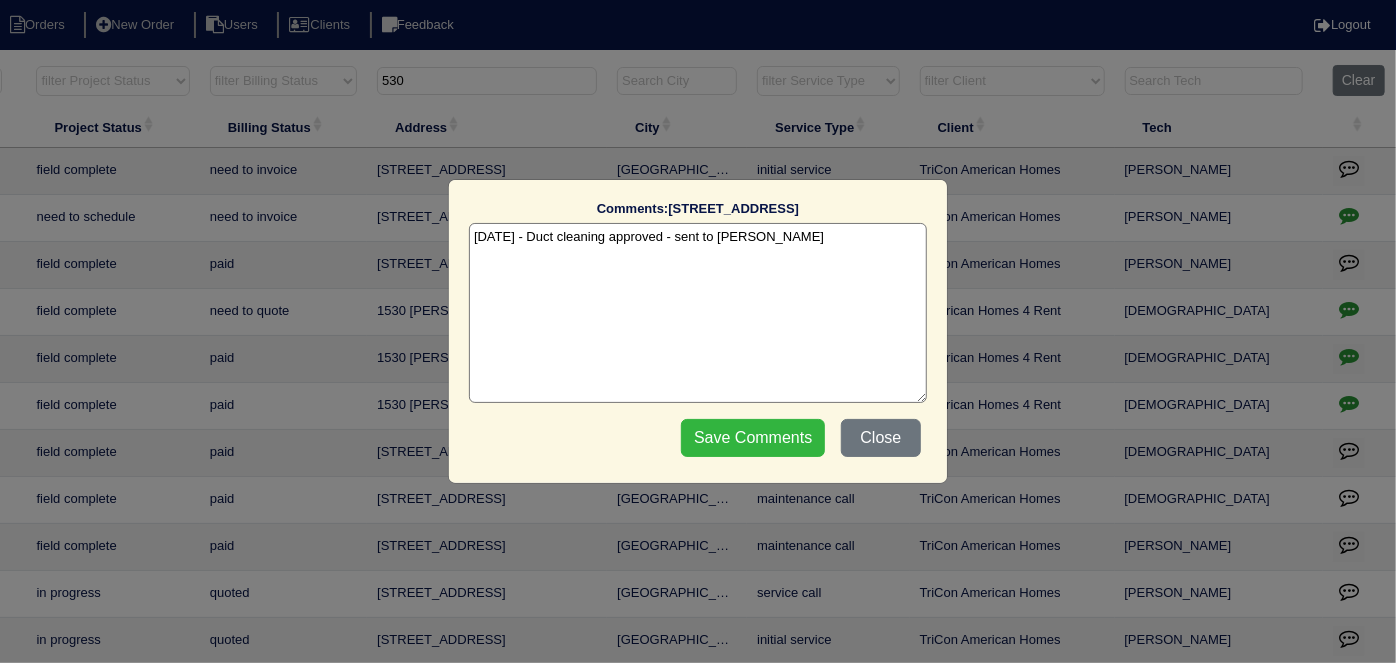 type on "7/16/25 - Duct cleaning approved - sent to Dan - KE" 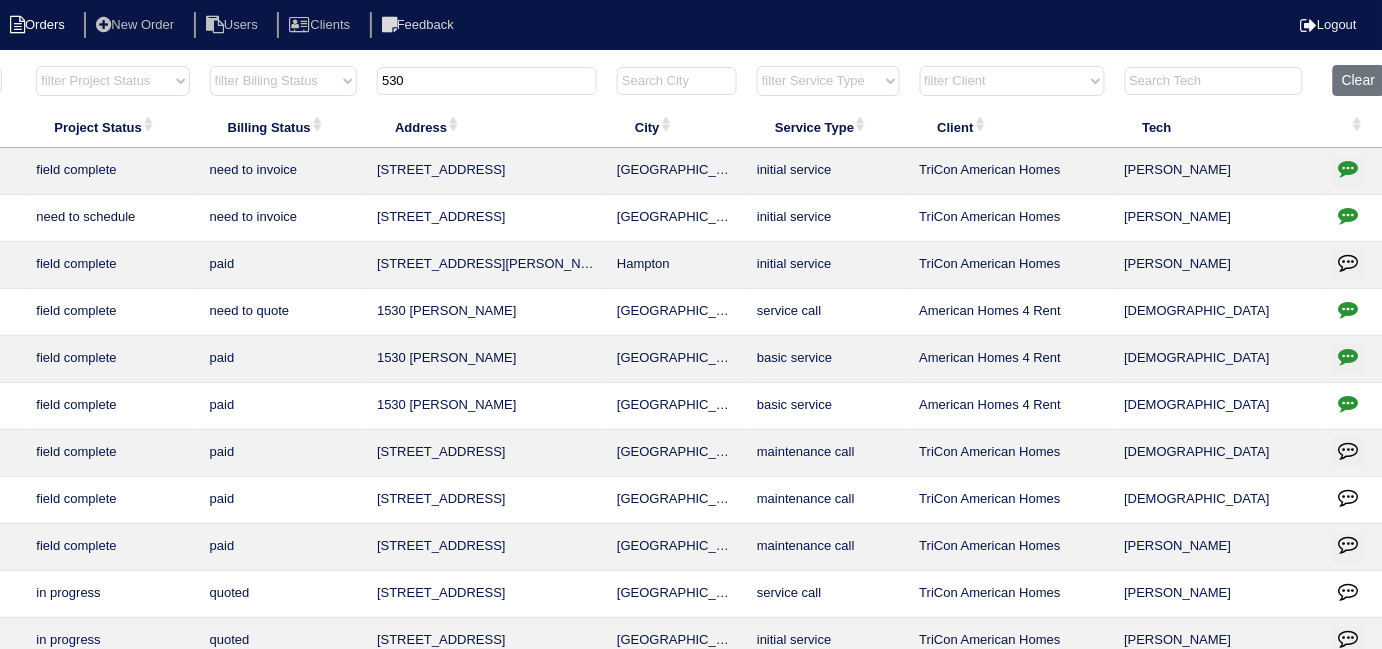drag, startPoint x: 429, startPoint y: 78, endPoint x: 71, endPoint y: 29, distance: 361.3378 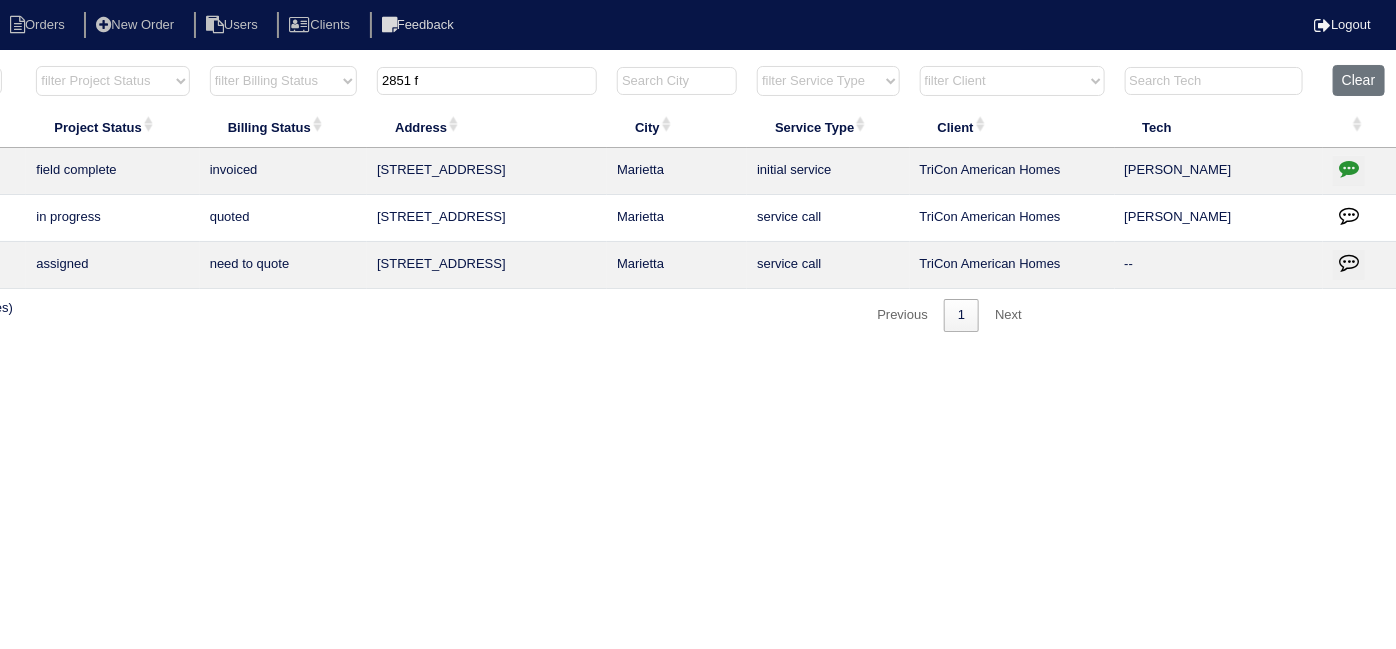 scroll, scrollTop: 0, scrollLeft: 0, axis: both 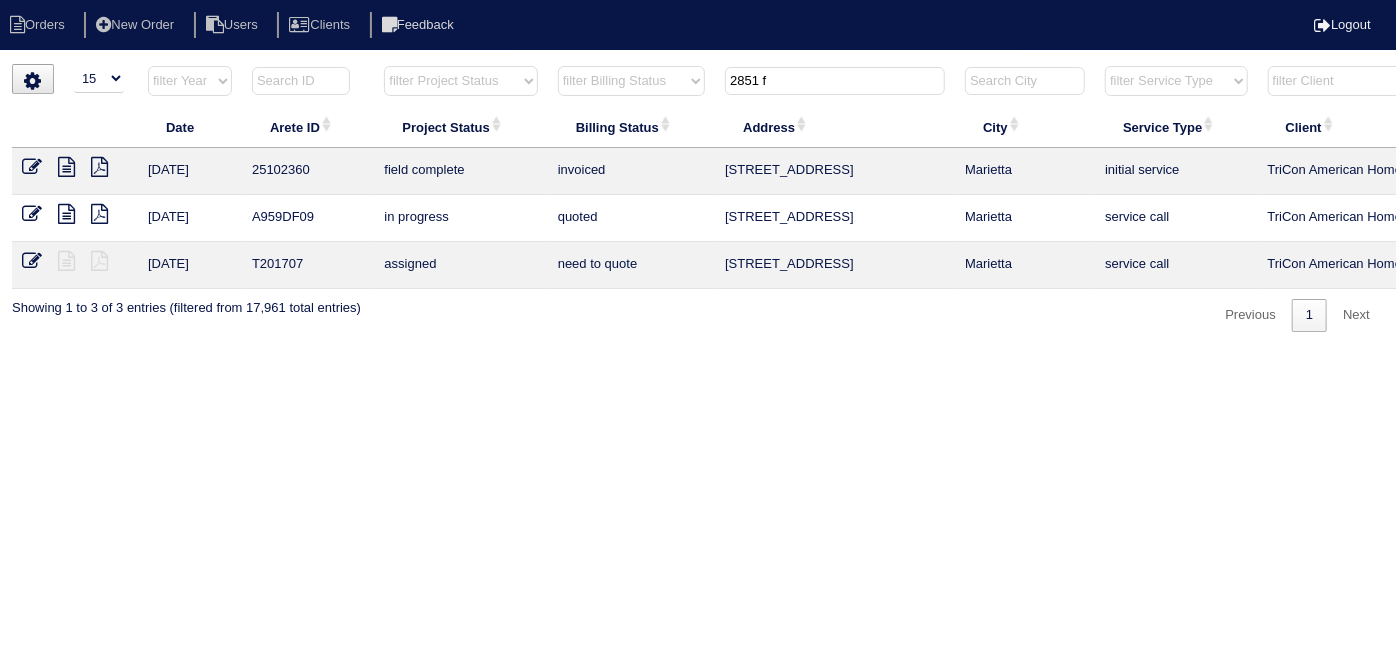 type on "2851 f" 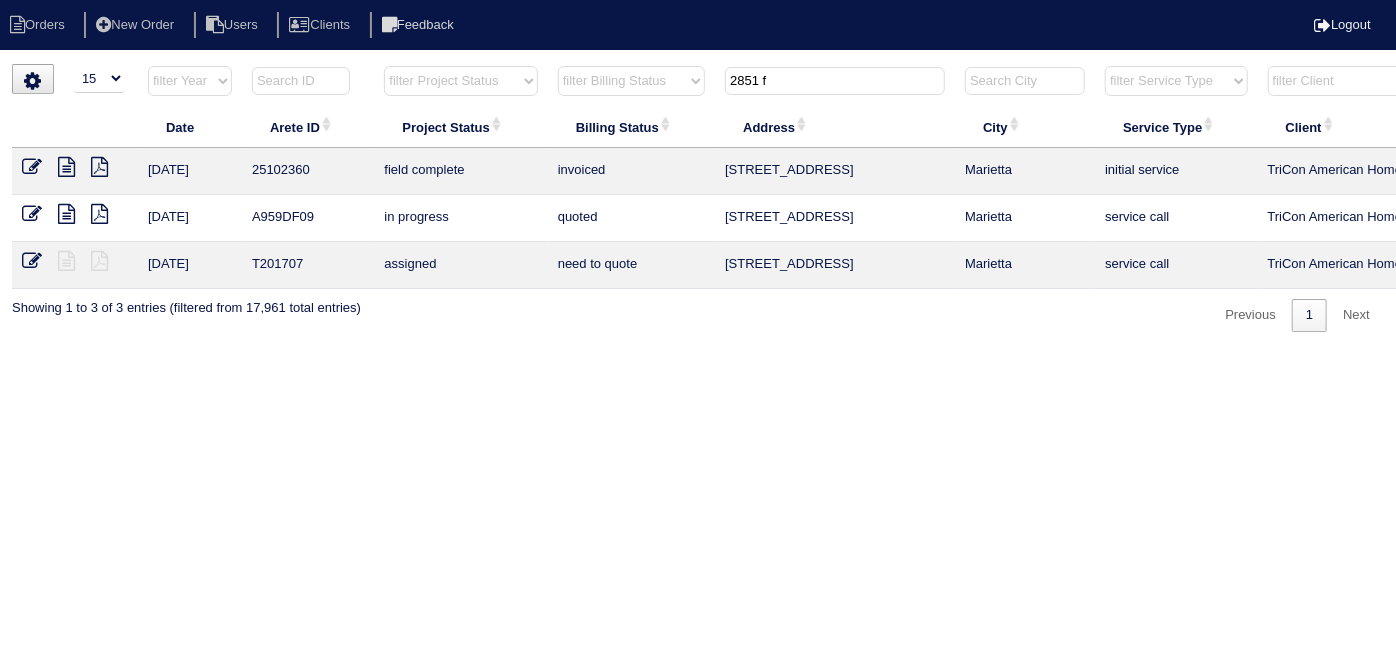 drag, startPoint x: 791, startPoint y: 86, endPoint x: 567, endPoint y: 109, distance: 225.1777 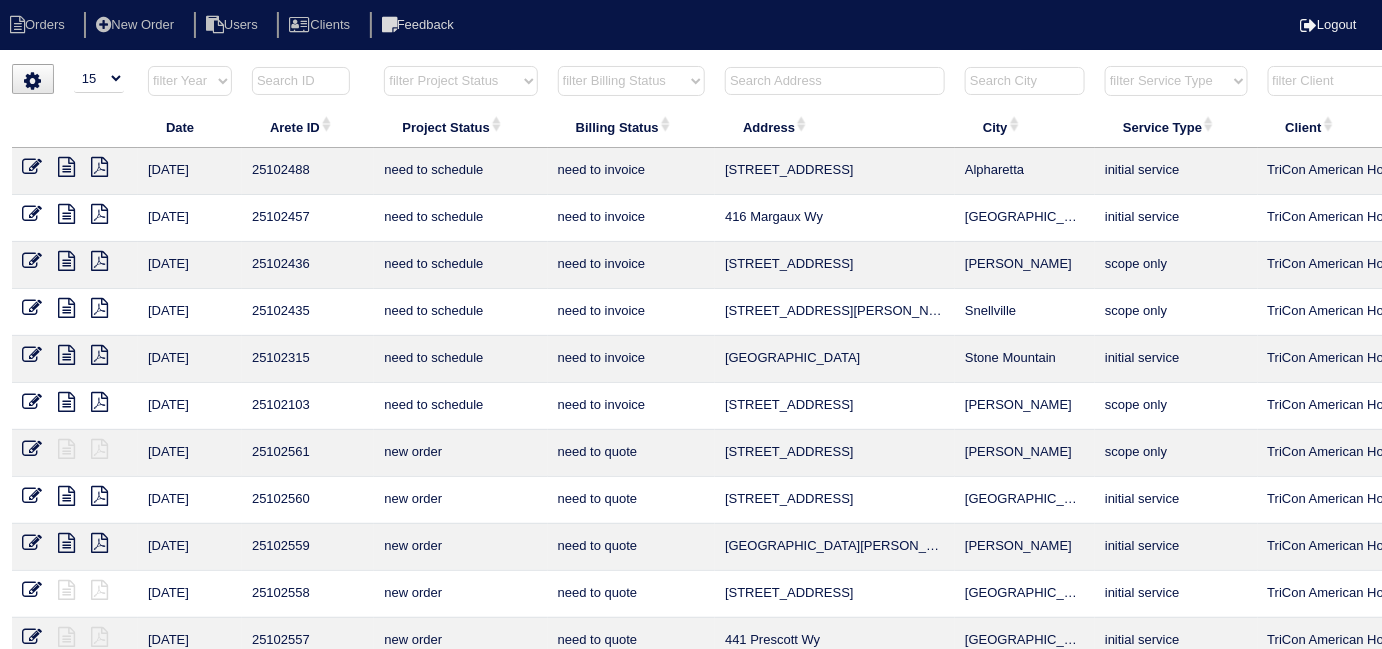 type 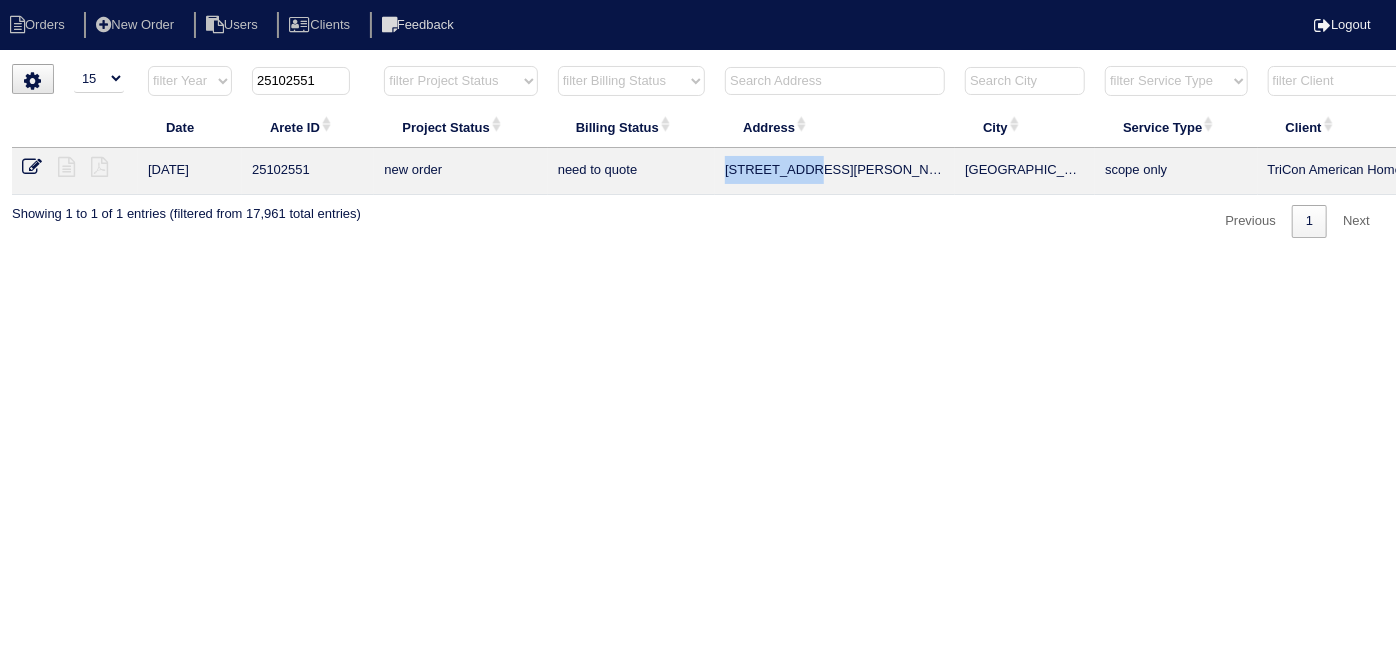 drag, startPoint x: 825, startPoint y: 171, endPoint x: 729, endPoint y: 174, distance: 96.04687 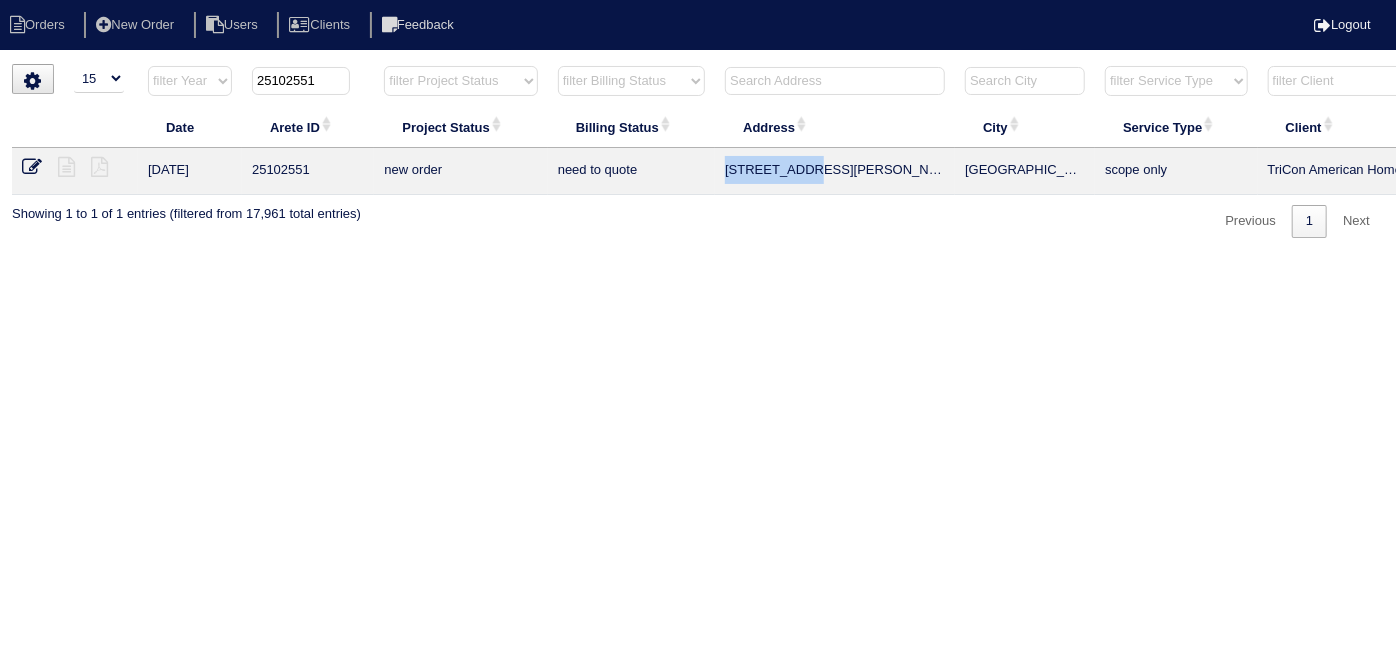 click on "245 Spear Rd" at bounding box center (835, 171) 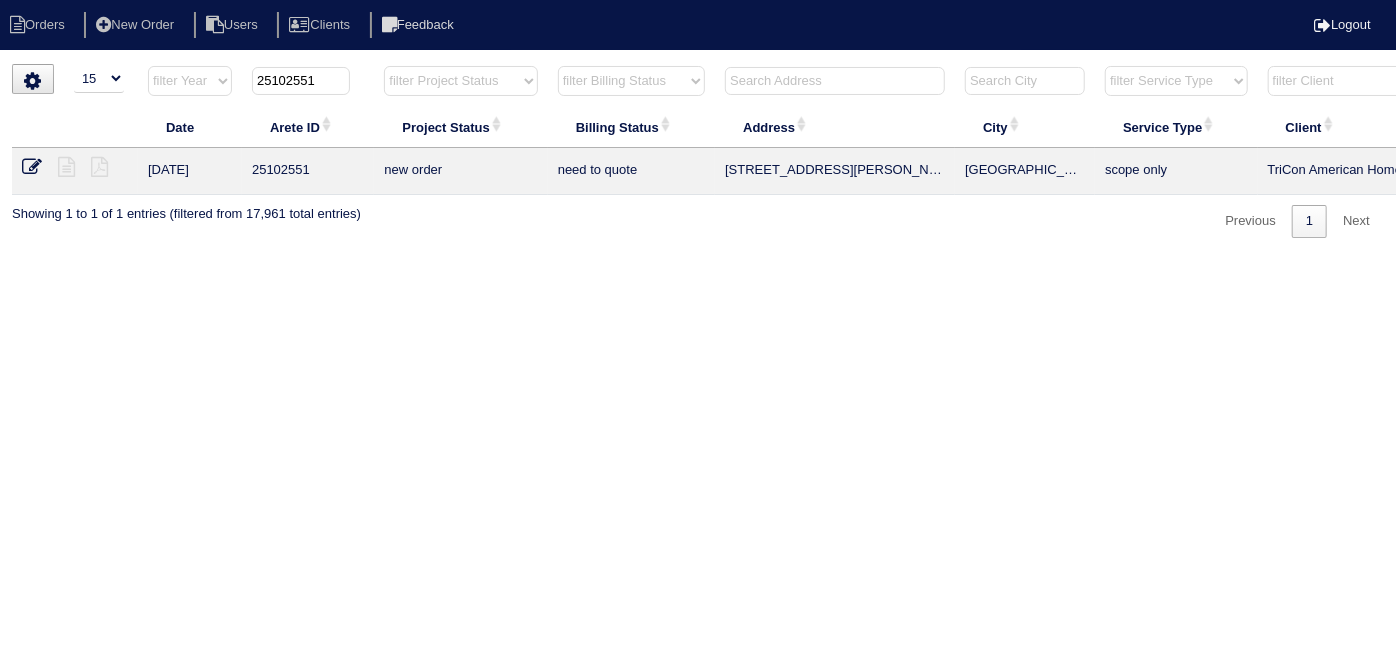 click on "25102551" at bounding box center [301, 81] 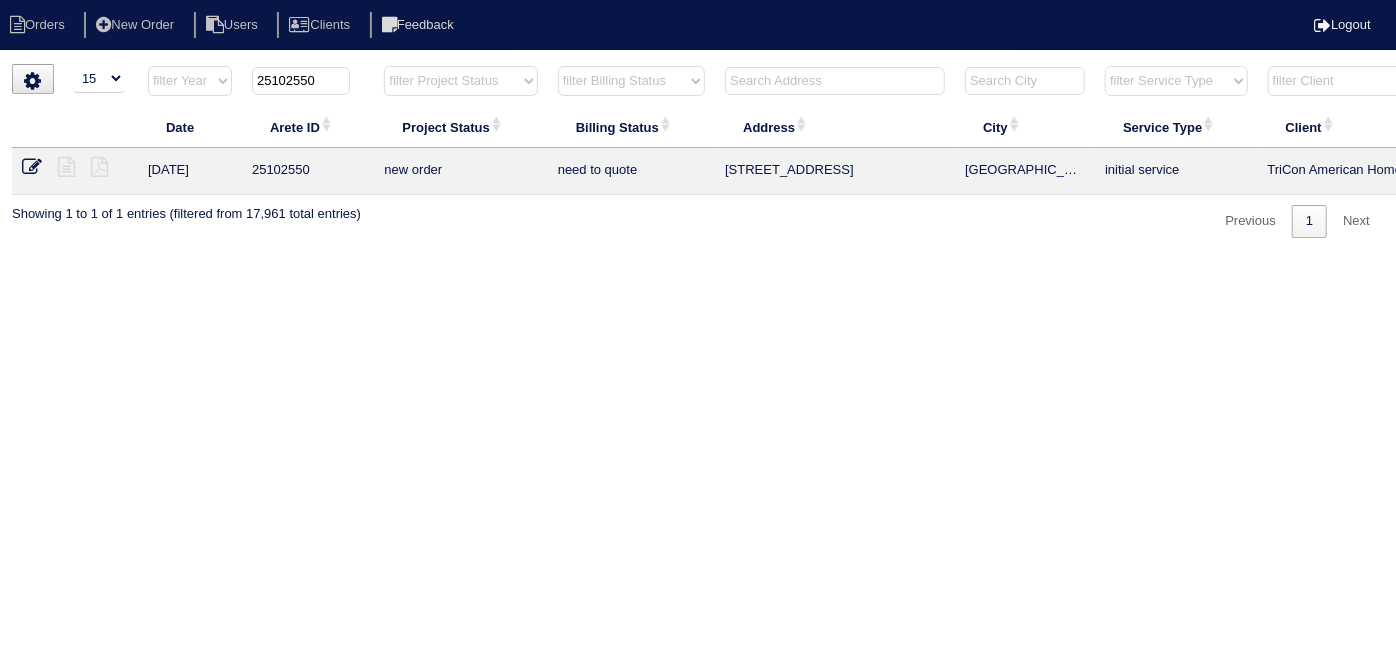 click on "25102550" at bounding box center (301, 81) 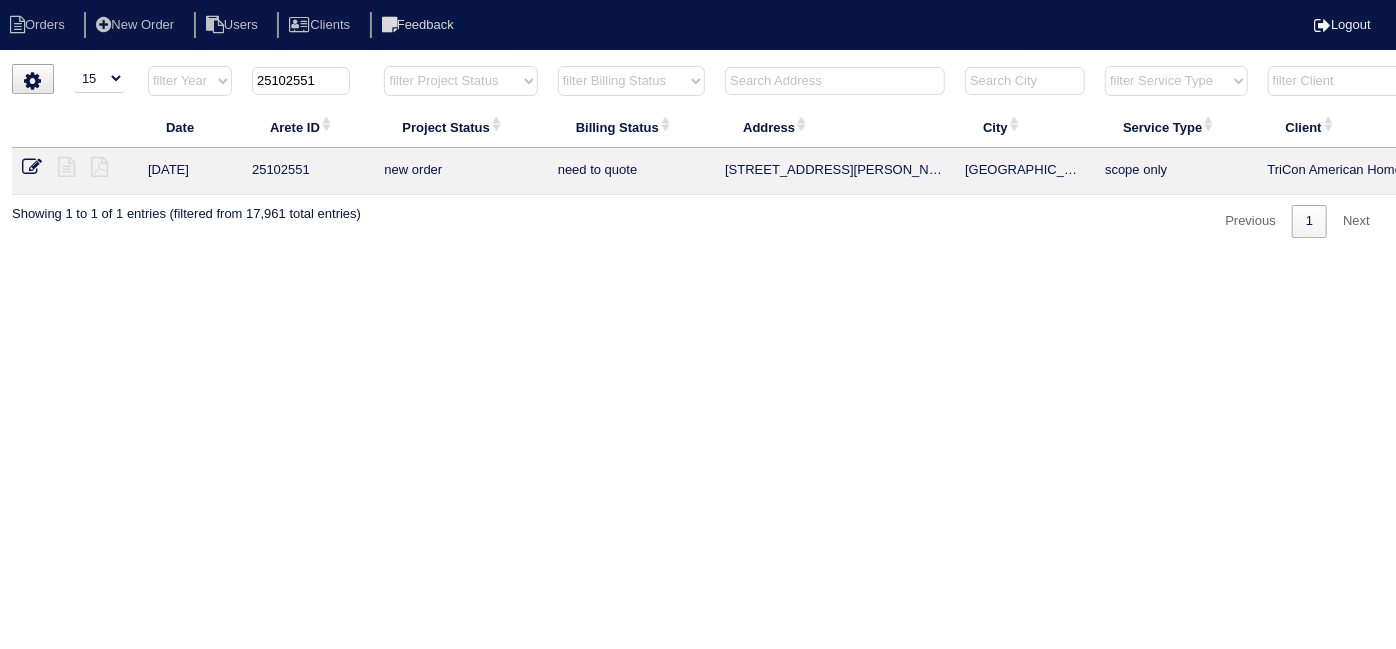type on "25102551" 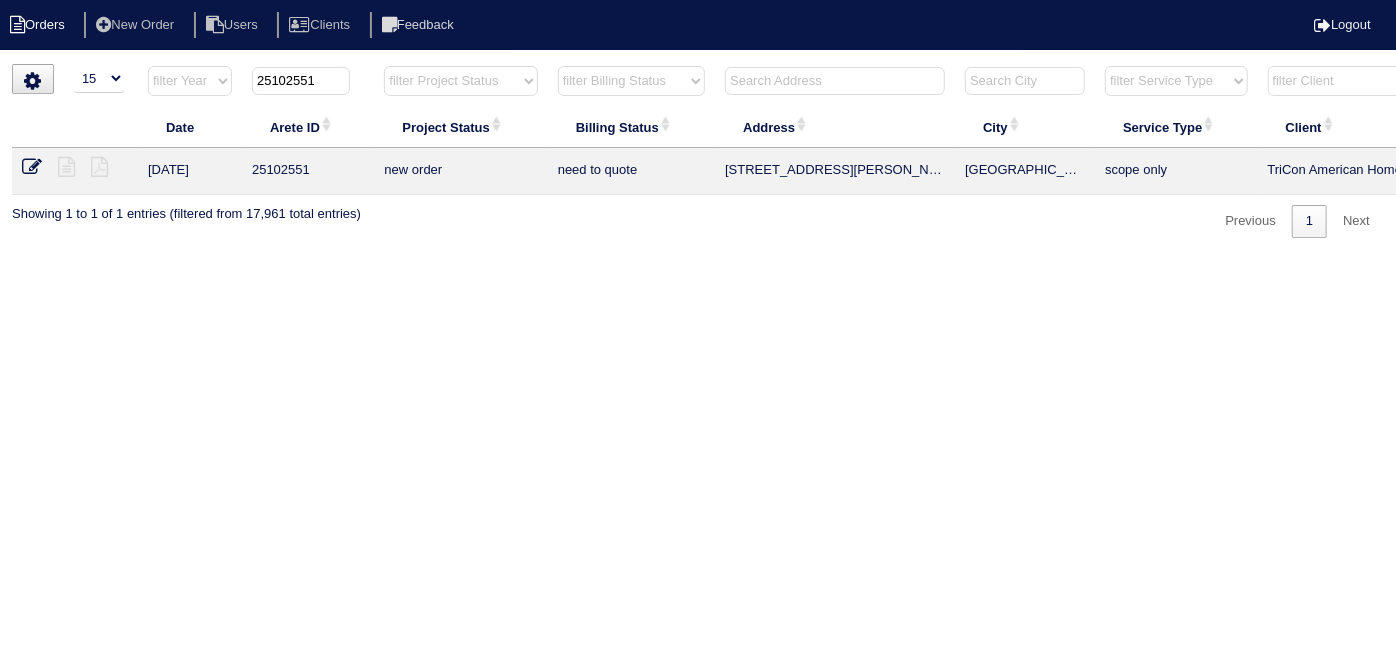 drag, startPoint x: 1, startPoint y: 79, endPoint x: 0, endPoint y: 11, distance: 68.007355 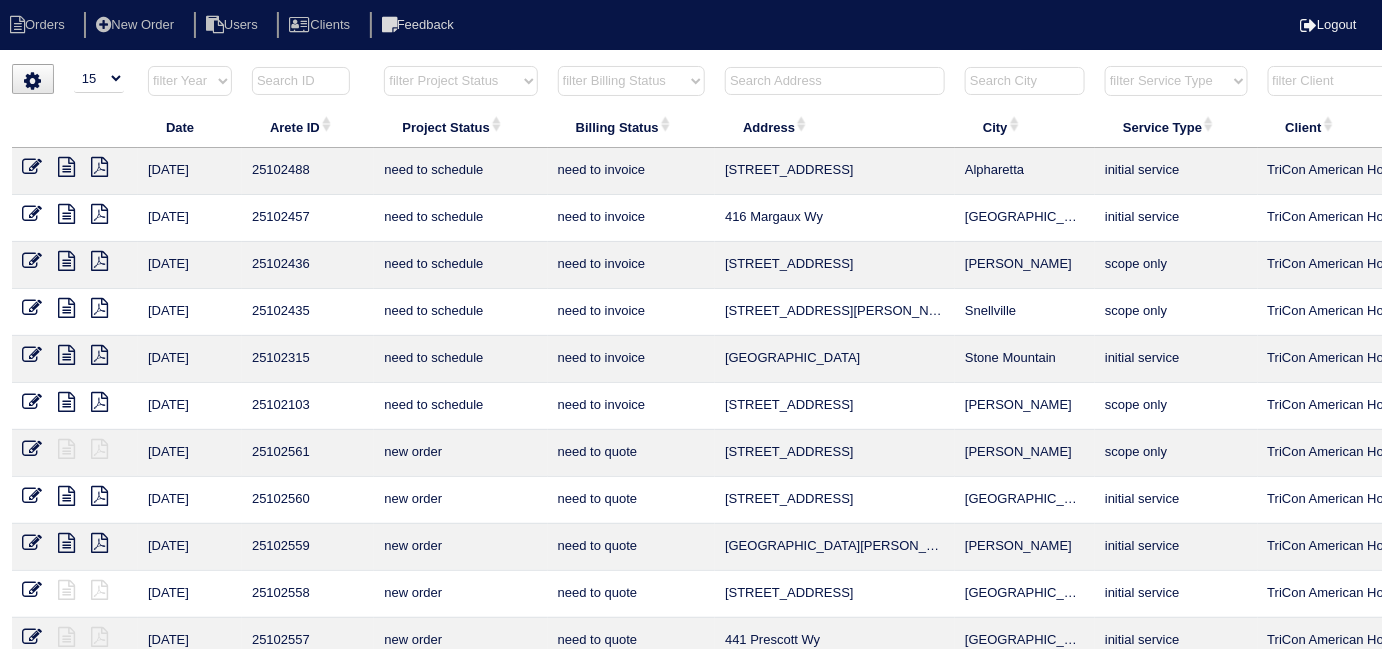 type 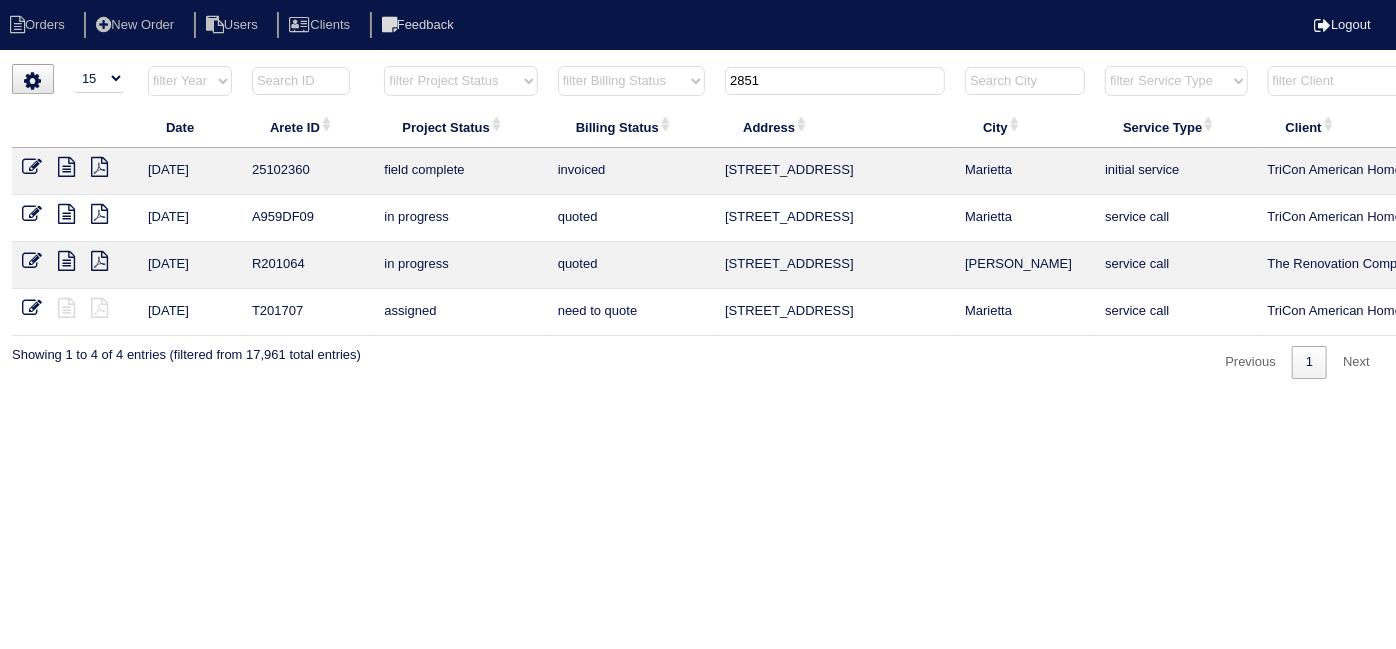 type on "2851" 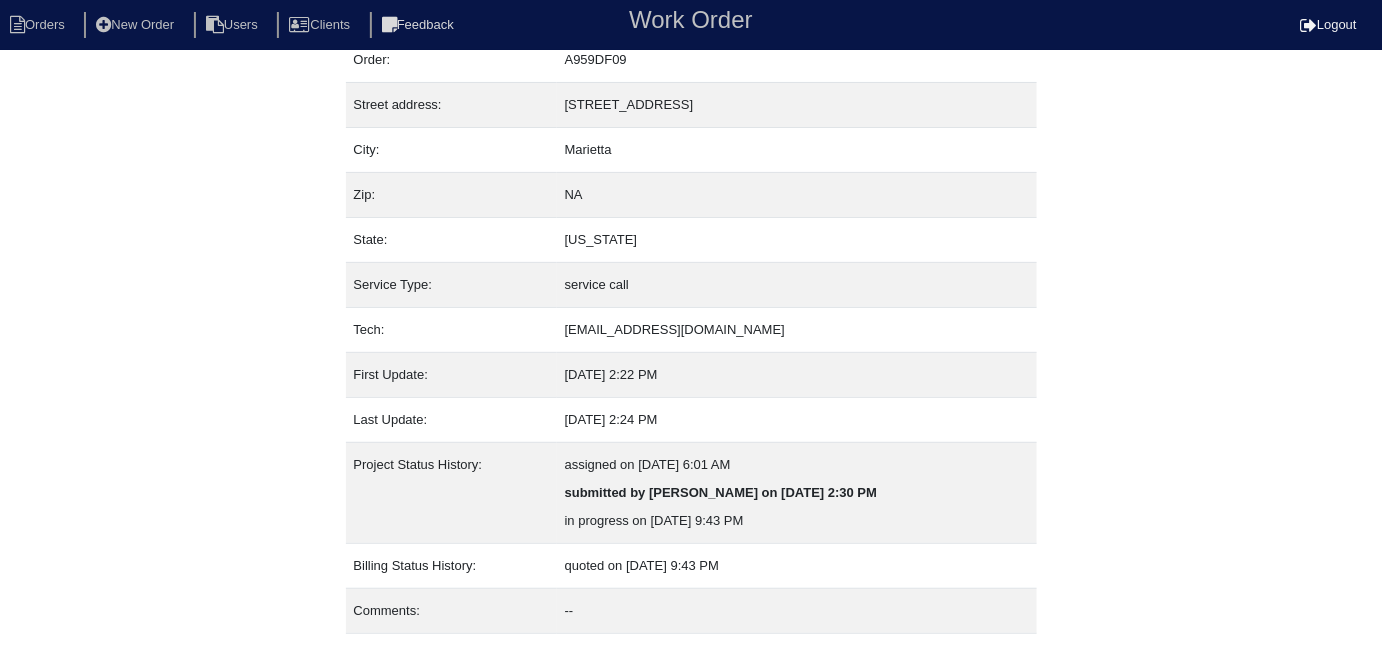 scroll, scrollTop: 105, scrollLeft: 0, axis: vertical 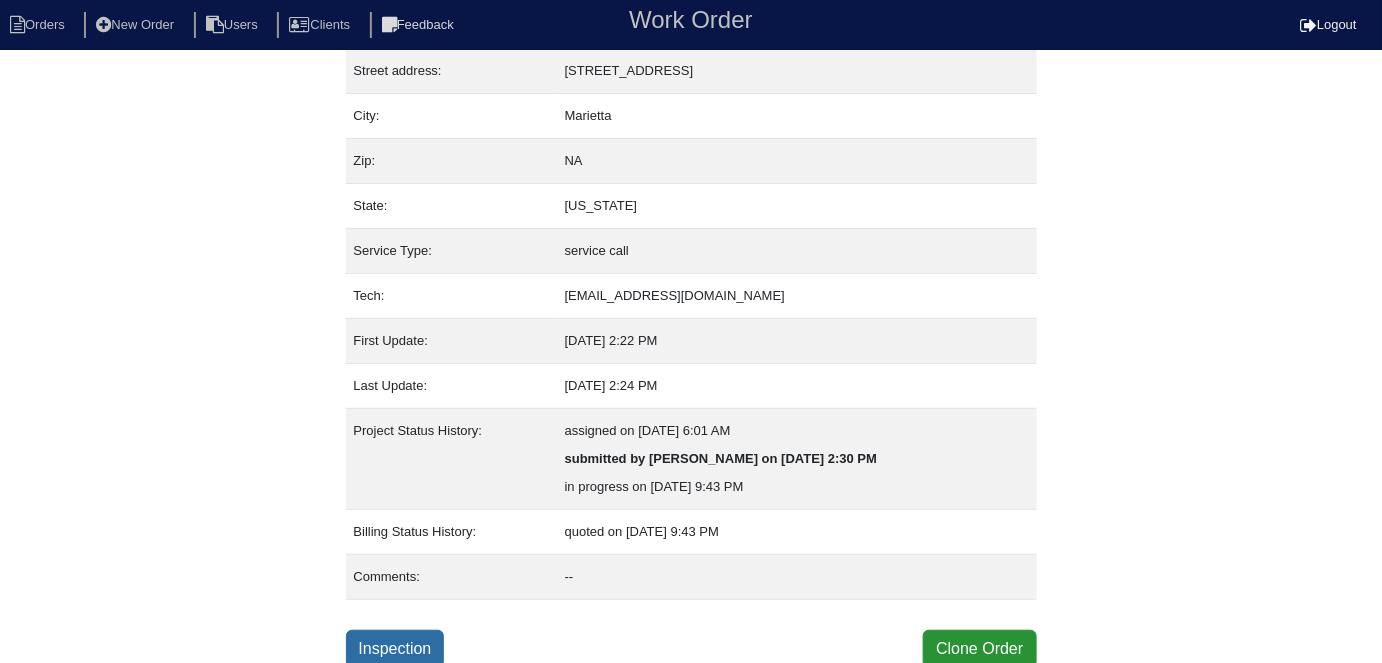 click on "Inspection" at bounding box center [395, 649] 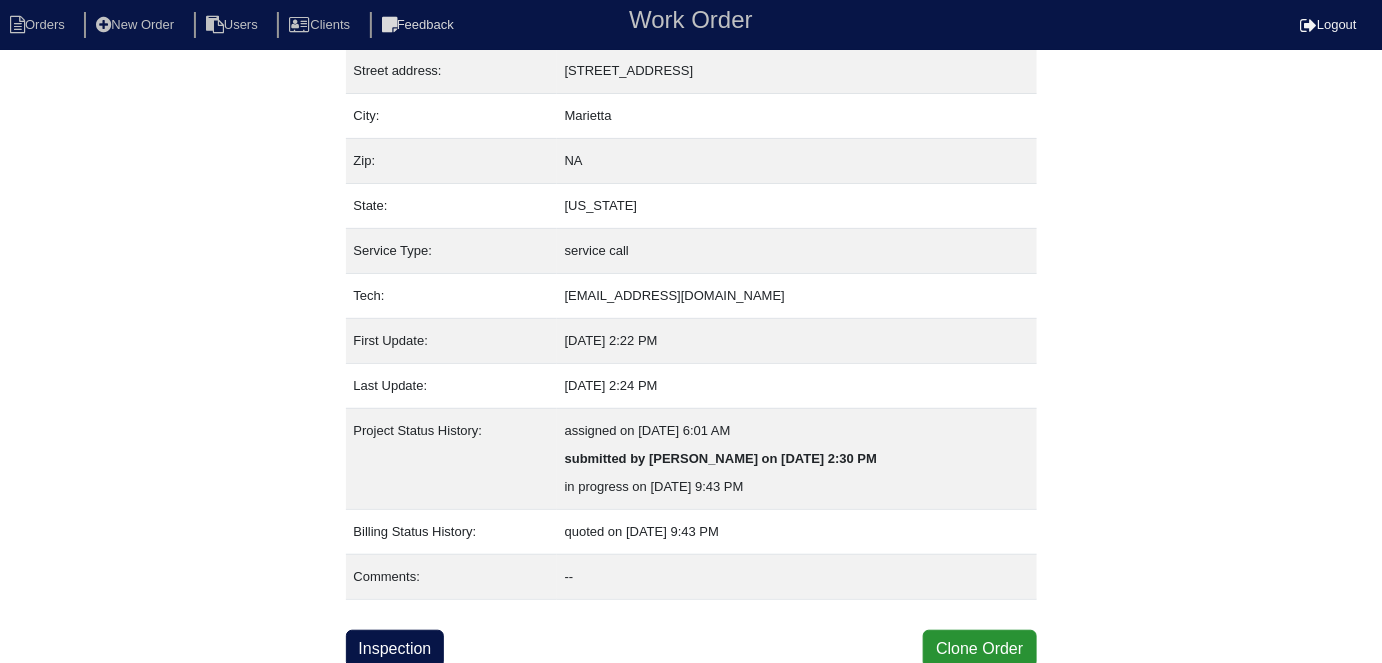 scroll, scrollTop: 0, scrollLeft: 0, axis: both 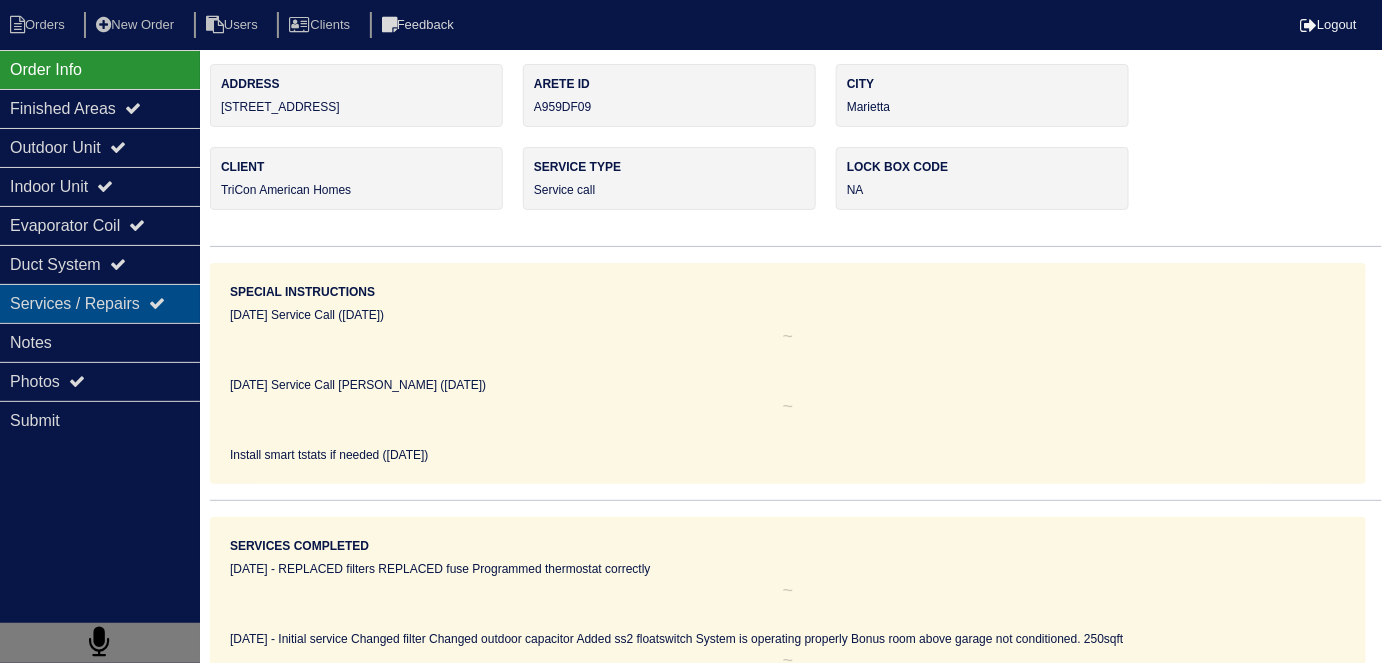 click on "Services / Repairs" at bounding box center (100, 303) 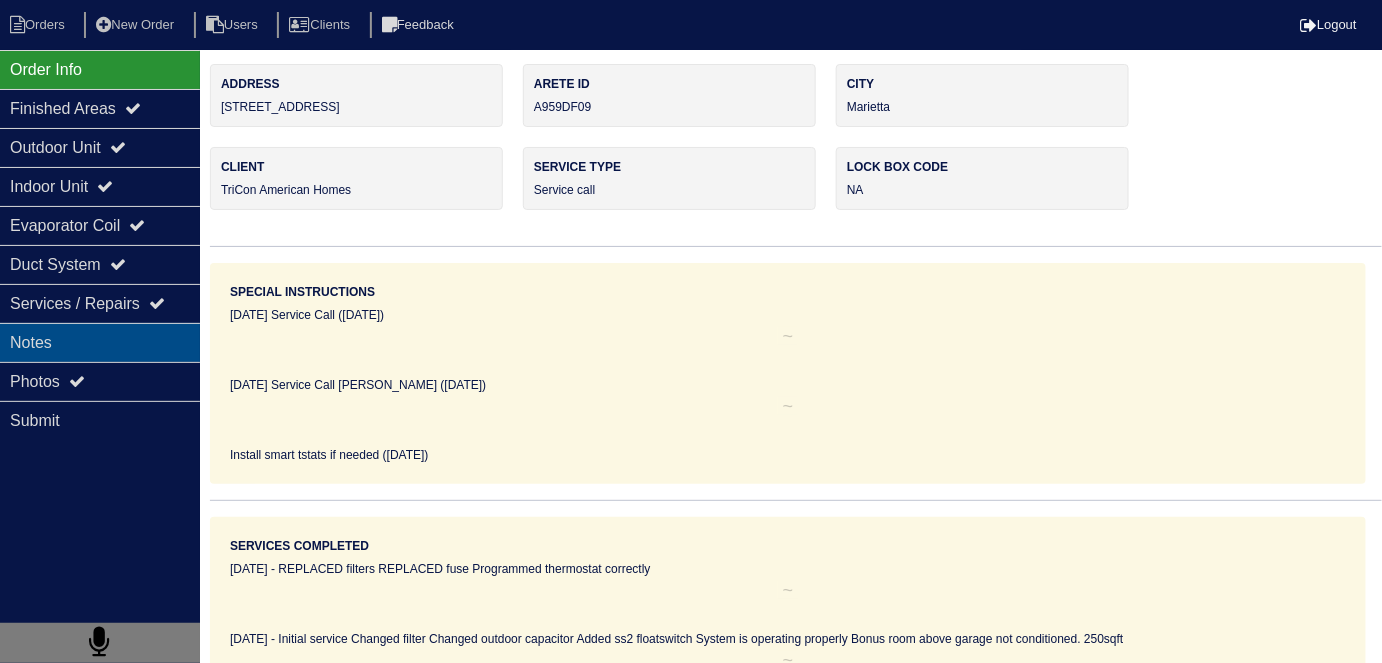 type on "2 filters 16x20x1
Ss2 floatswitch
40/5mfd capacitor" 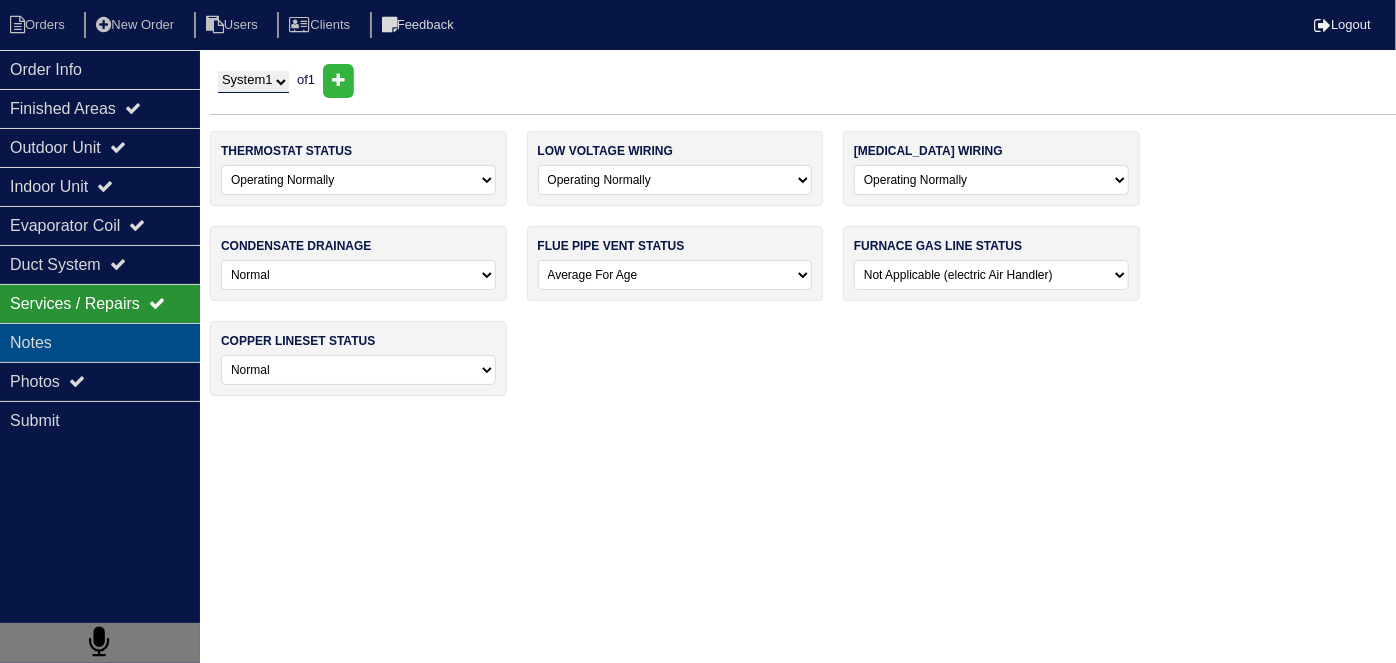 click on "Notes" at bounding box center [100, 342] 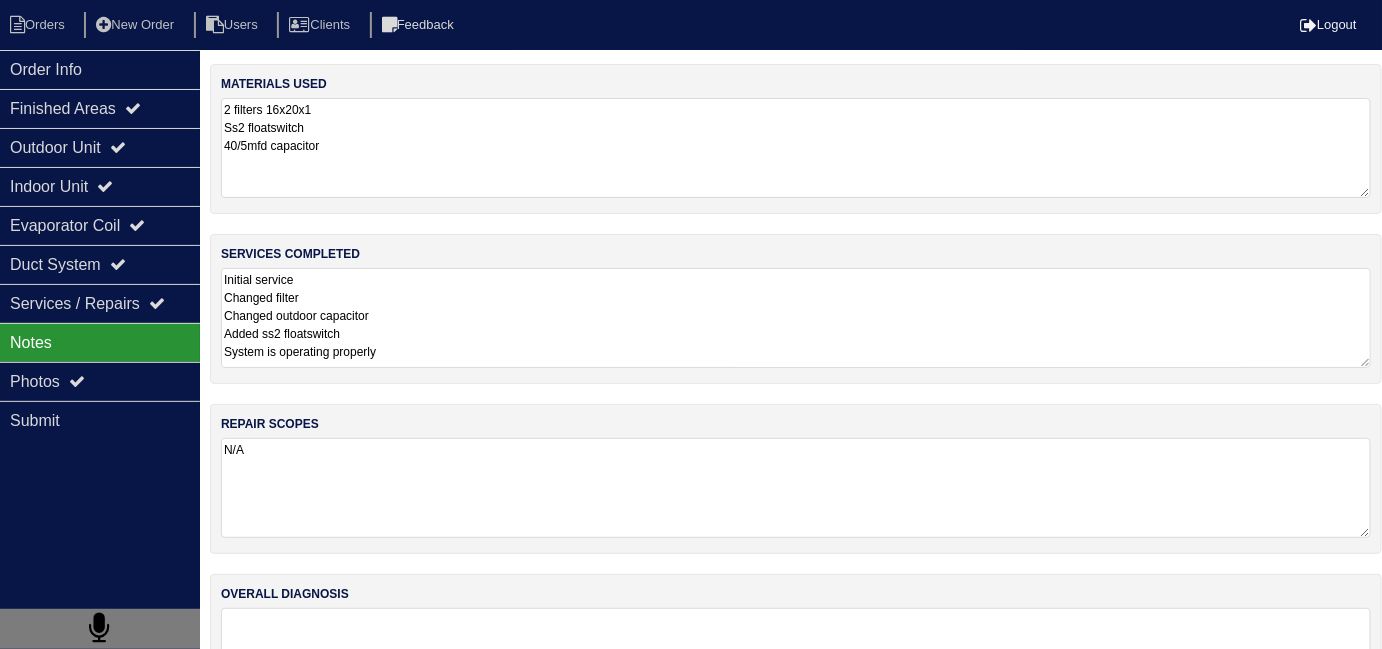 click on "Initial service
Changed filter
Changed outdoor capacitor
Added ss2 floatswitch
System is operating properly
Bonus room above garage not conditioned. 250sqft" at bounding box center [796, 318] 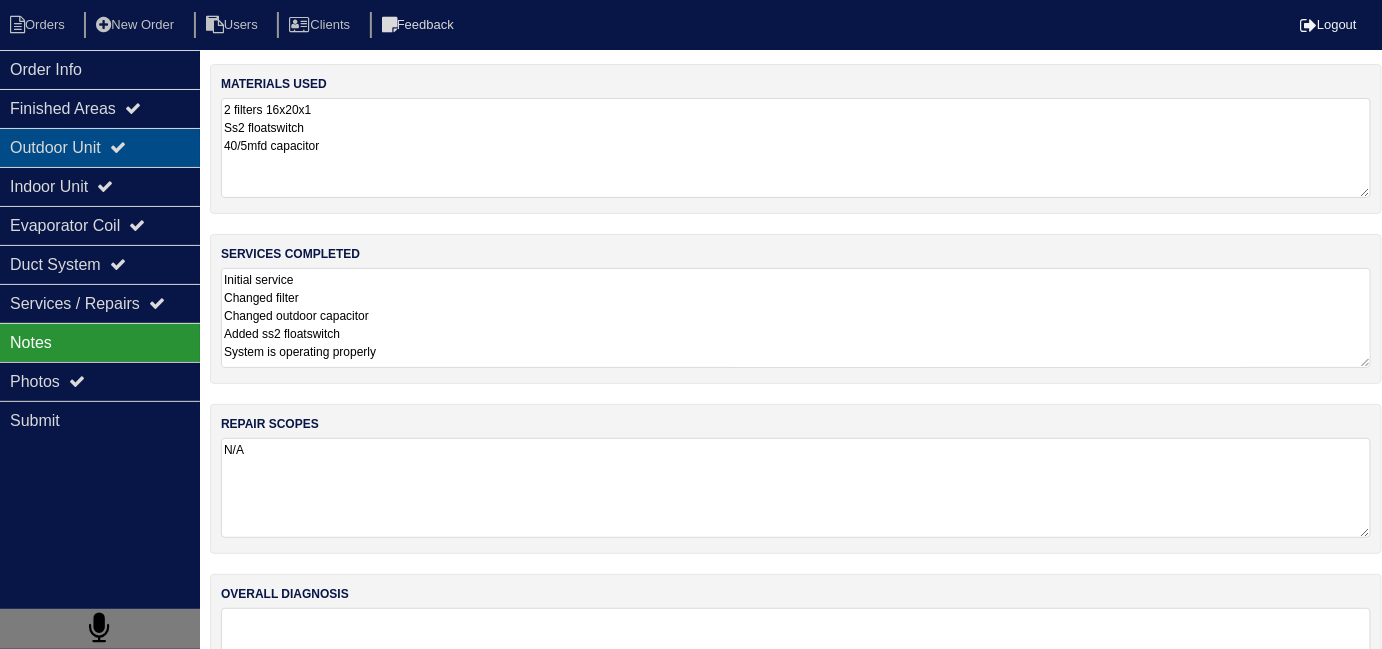click on "Outdoor Unit" at bounding box center (100, 147) 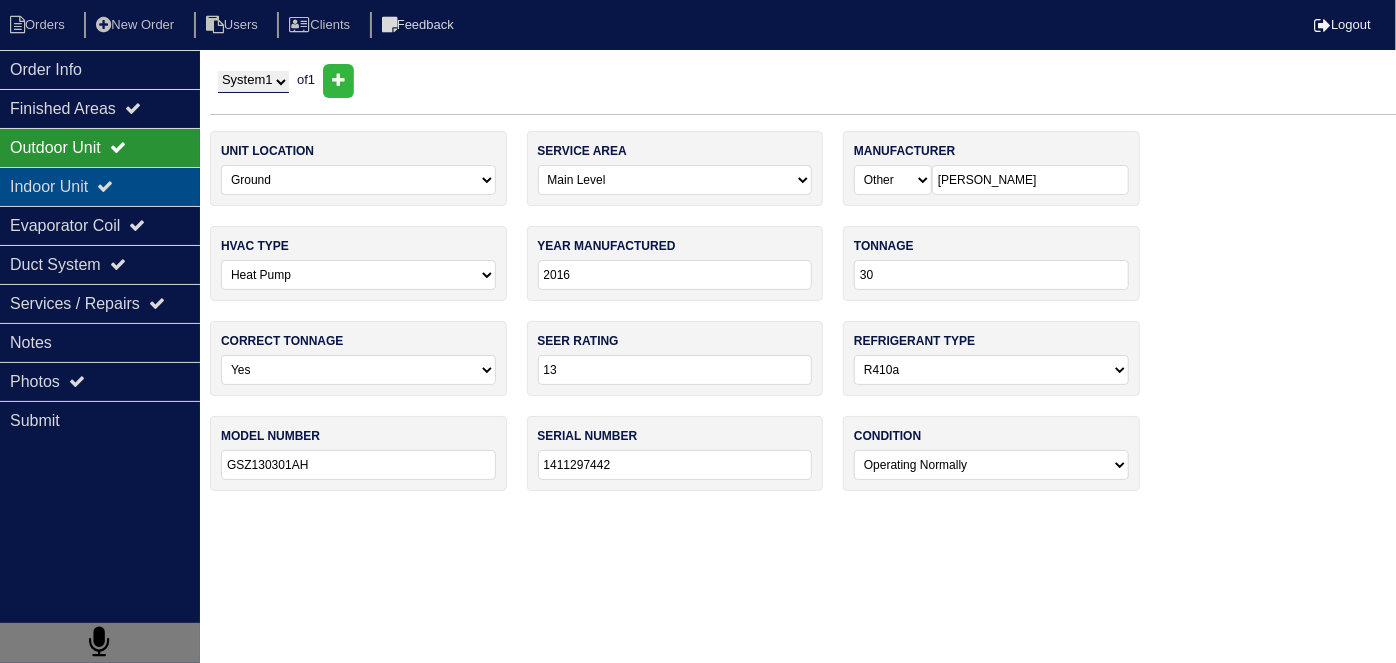 click on "Indoor Unit" at bounding box center (100, 186) 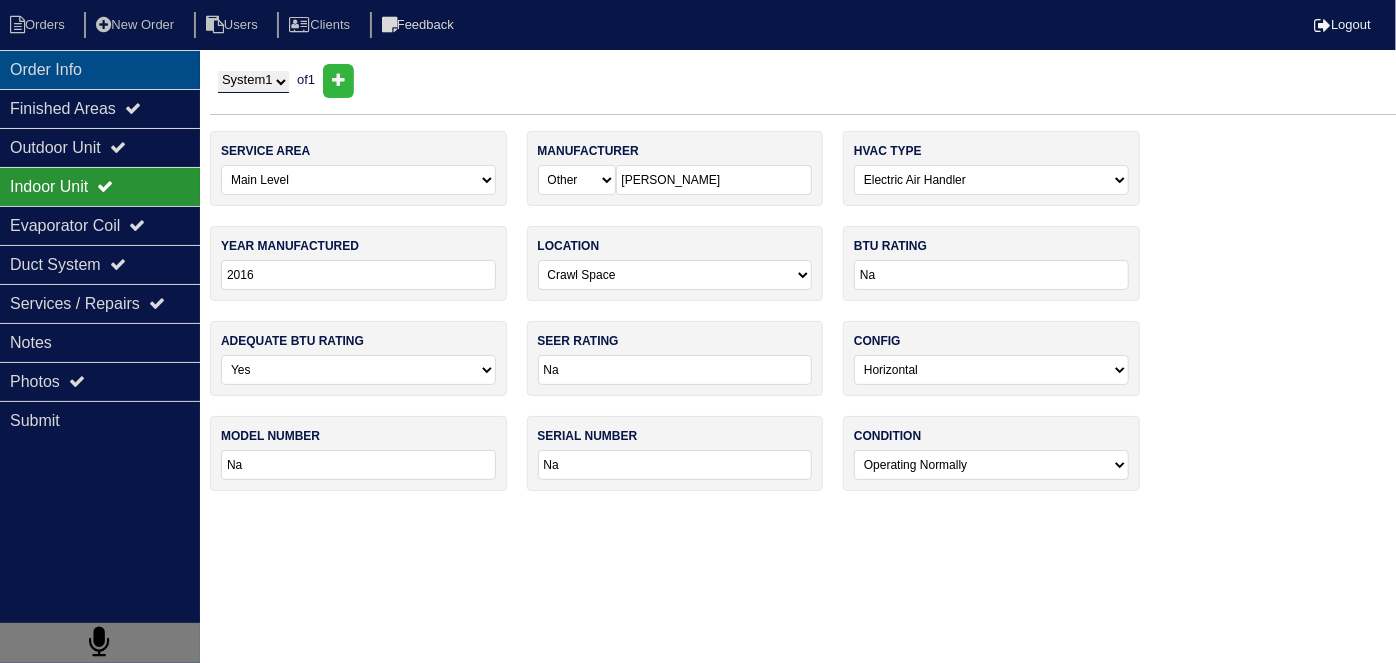 click on "Order Info" at bounding box center (100, 69) 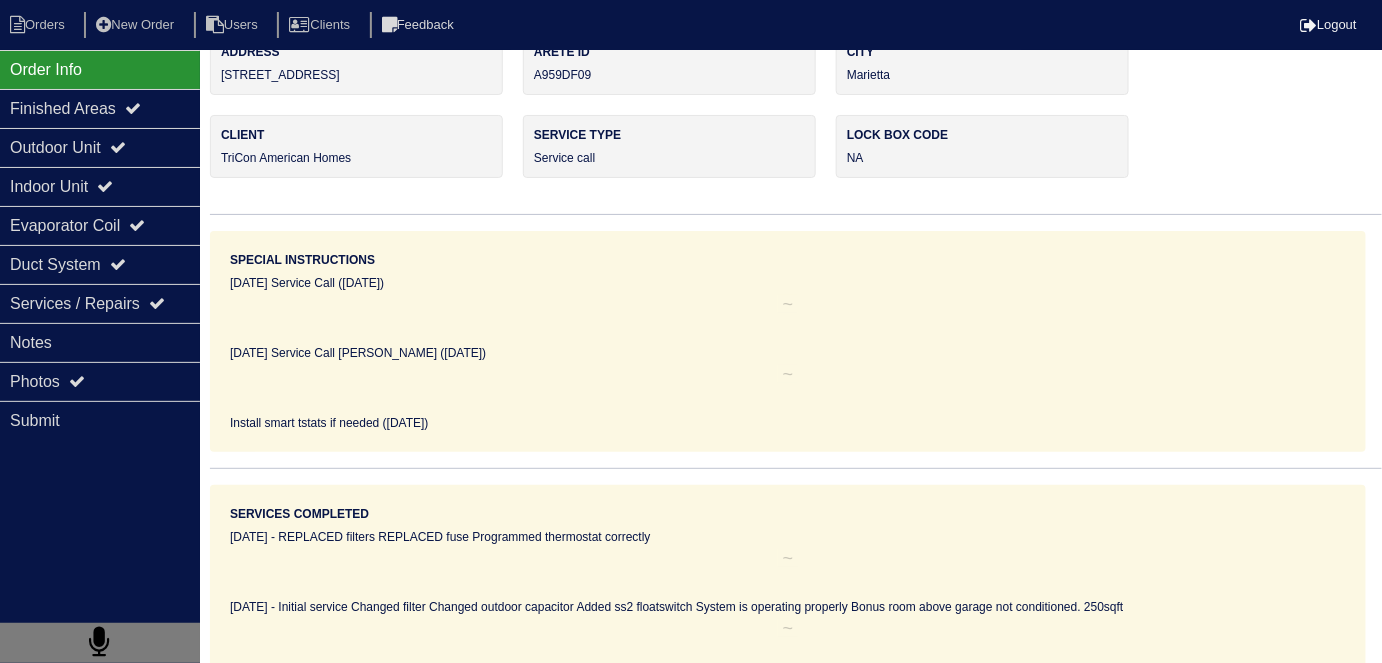 scroll, scrollTop: 74, scrollLeft: 0, axis: vertical 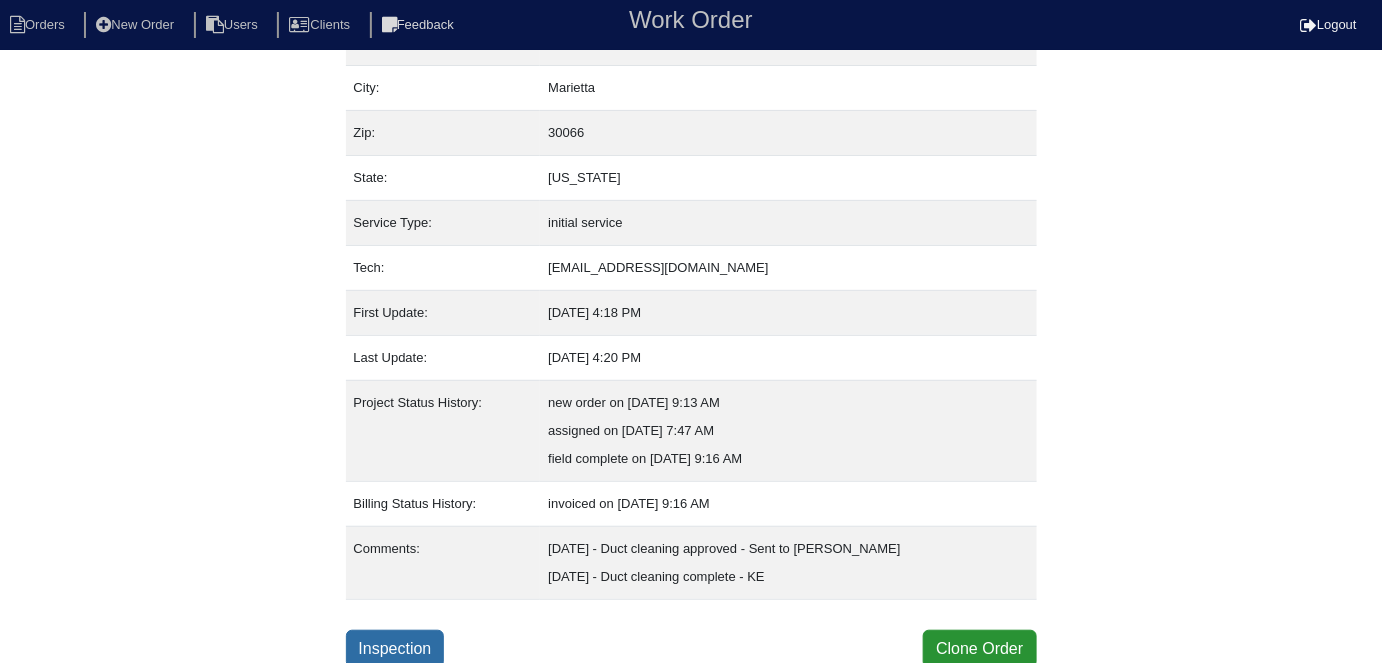 click on "Inspection" at bounding box center (395, 649) 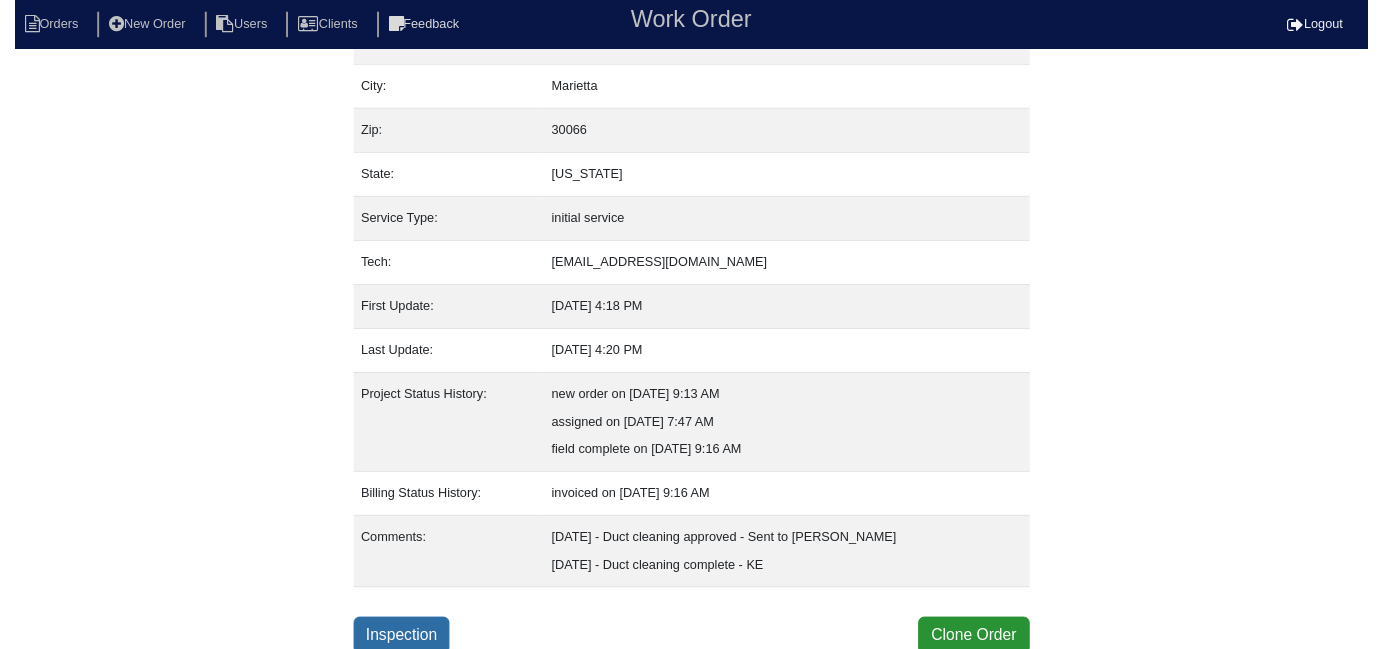 scroll, scrollTop: 0, scrollLeft: 0, axis: both 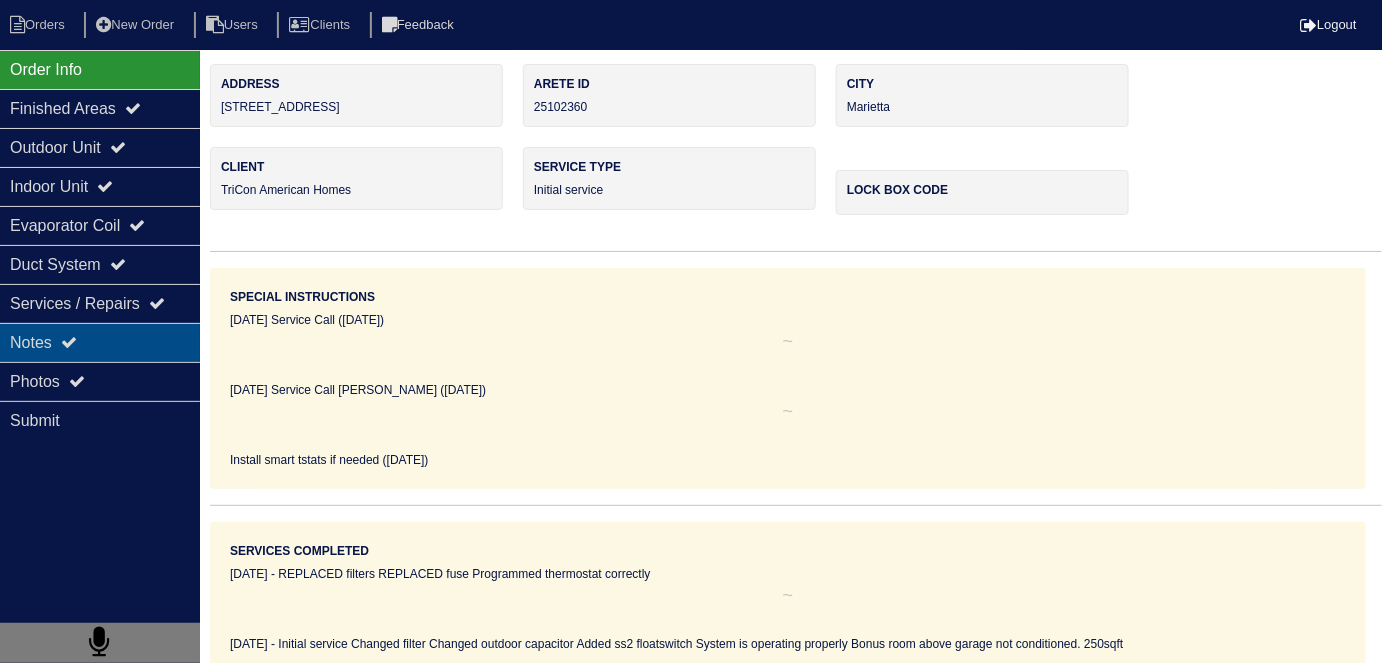click on "Notes" at bounding box center (100, 342) 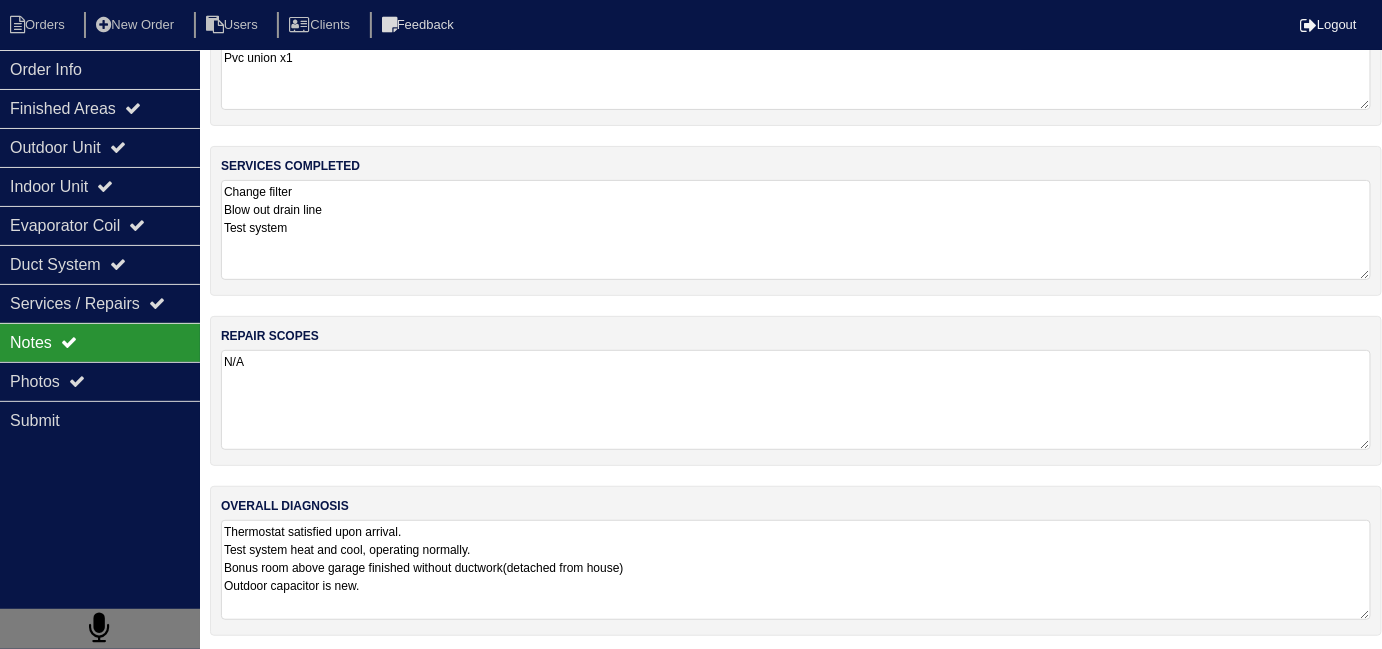 scroll, scrollTop: 89, scrollLeft: 0, axis: vertical 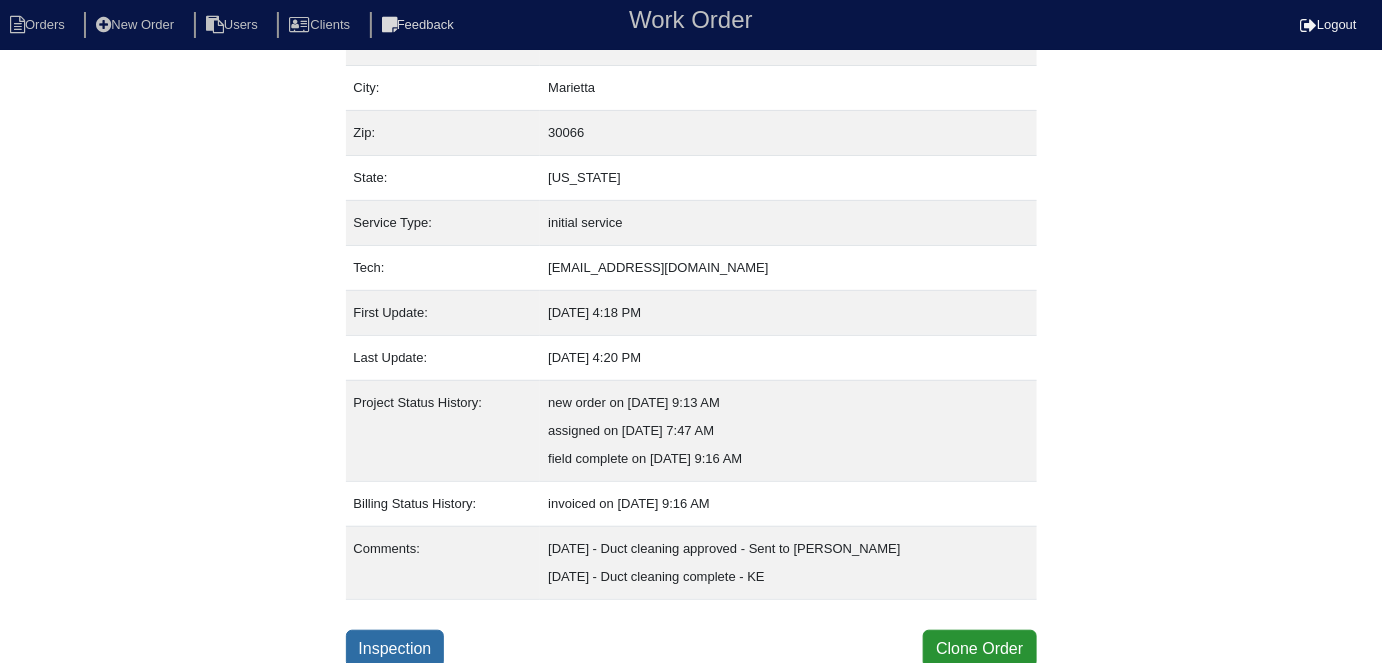click on "Inspection" at bounding box center (395, 649) 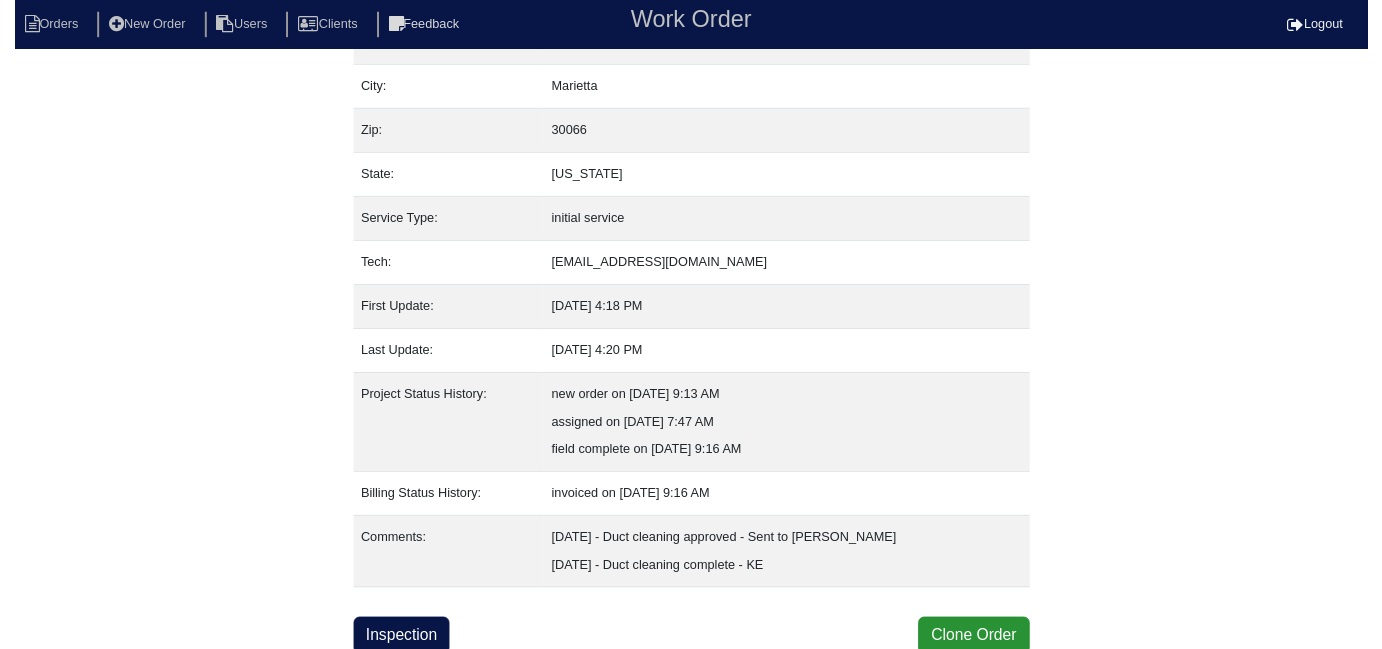 scroll, scrollTop: 0, scrollLeft: 0, axis: both 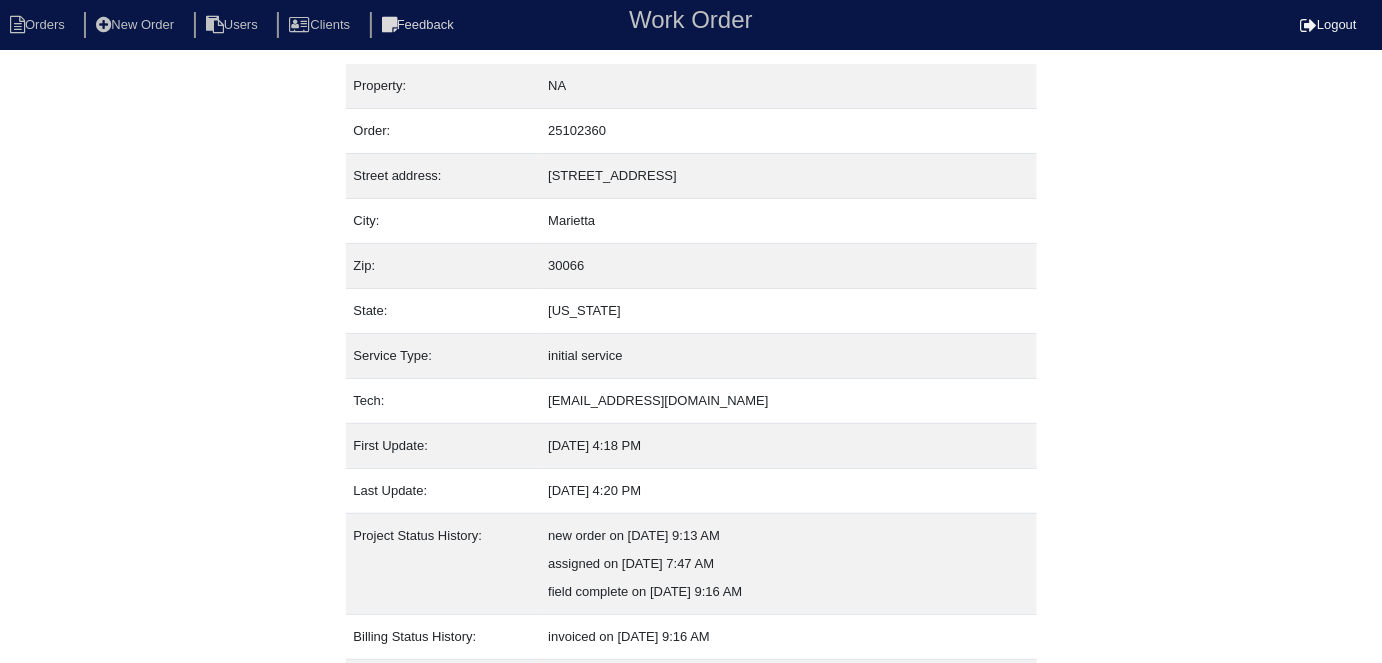 select on "0" 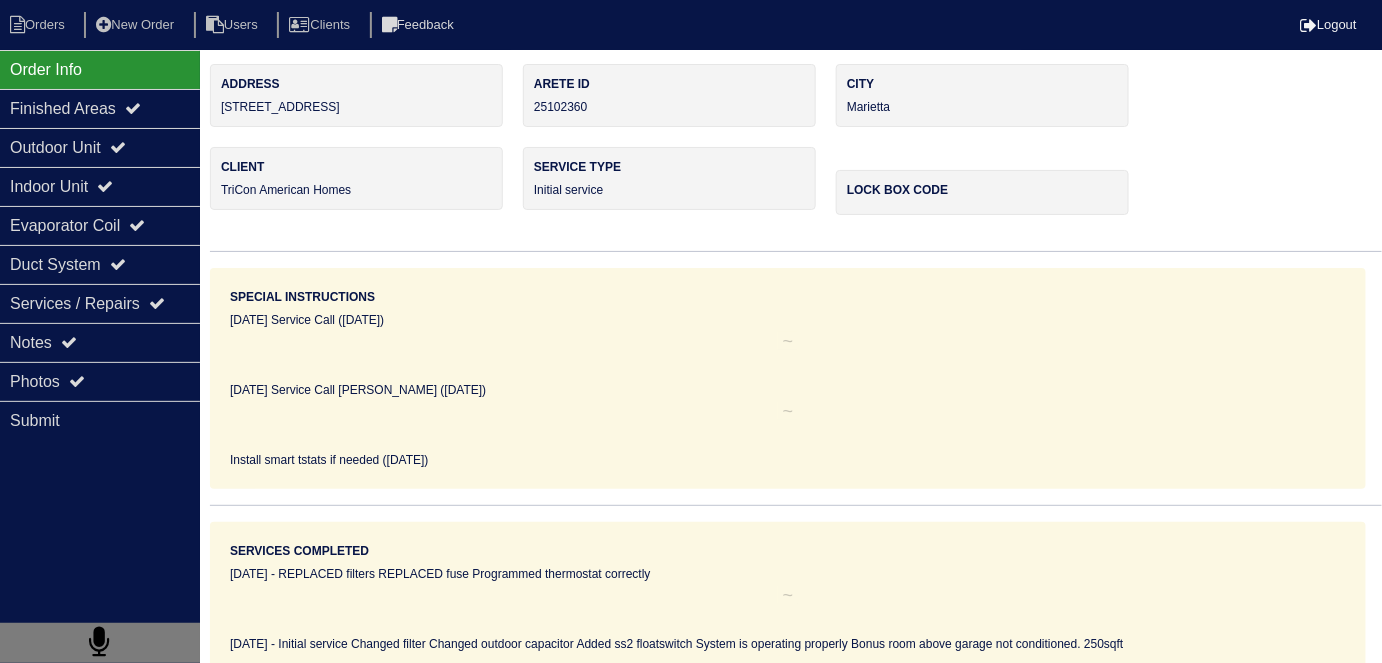 drag, startPoint x: 195, startPoint y: 229, endPoint x: 153, endPoint y: 179, distance: 65.29931 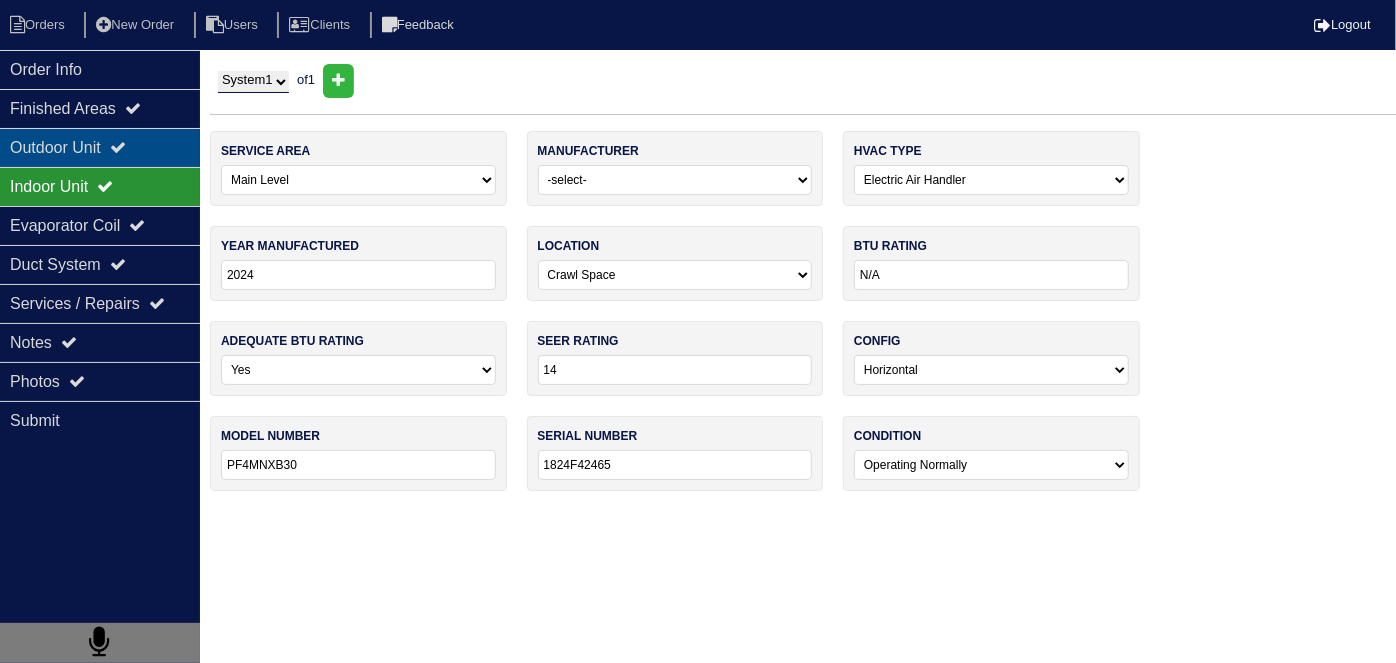click on "Outdoor Unit" at bounding box center (100, 147) 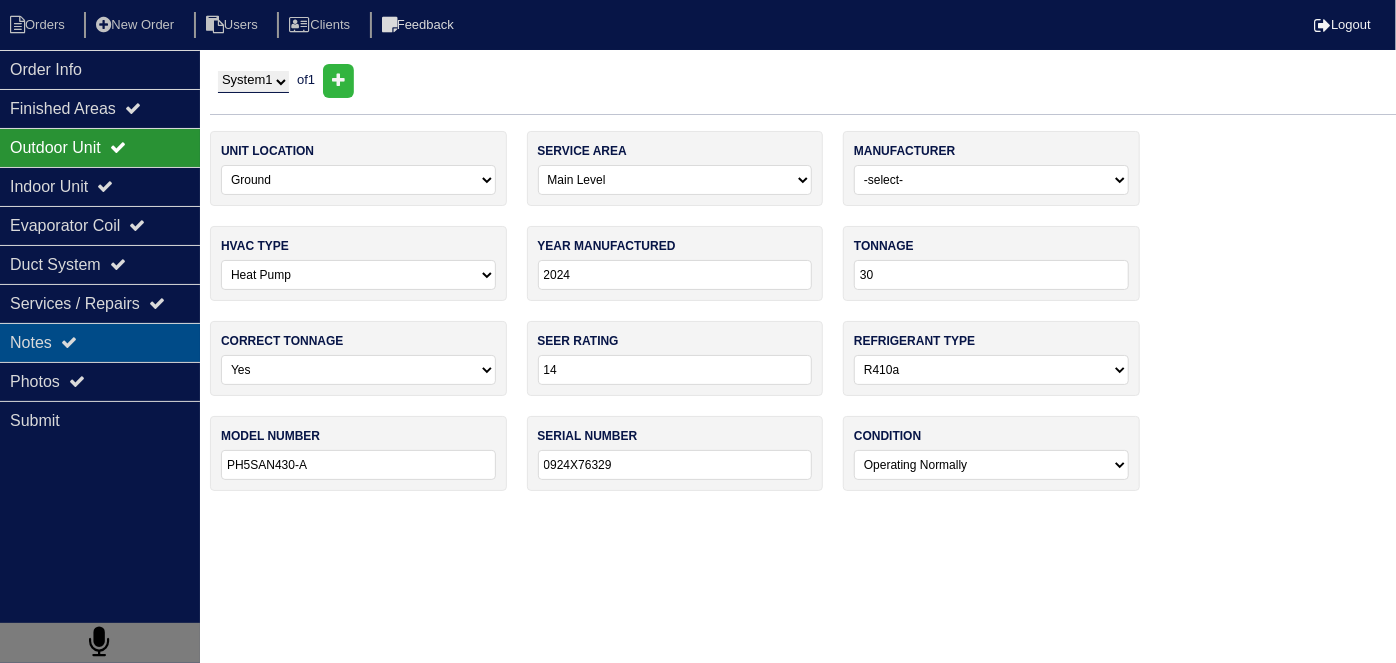 click on "Notes" at bounding box center (100, 342) 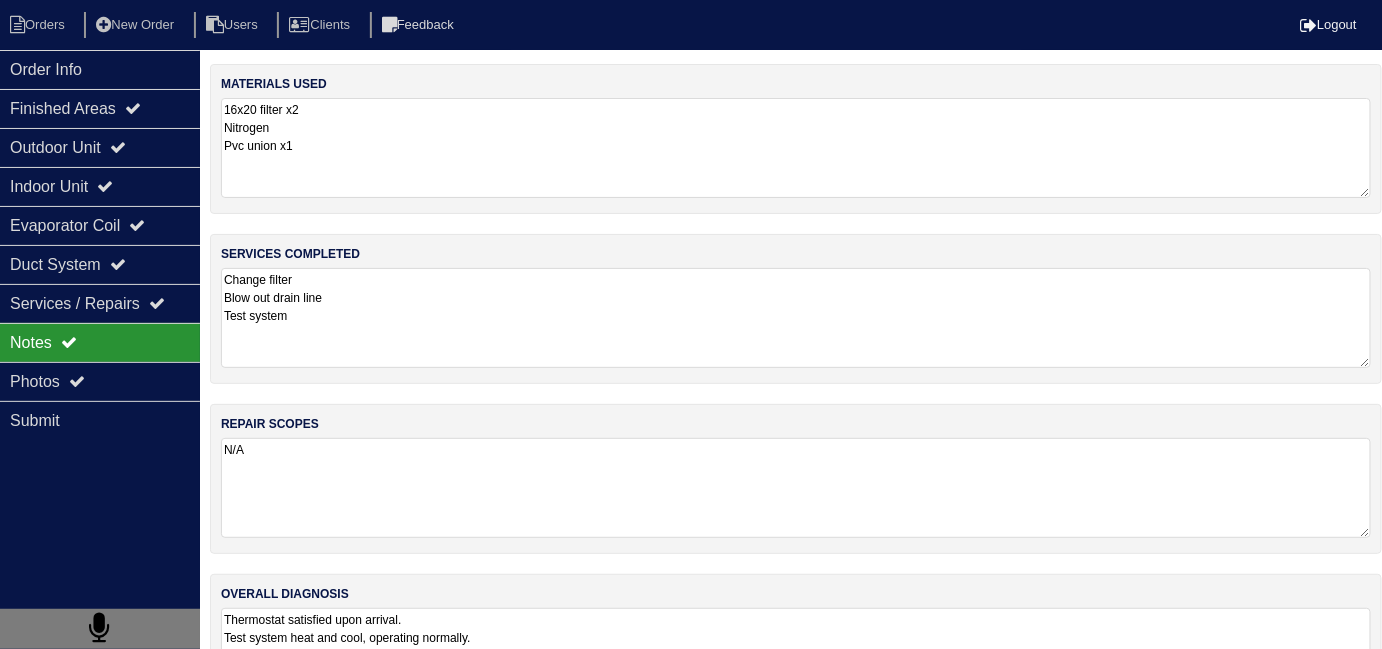 click on "Thermostat satisfied upon arrival.
Test system heat and cool, operating normally.
Bonus room above garage finished without ductwork(detached from house)
Outdoor capacitor is new." at bounding box center [796, 658] 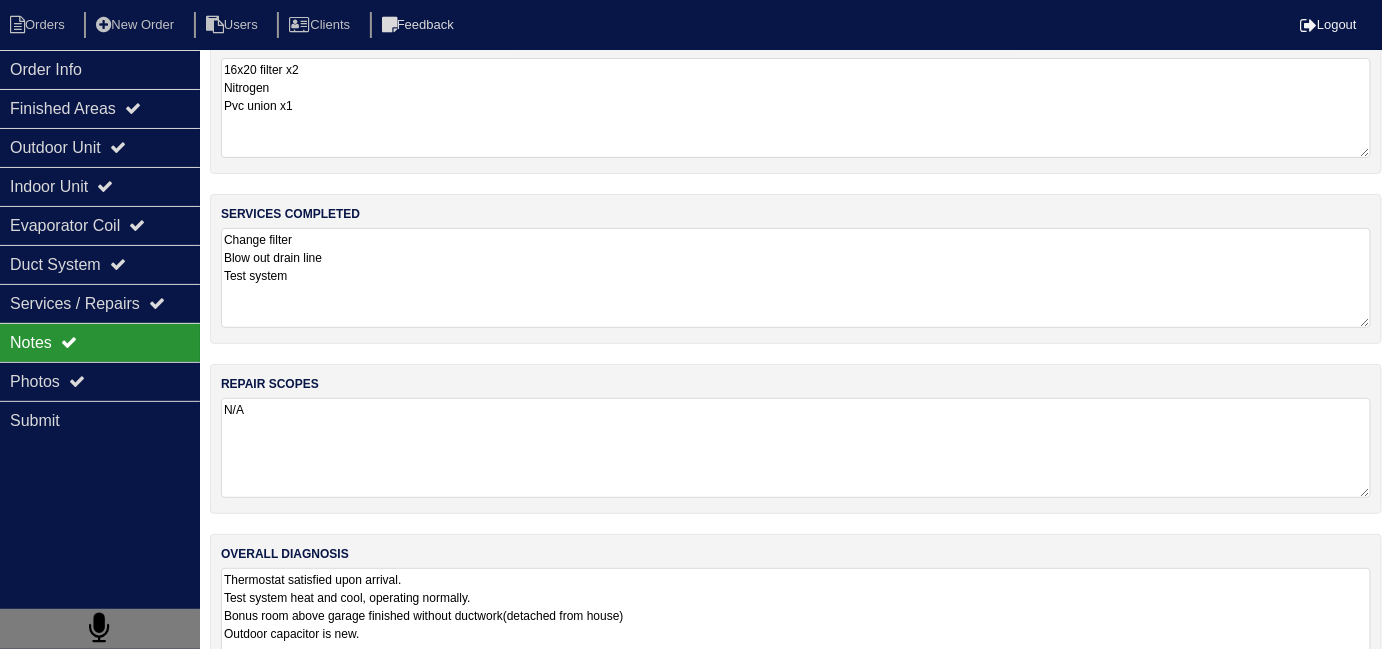 scroll, scrollTop: 88, scrollLeft: 0, axis: vertical 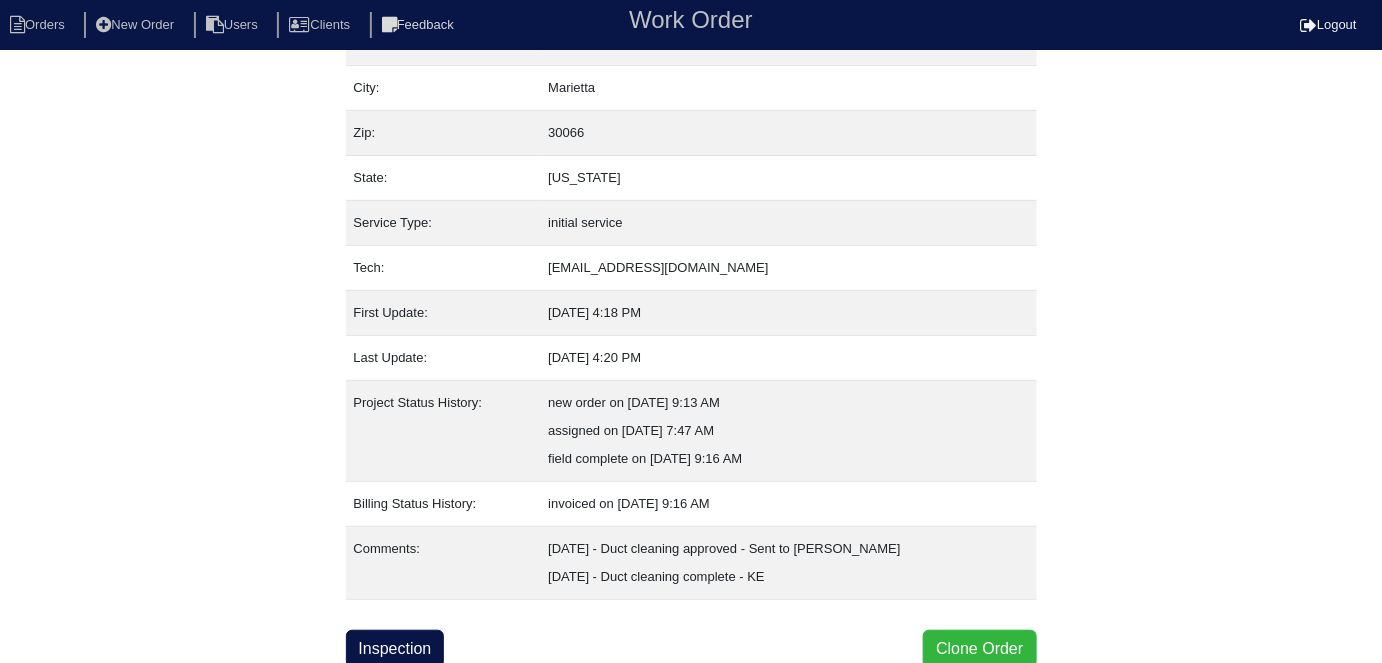 click on "Clone Order" at bounding box center (979, 649) 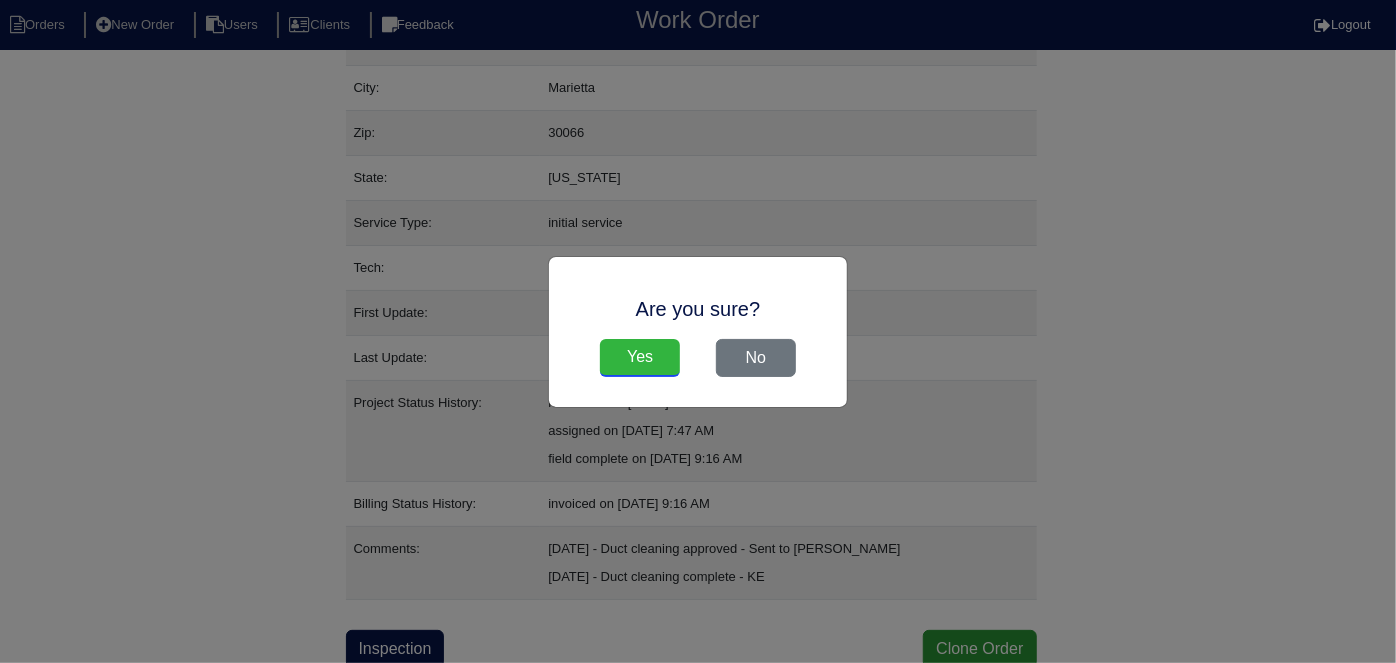 click on "Yes" at bounding box center (640, 358) 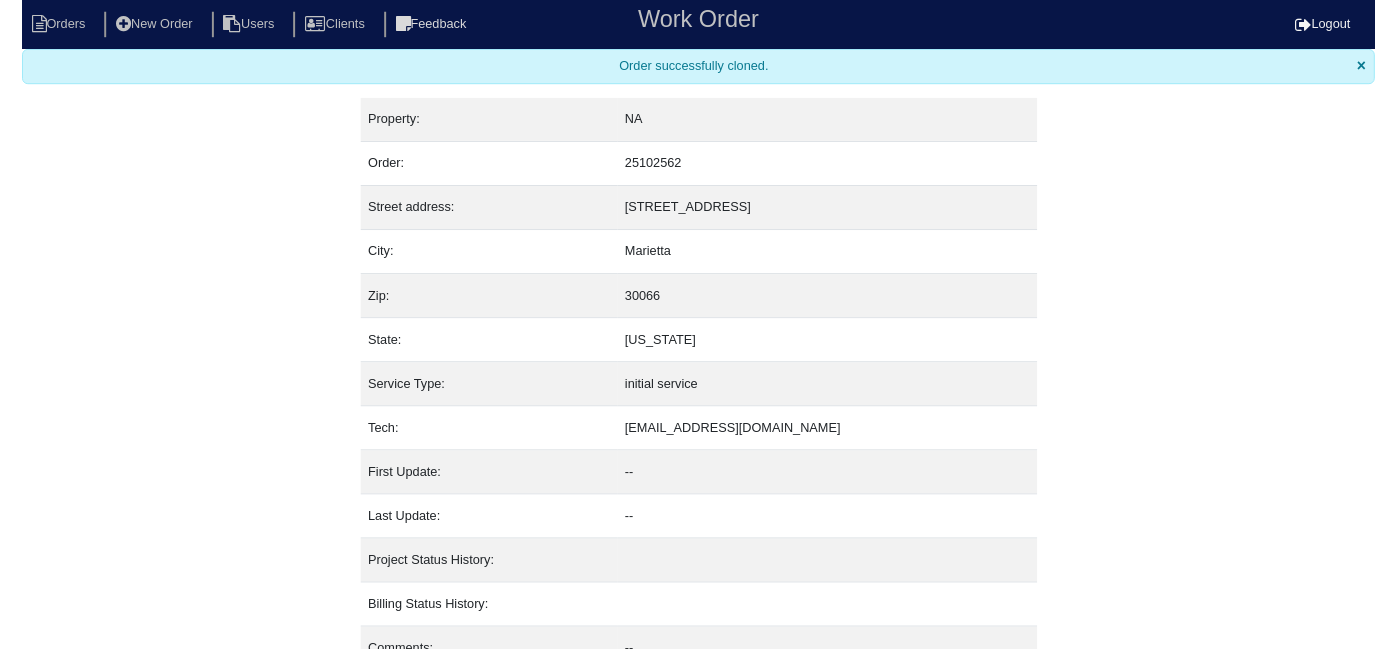scroll, scrollTop: 0, scrollLeft: 0, axis: both 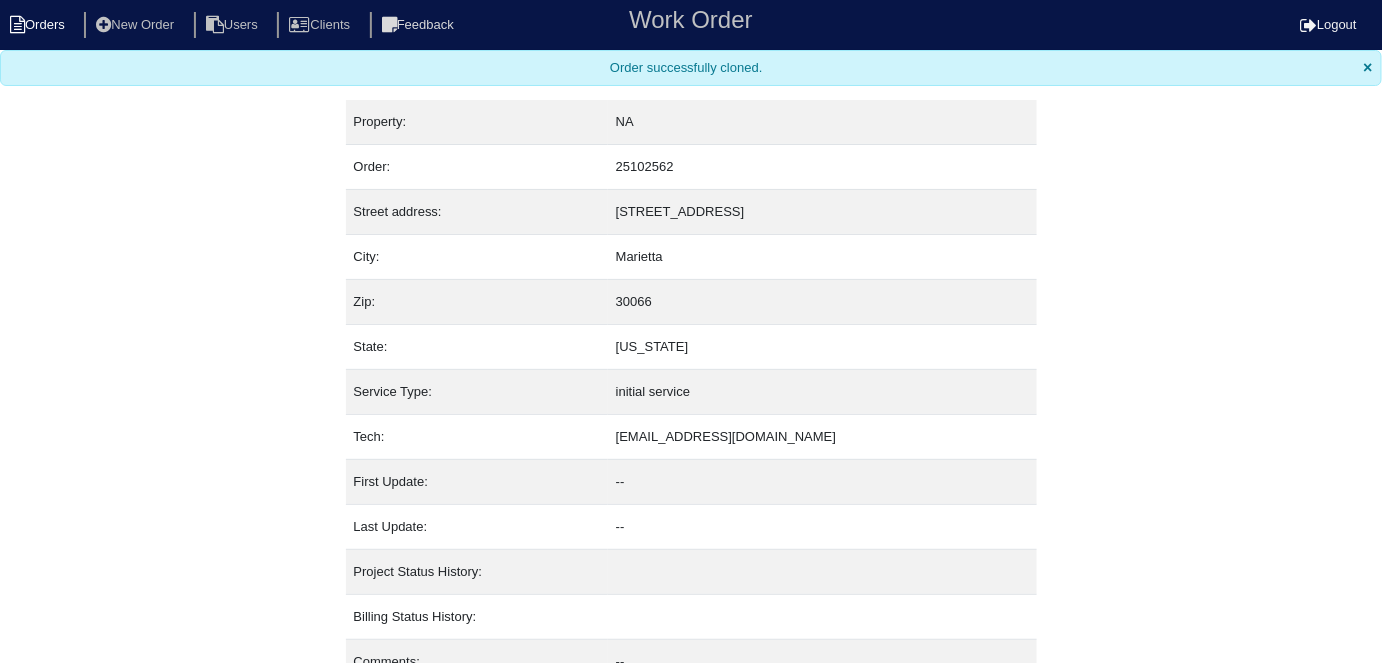 click on "Orders" at bounding box center [40, 25] 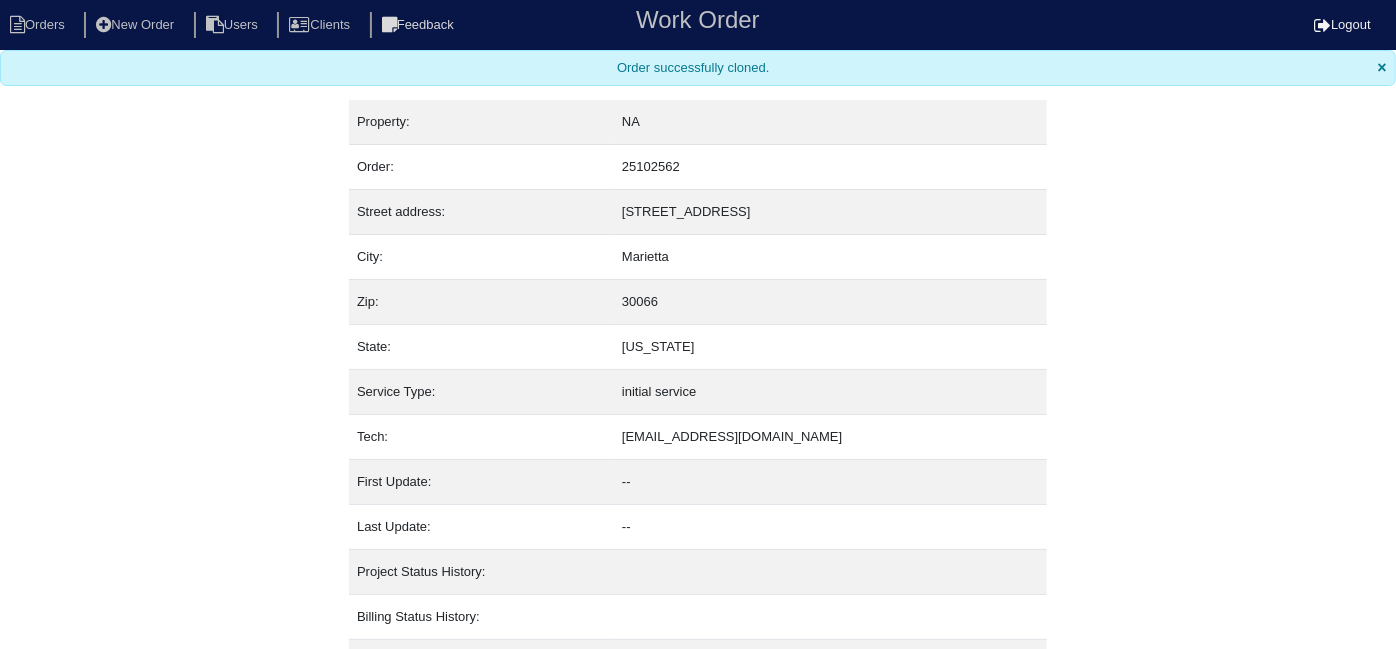 select on "15" 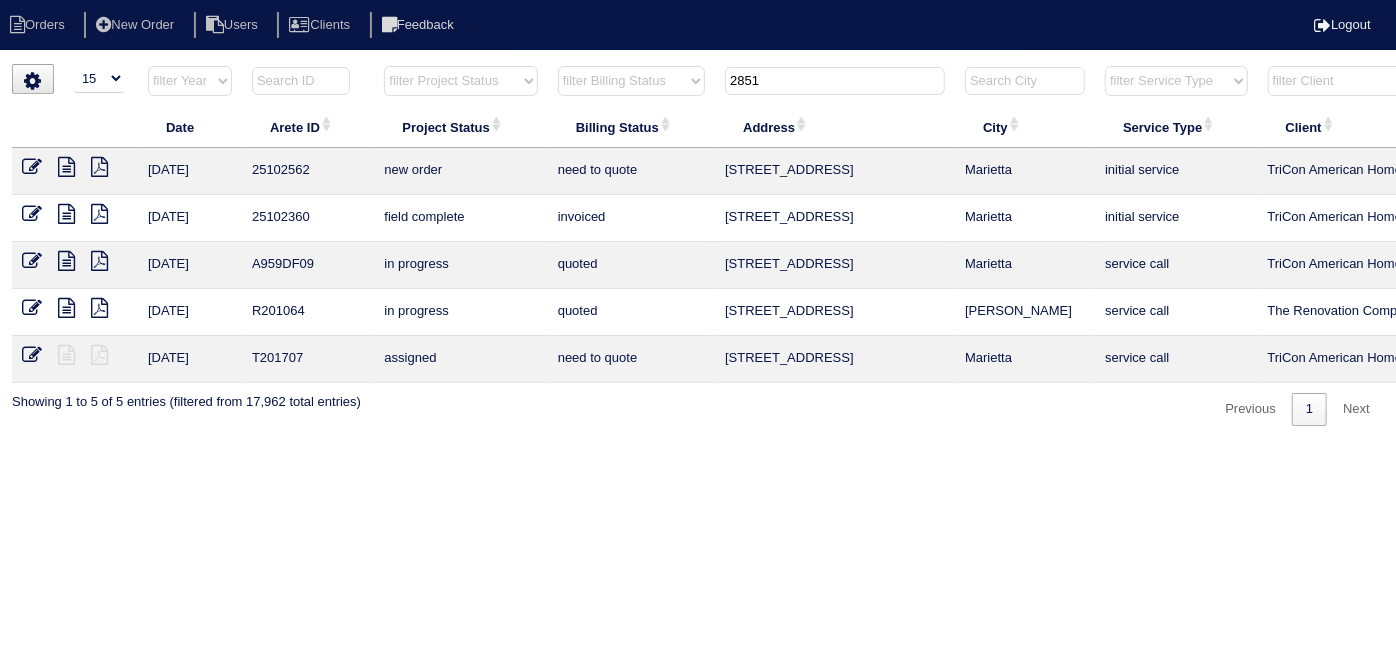 click at bounding box center (32, 167) 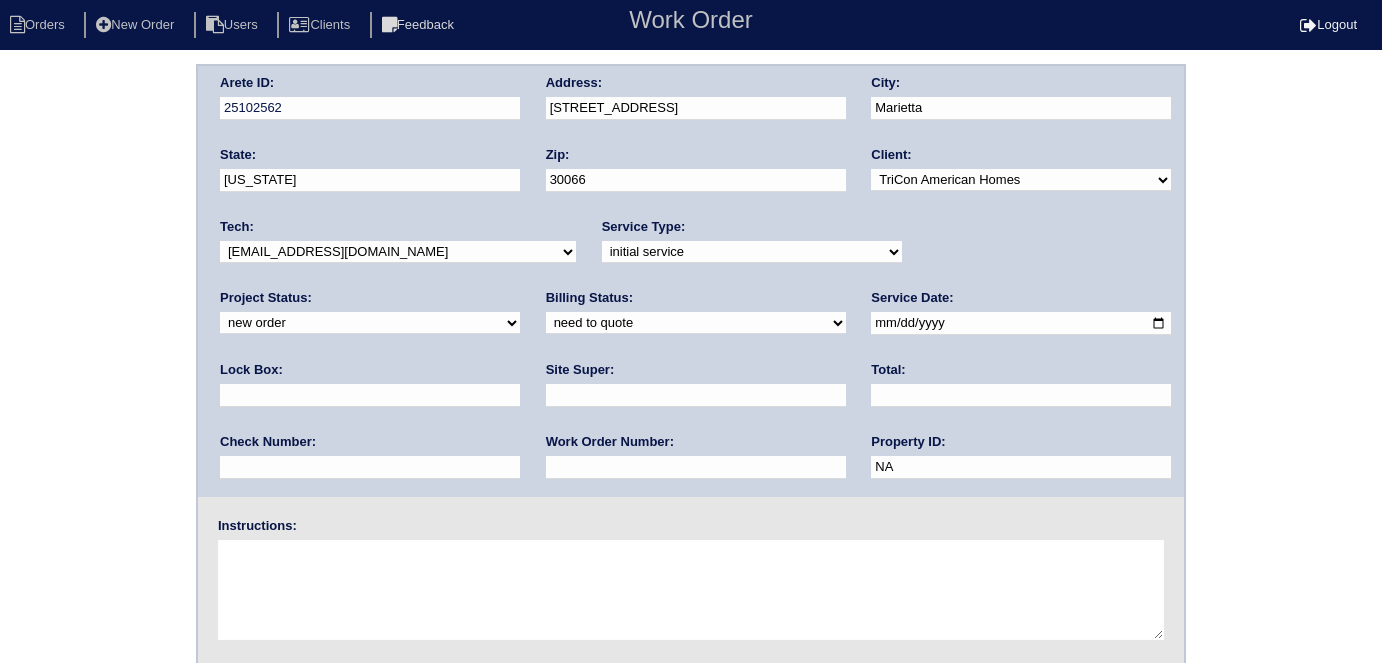 scroll, scrollTop: 0, scrollLeft: 0, axis: both 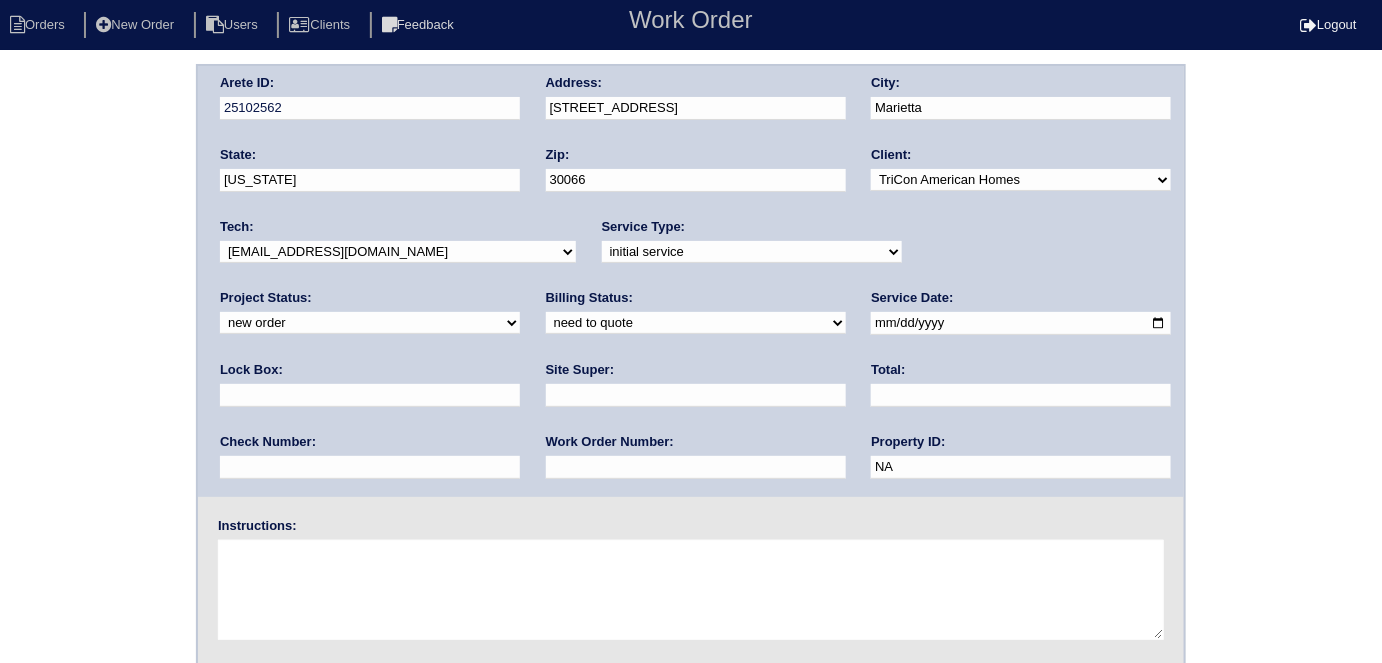 click at bounding box center (696, 395) 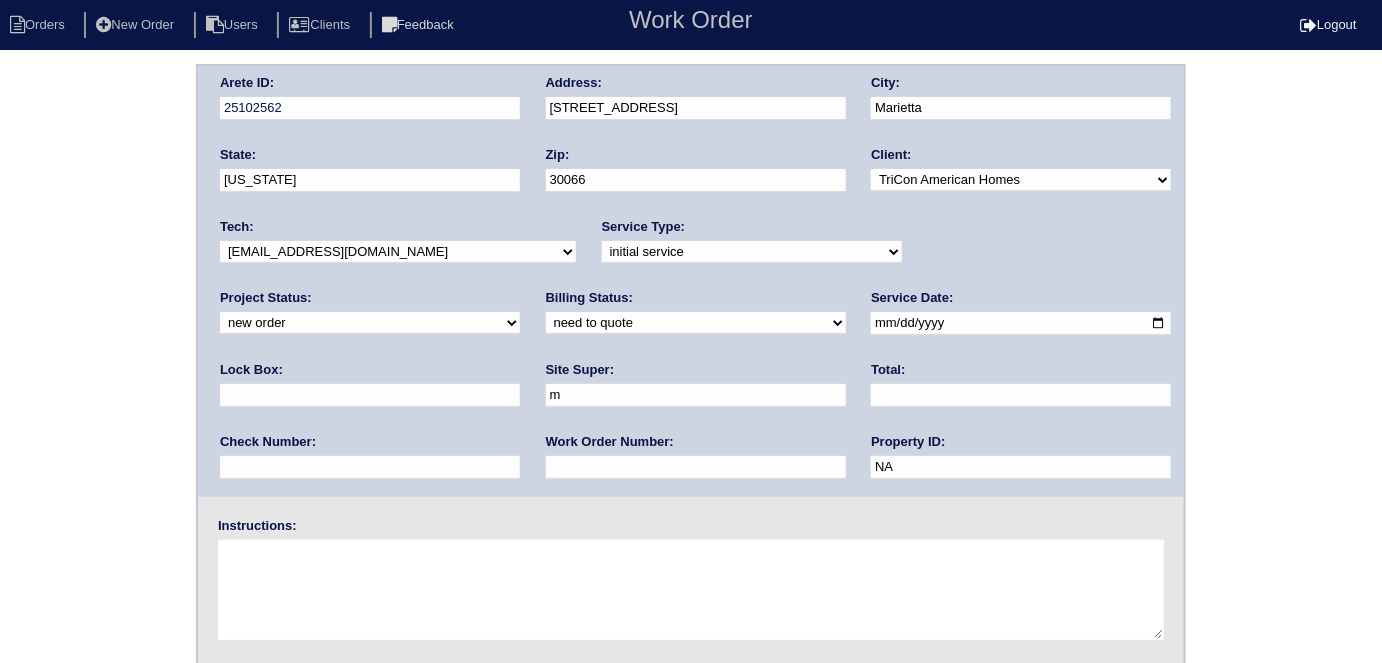 type on "Mandy Van Etten" 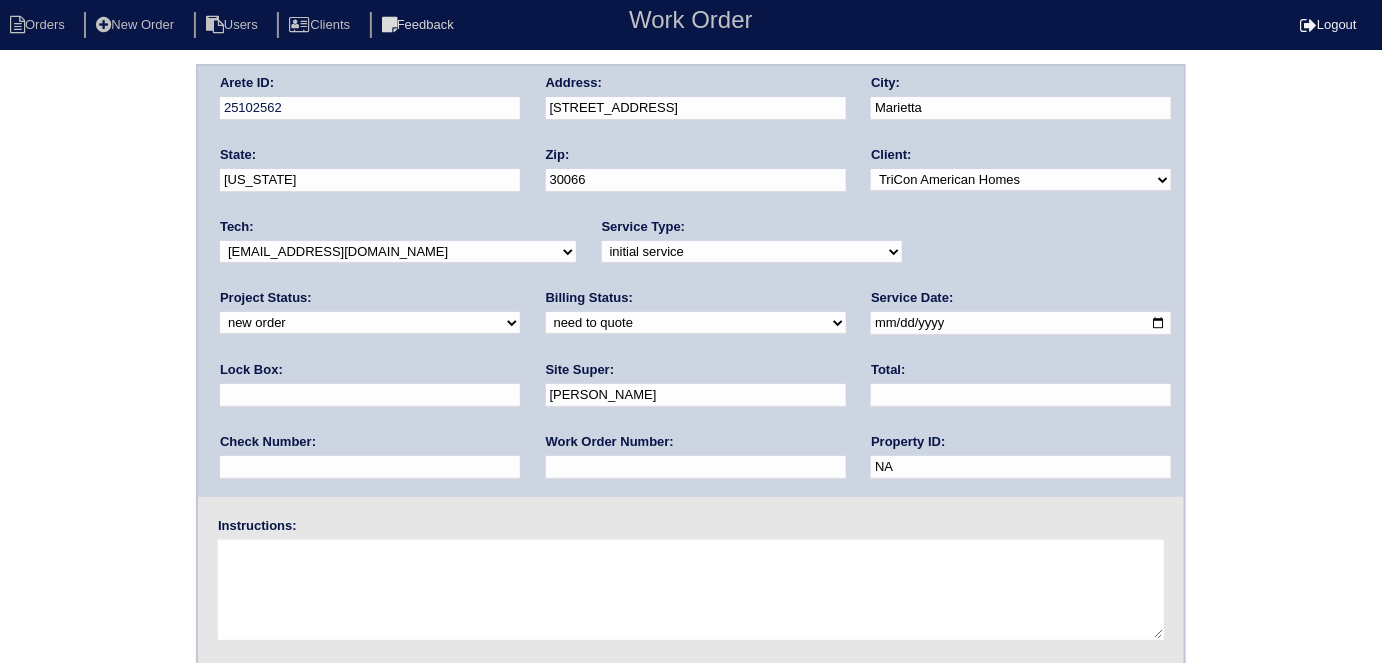 click on "-select-
initial service
basic service
maintenance call
replacement scope
service call
scope only" at bounding box center [752, 252] 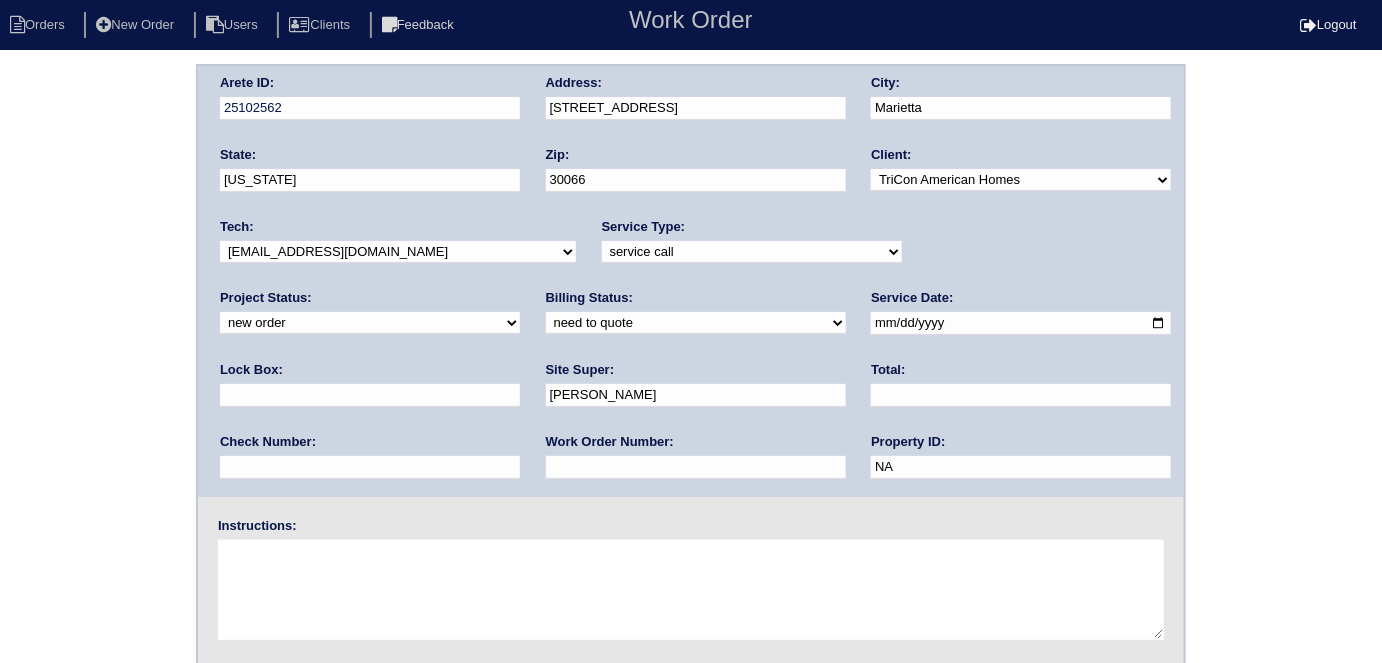 click at bounding box center [691, 590] 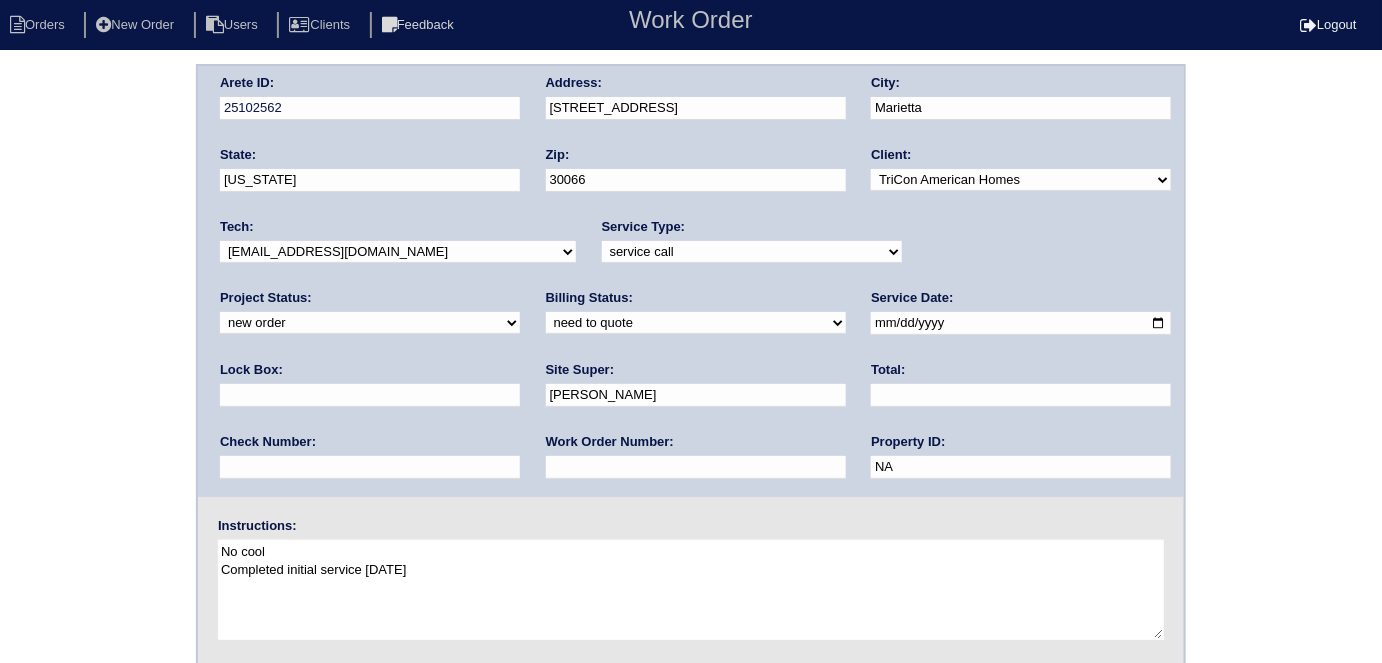 type on "No cool
Completed initial service July 8th" 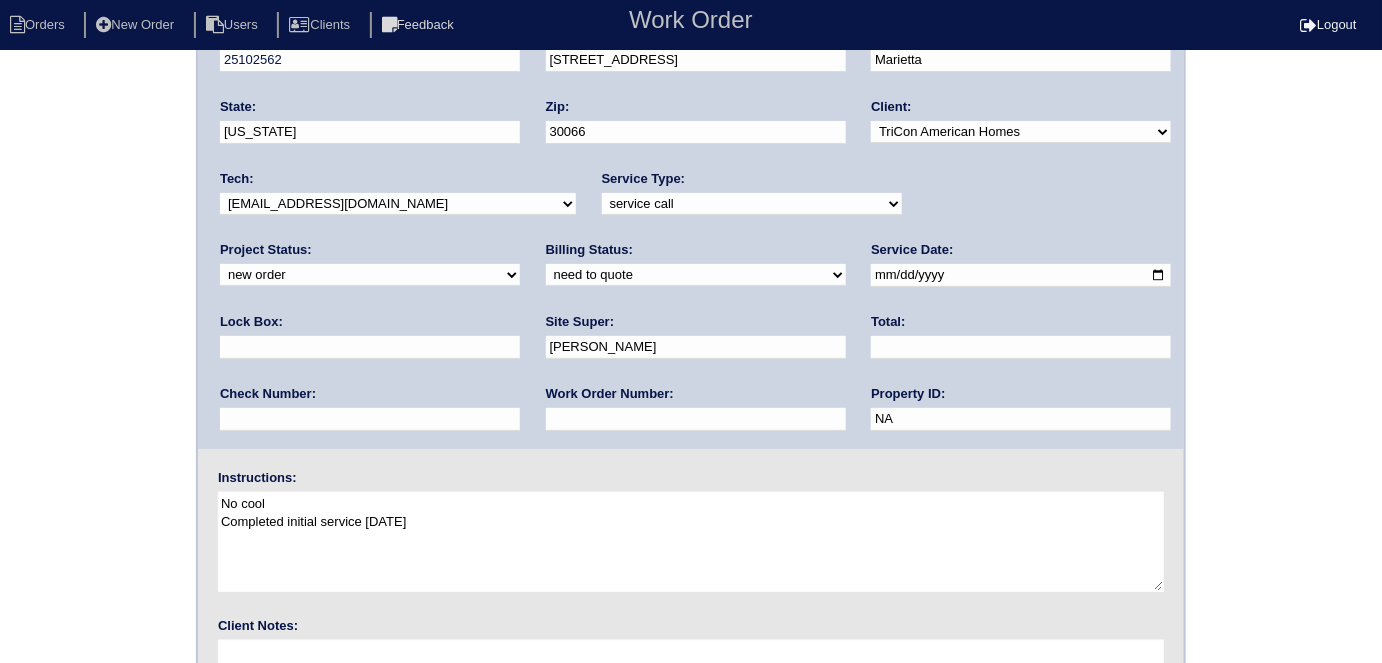 scroll, scrollTop: 205, scrollLeft: 0, axis: vertical 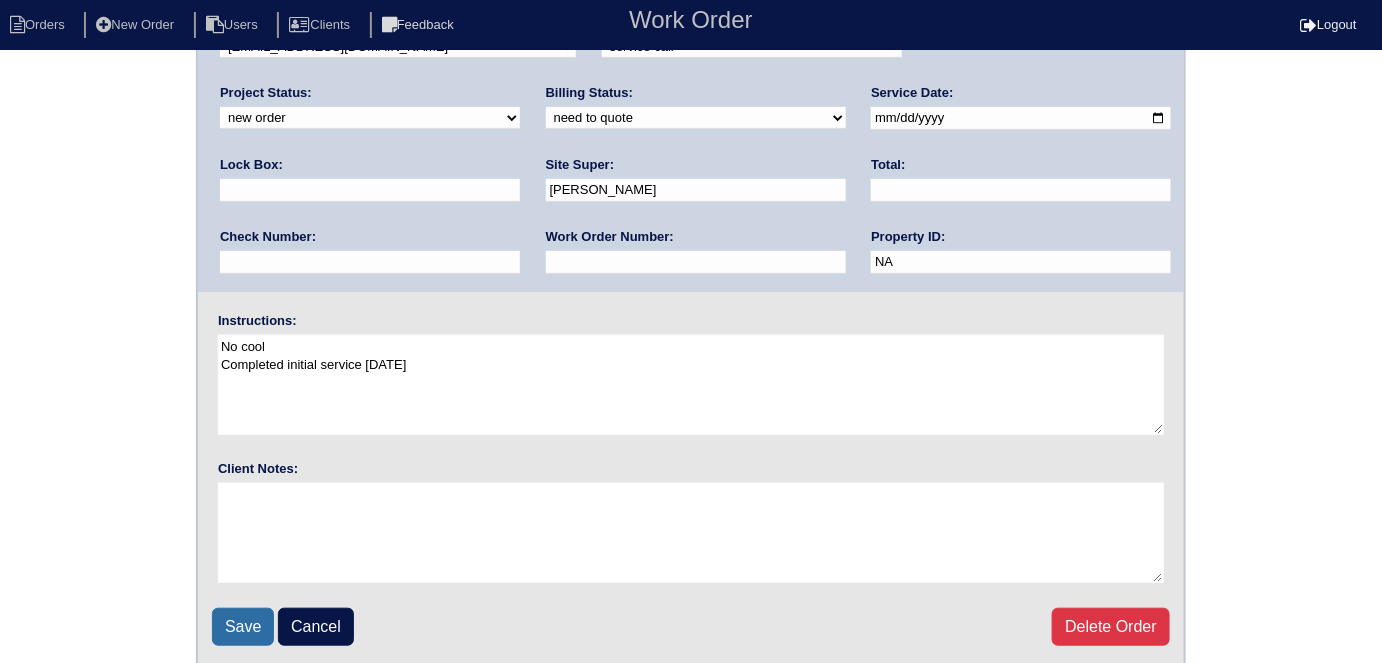 click on "Save" at bounding box center (243, 627) 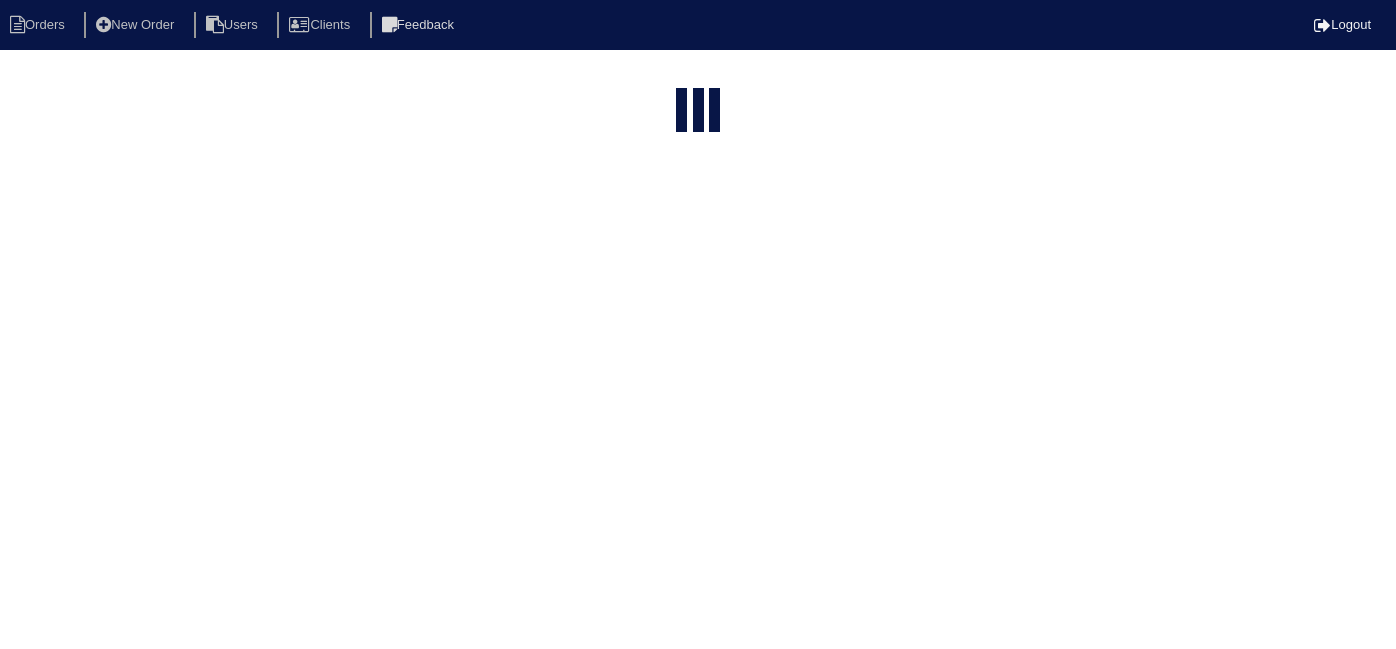 select on "15" 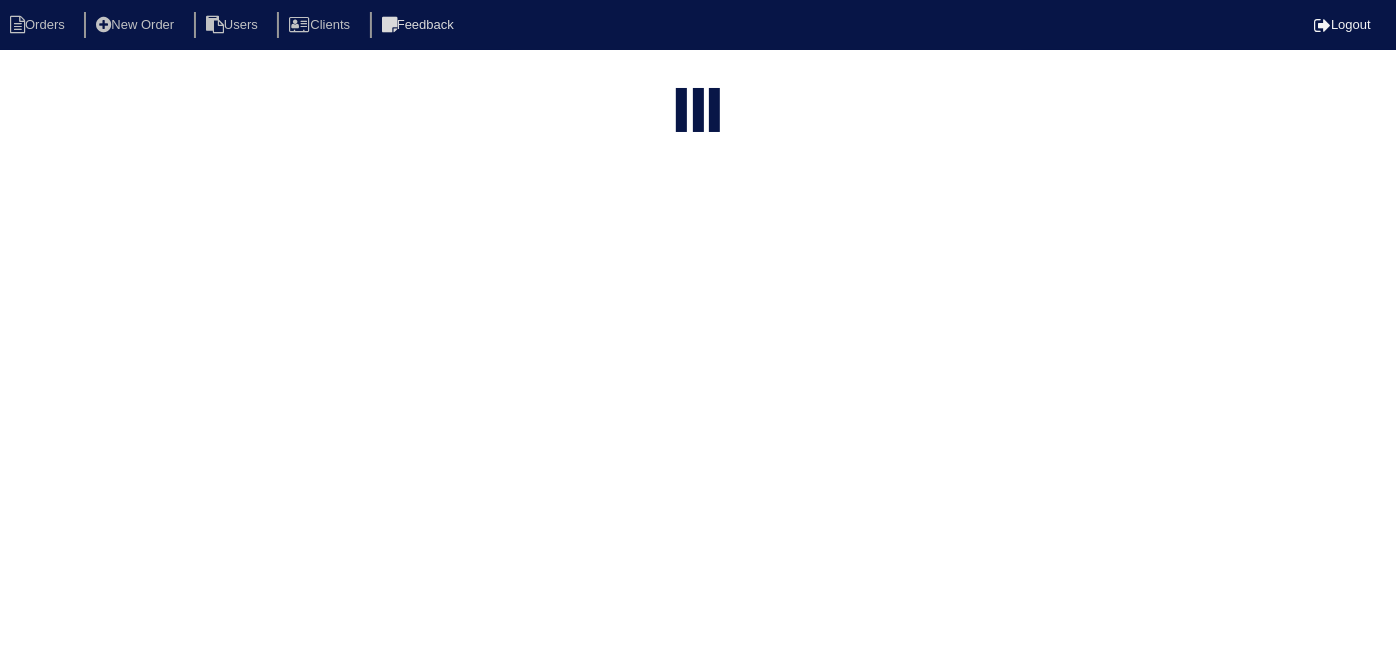 type on "2851" 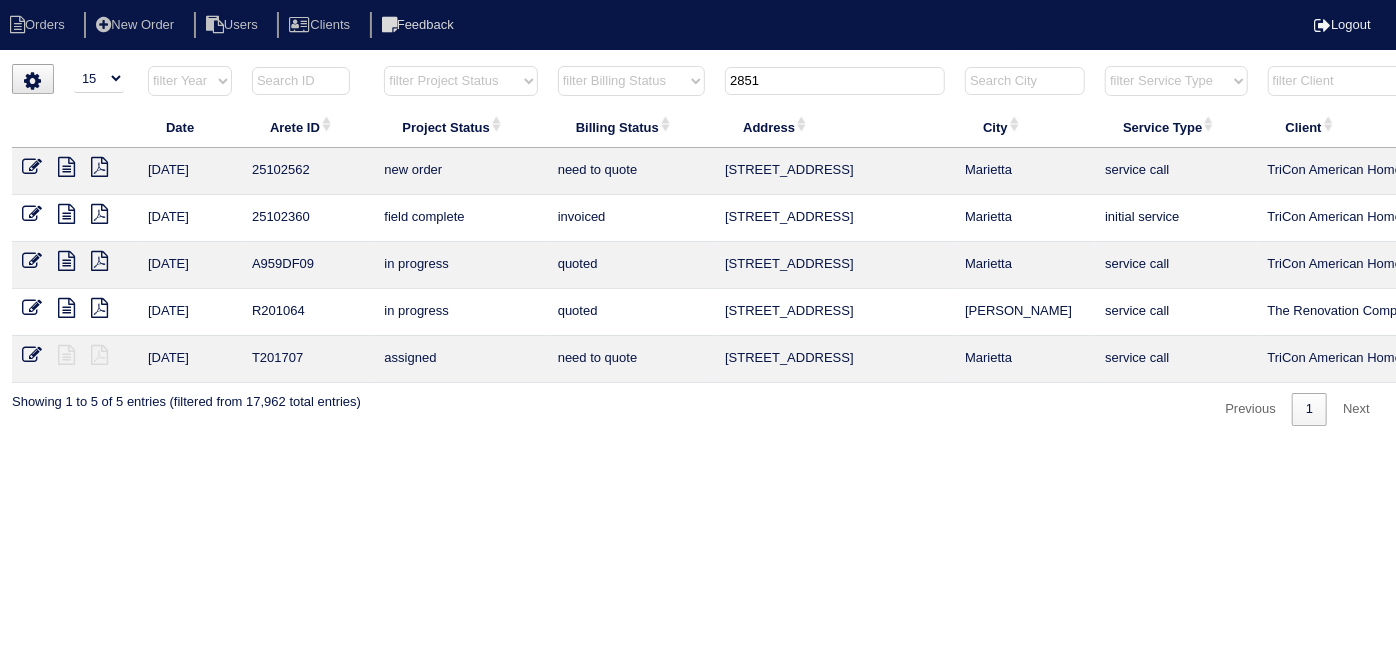 click at bounding box center (32, 214) 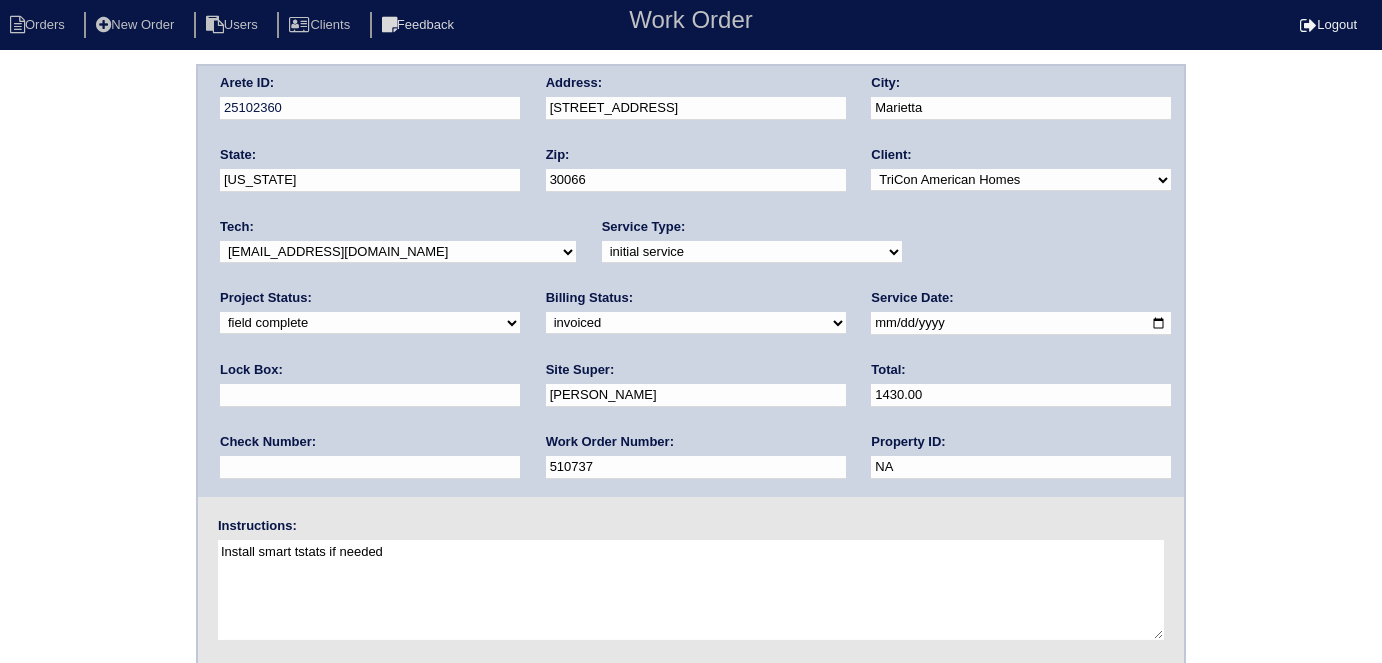 scroll, scrollTop: 0, scrollLeft: 0, axis: both 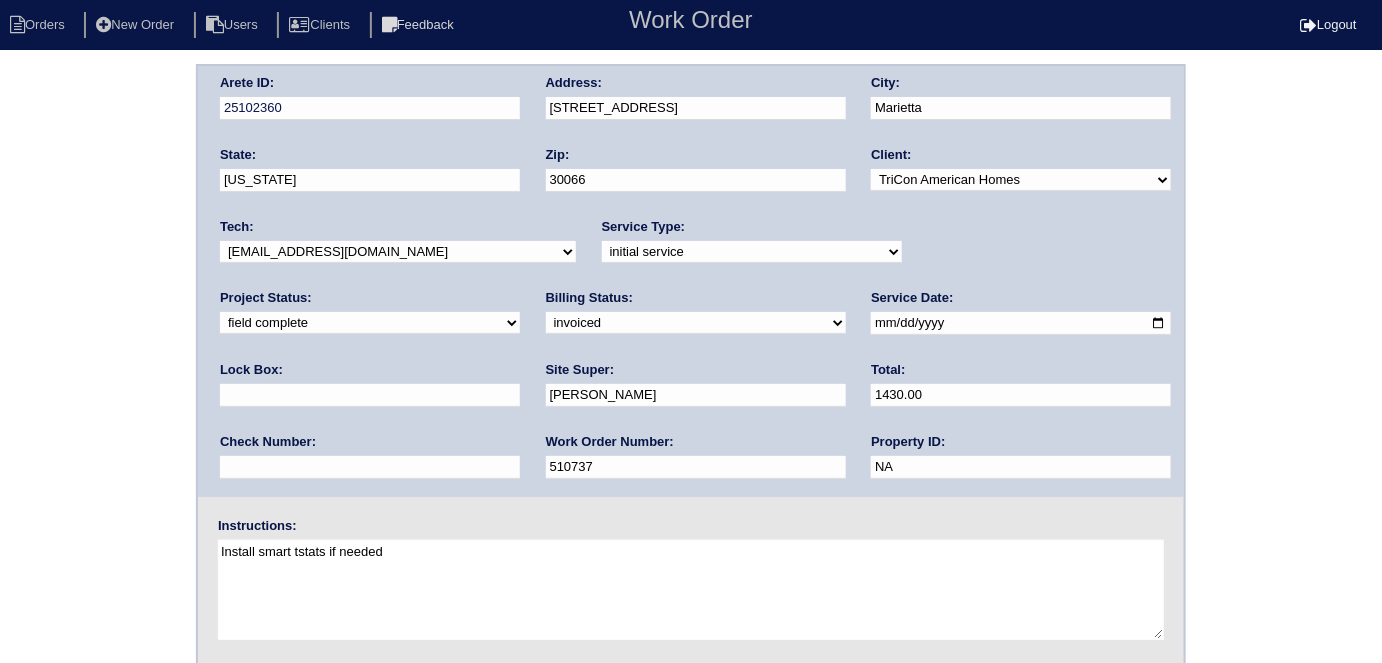 click on "Arete ID:
25102360
Address:
[STREET_ADDRESS]
City:
[GEOGRAPHIC_DATA]
State:
[US_STATE]
Zip:
30066
Client:
-select-
TriCon American Homes
American Homes 4 Rent
First Key Homes
Zillow
The Renovation Company
On The Level Development Group
[PERSON_NAME] Exposition Group
Sylvan Homes
Pathway Construction
Arete Personal
Arete SMG
Tiber Capital
Tiber Realty
Divvy
Rave
[PERSON_NAME] Construction
[PERSON_NAME]
HomeRiver Group
Test Client
Rasmus Real Estate
Padly
Buffalo Homes
[PERSON_NAME]
Maymont Homes
Tech:" at bounding box center (691, 468) 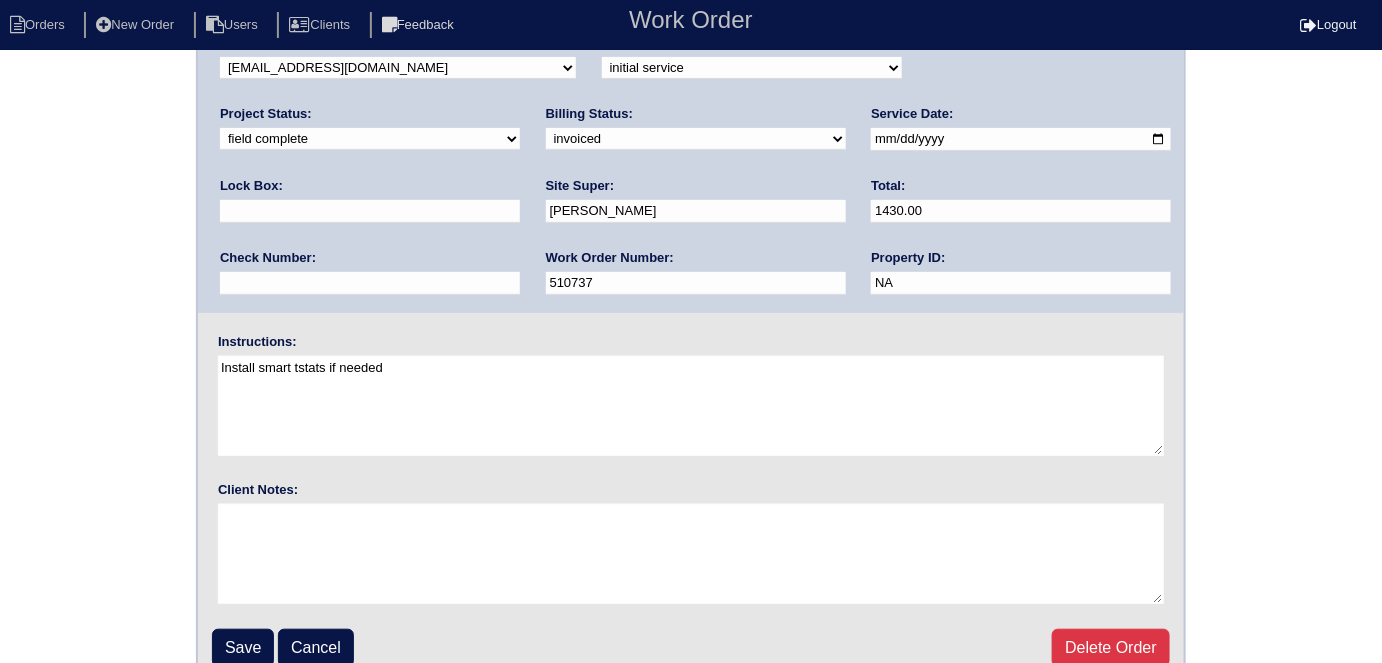 scroll, scrollTop: 205, scrollLeft: 0, axis: vertical 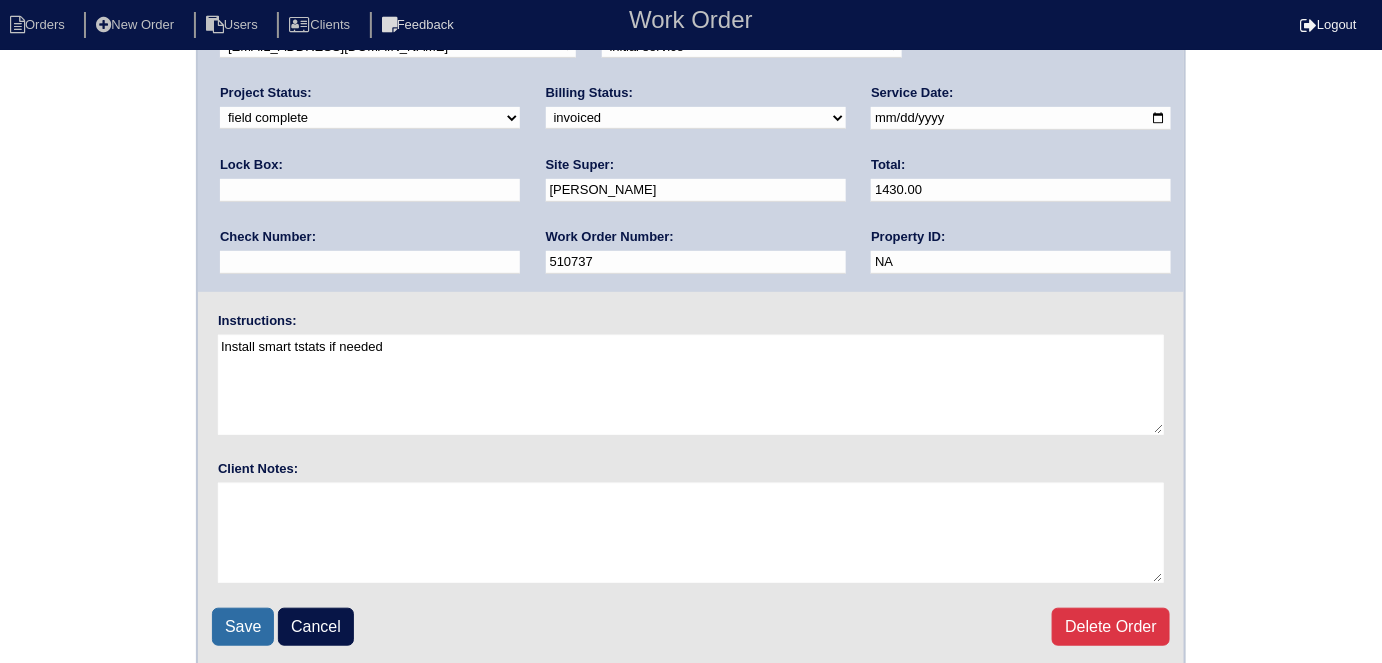 click on "Save" at bounding box center (243, 627) 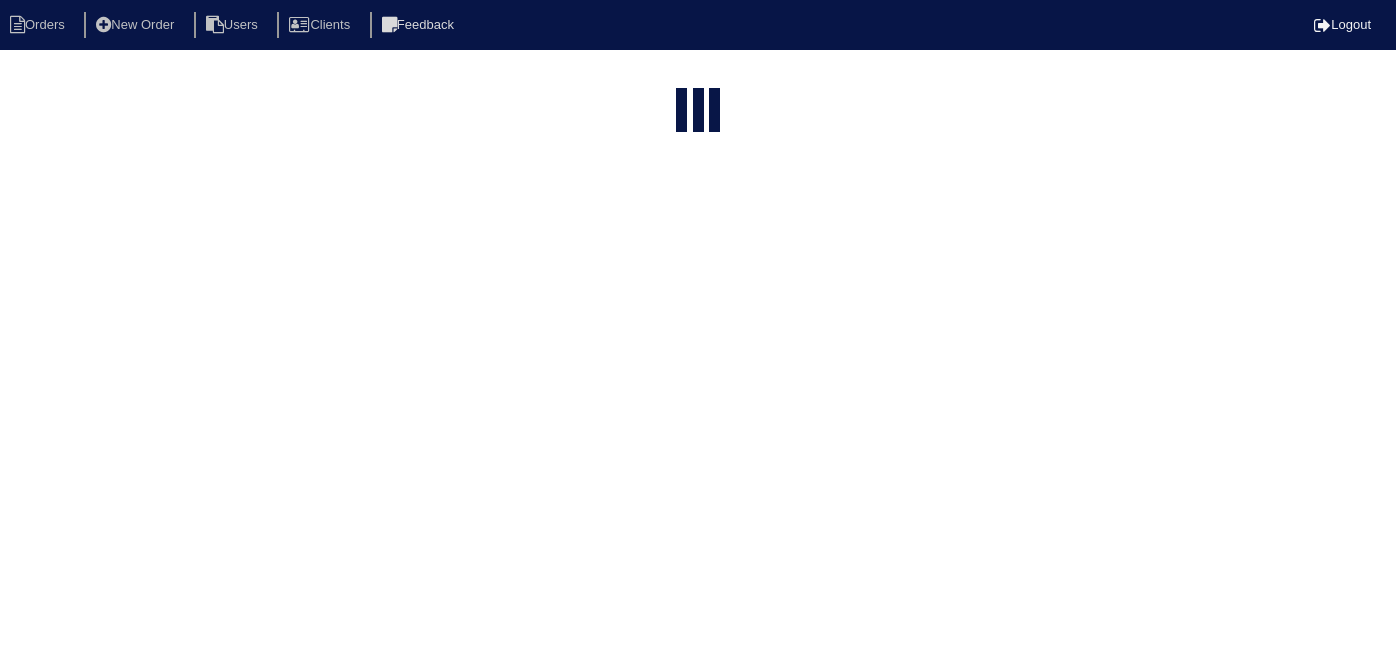 select on "15" 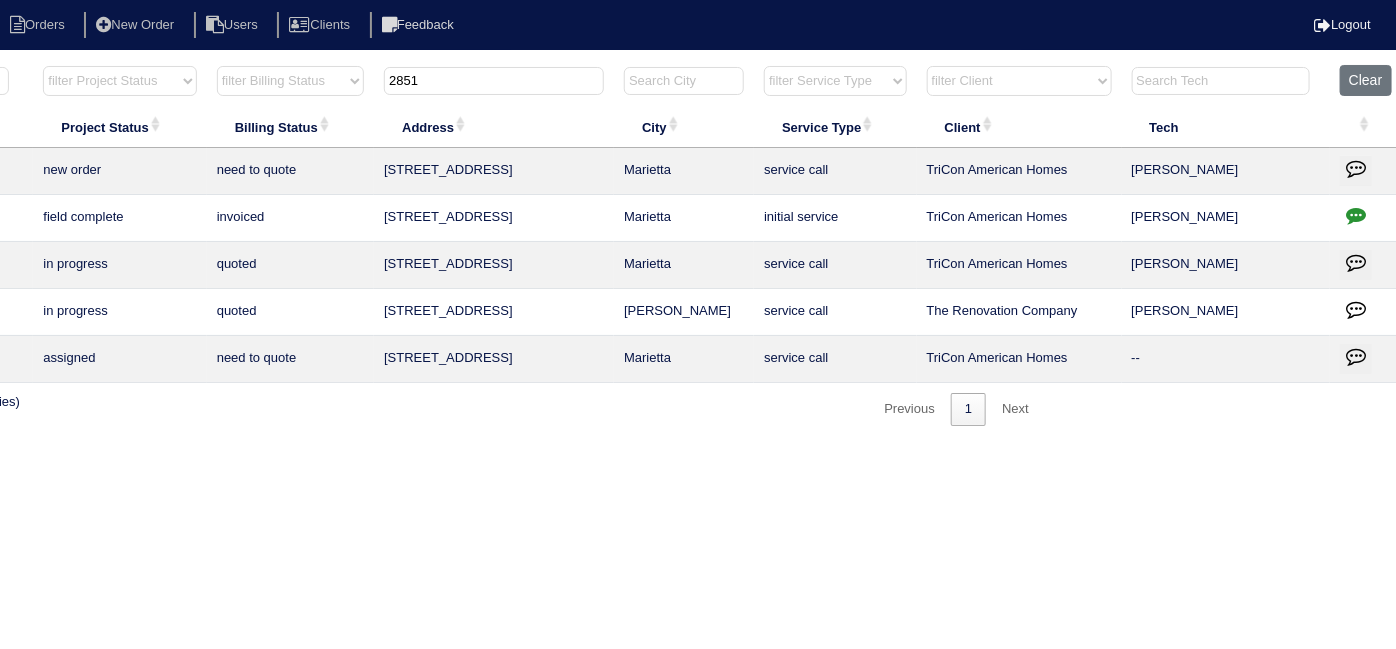 scroll, scrollTop: 0, scrollLeft: 348, axis: horizontal 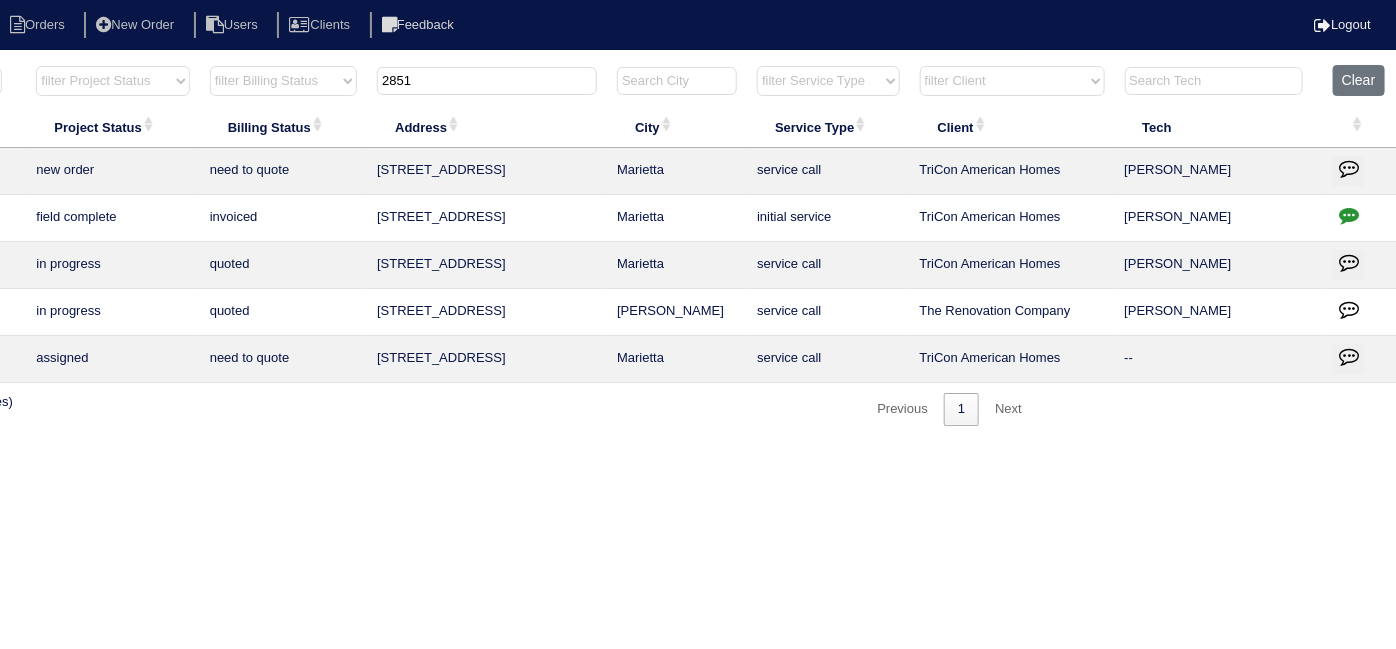 click at bounding box center [1349, 215] 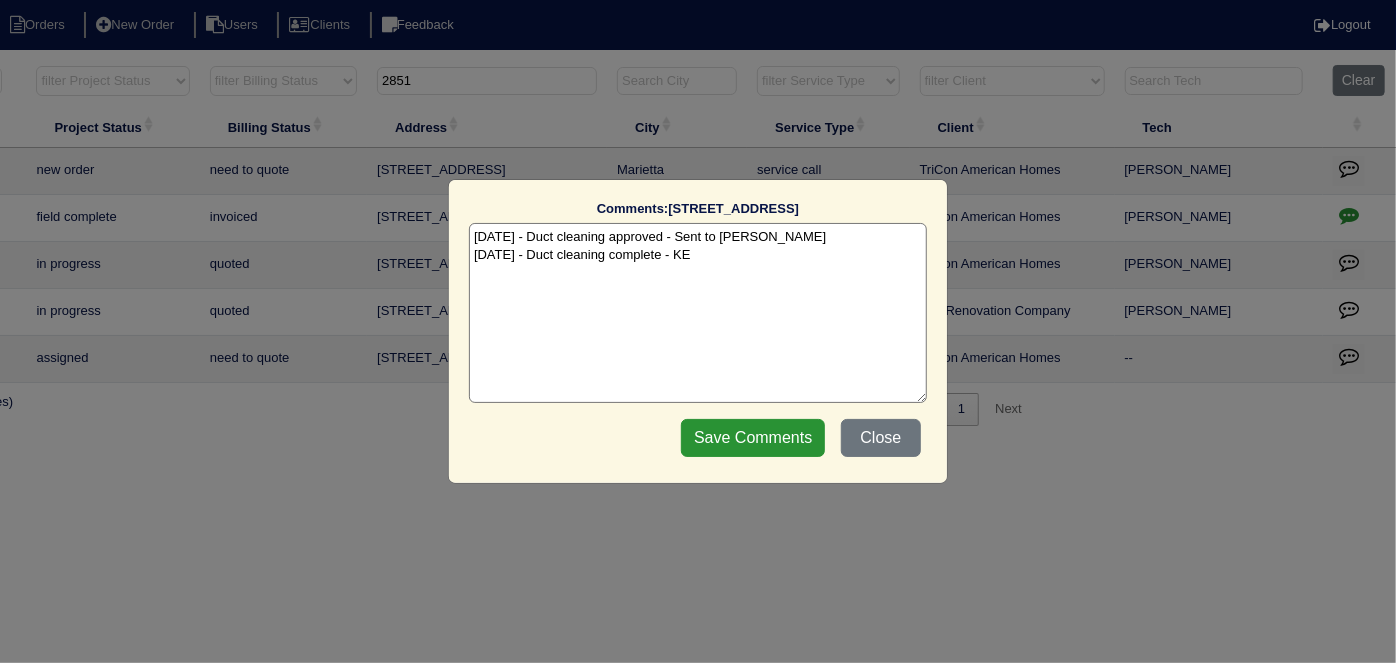 click on "[DATE] - Duct cleaning approved - Sent to [PERSON_NAME]
[DATE] - Duct cleaning complete - KE" at bounding box center (698, 313) 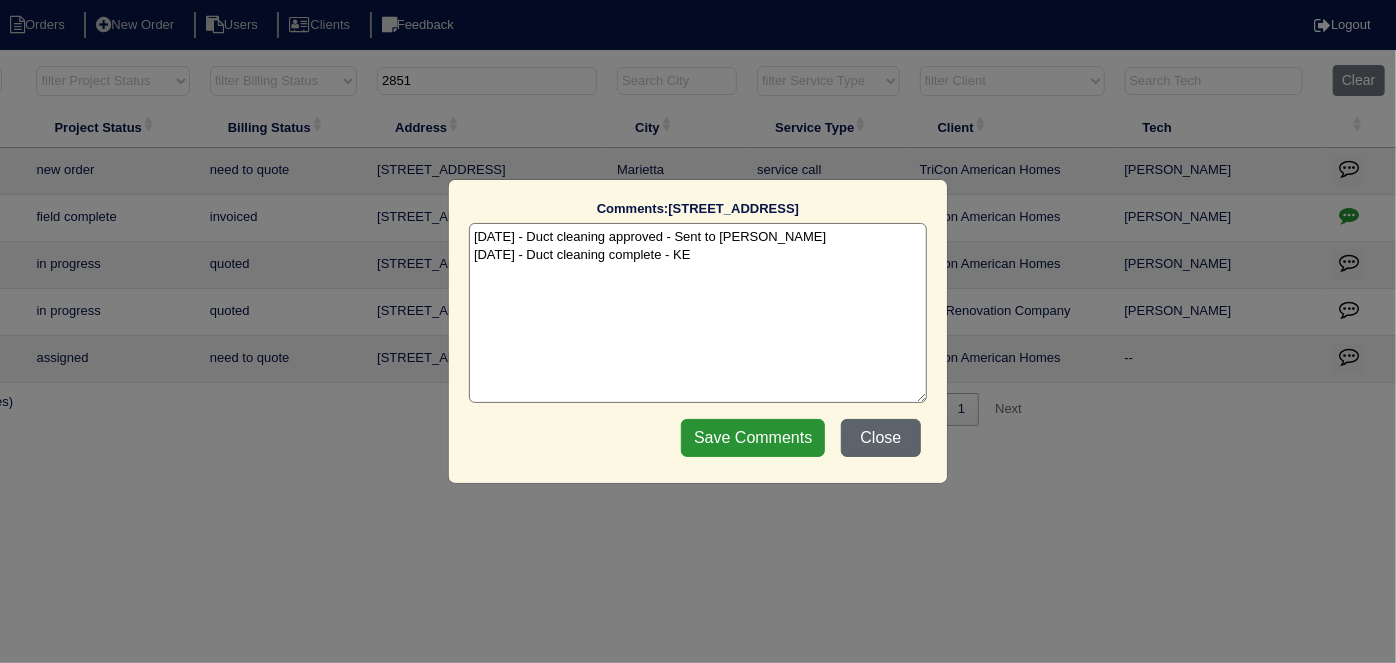 click on "Close" at bounding box center [881, 438] 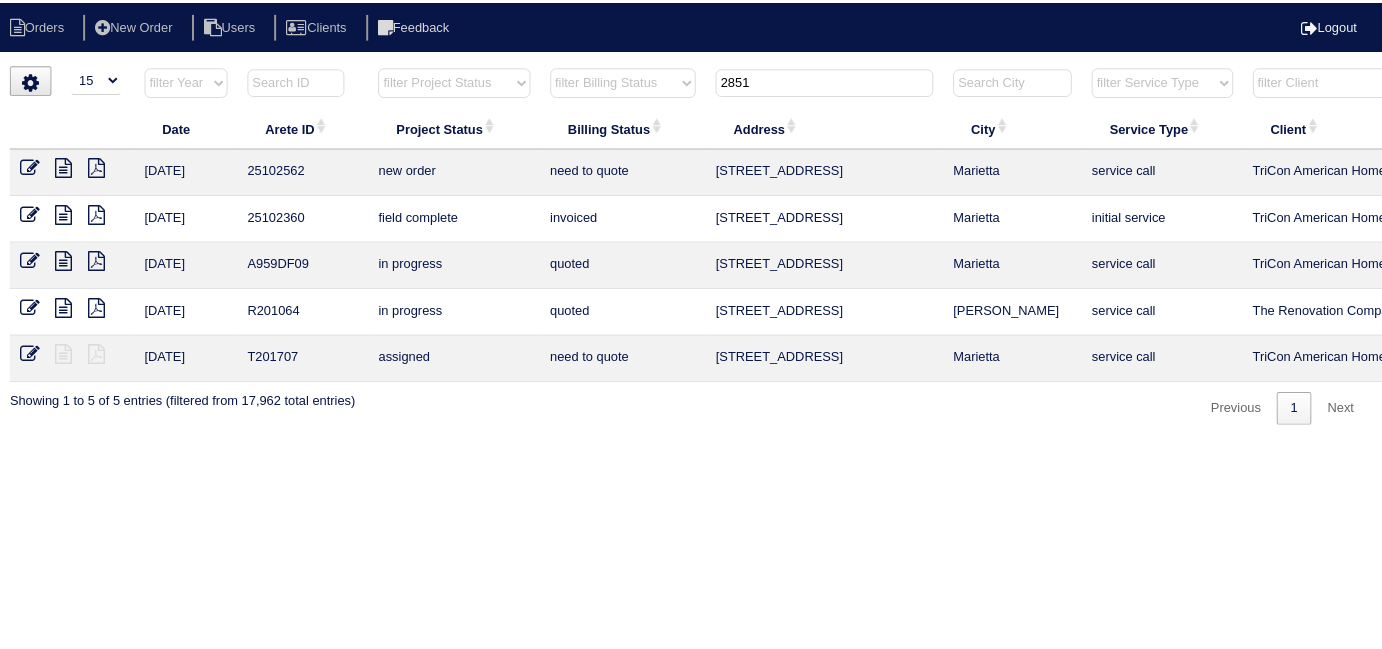 scroll, scrollTop: 0, scrollLeft: 0, axis: both 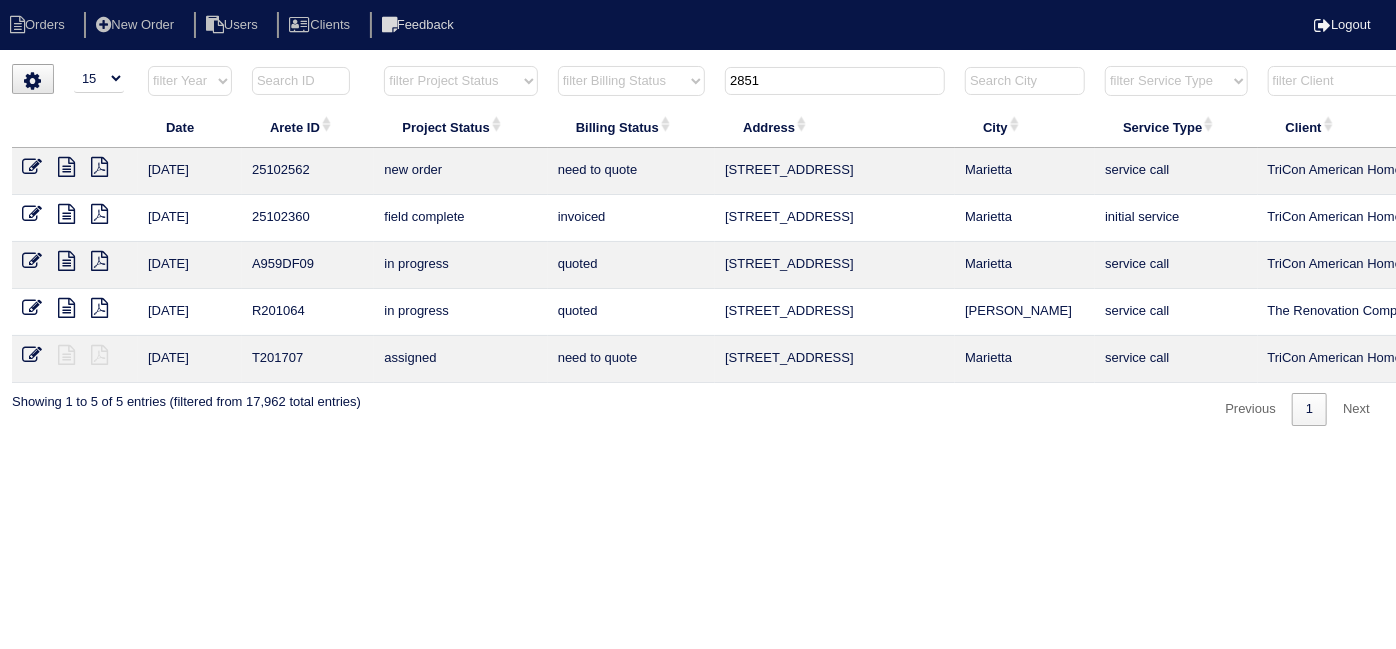 drag, startPoint x: 784, startPoint y: 83, endPoint x: 527, endPoint y: 67, distance: 257.49756 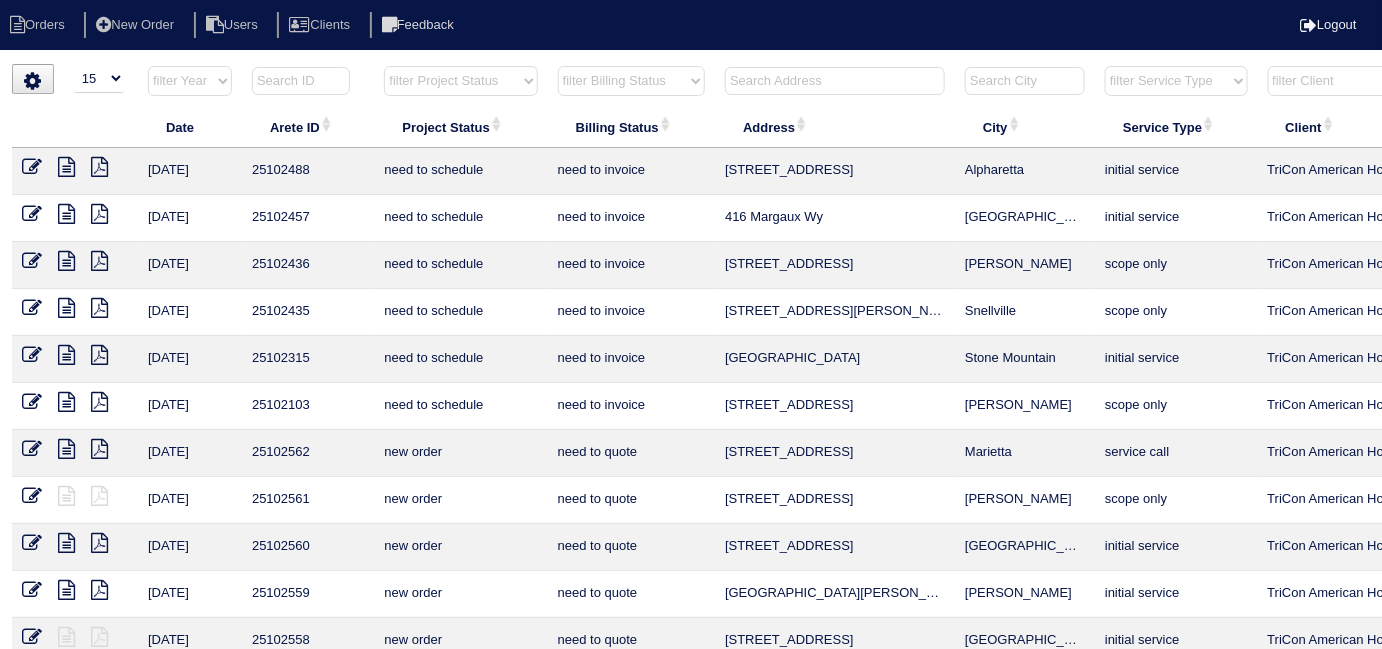 type 